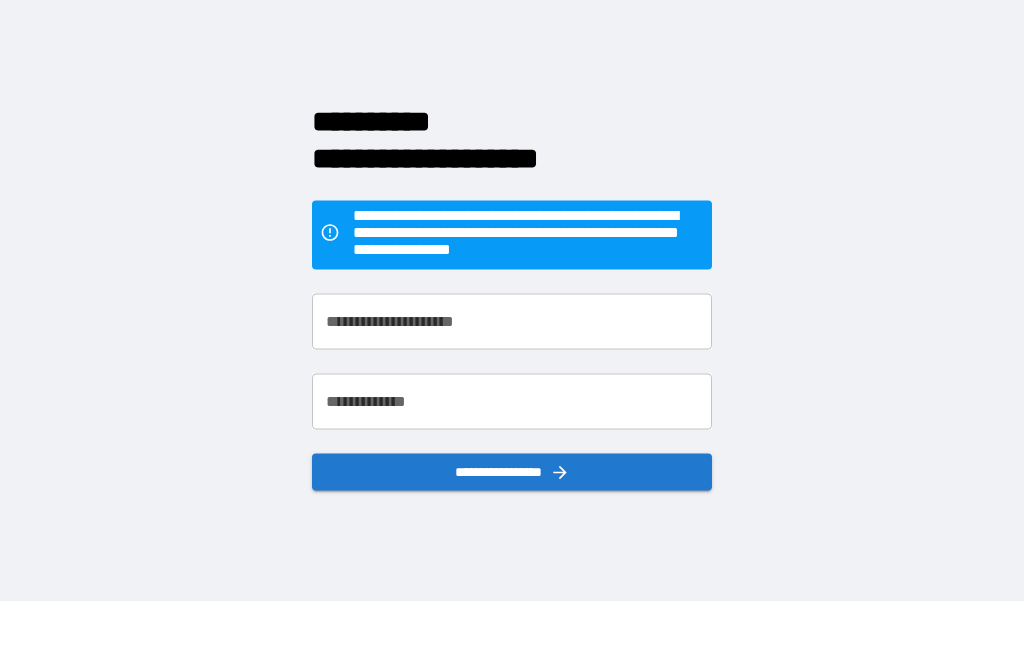 scroll, scrollTop: 64, scrollLeft: 0, axis: vertical 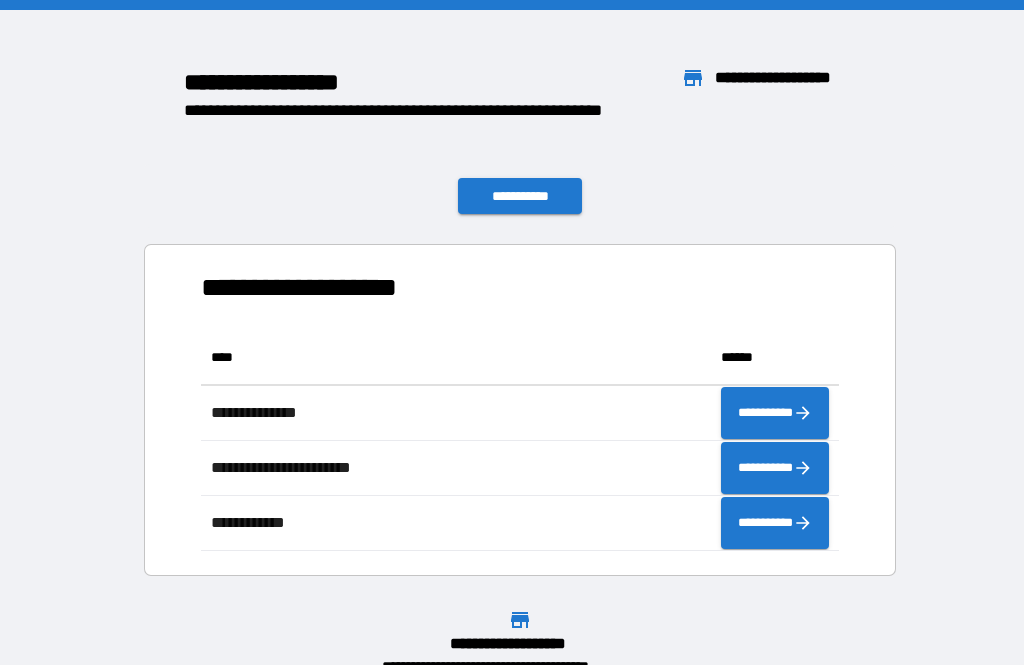 click on "**********" at bounding box center (512, 99) 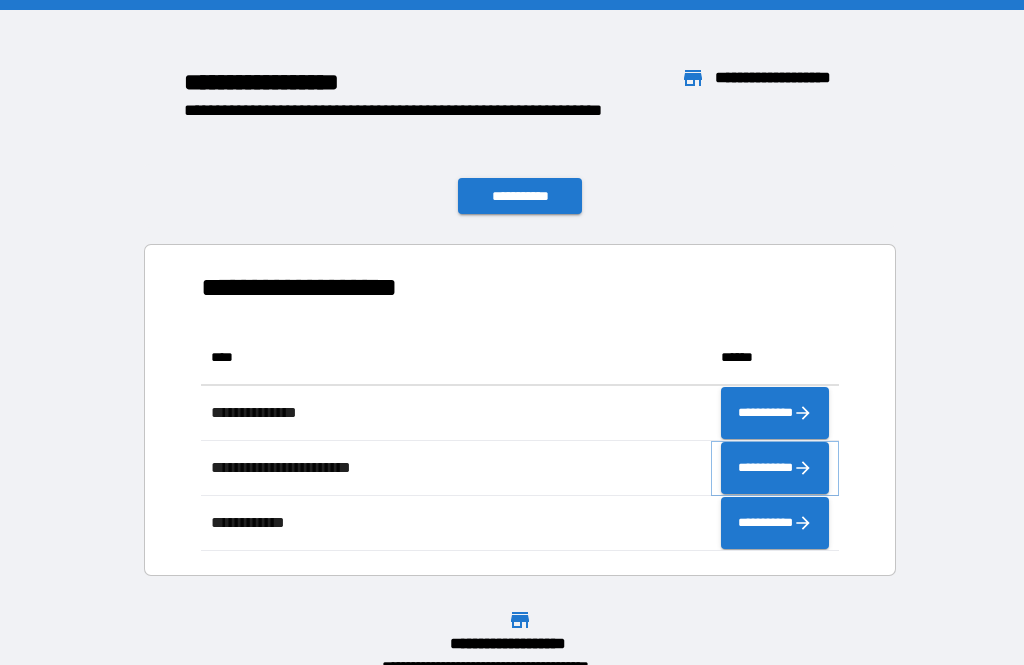 click on "**********" at bounding box center [775, 468] 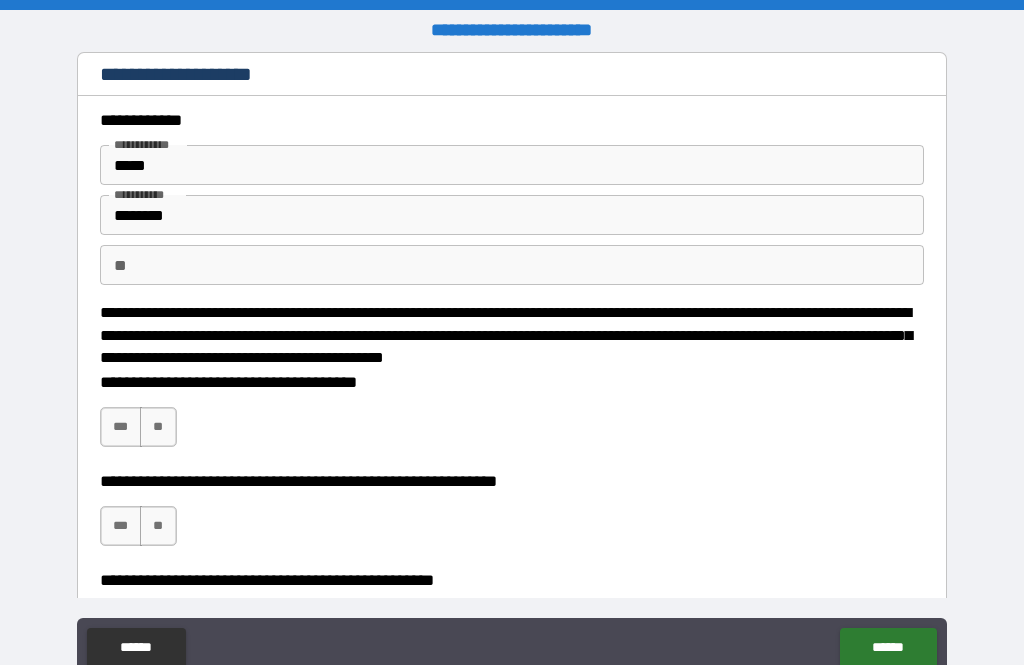 click on "**" at bounding box center [512, 265] 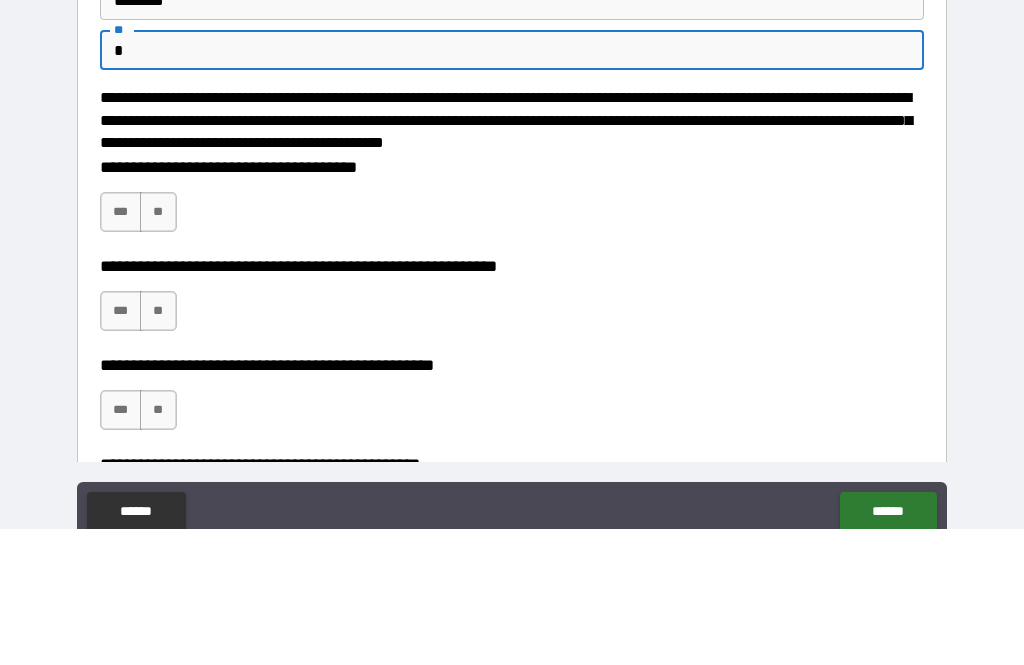 scroll, scrollTop: 101, scrollLeft: 0, axis: vertical 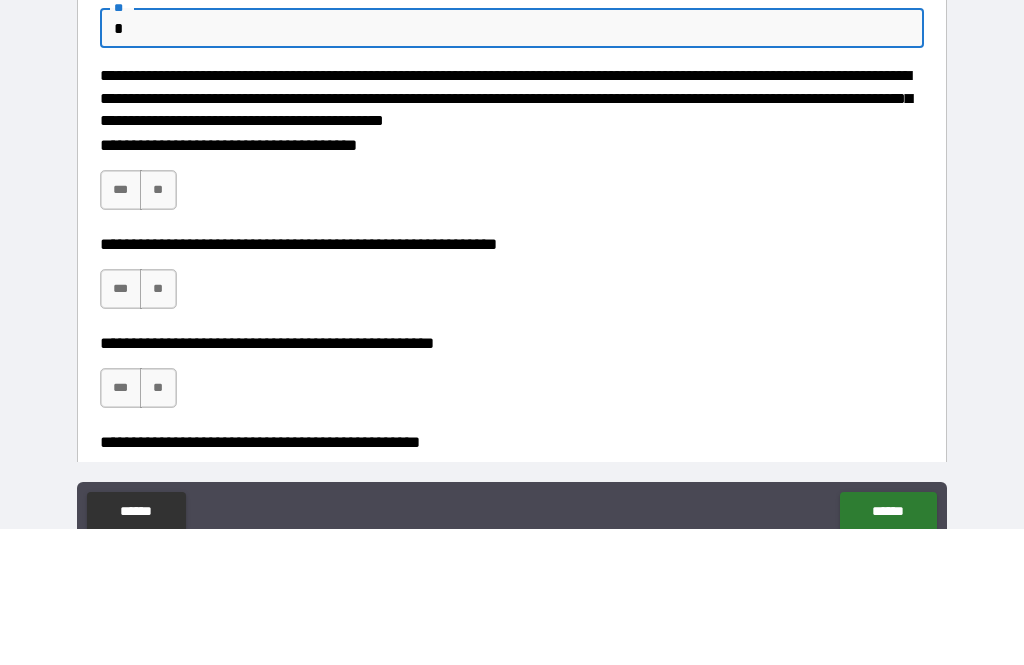 type on "*" 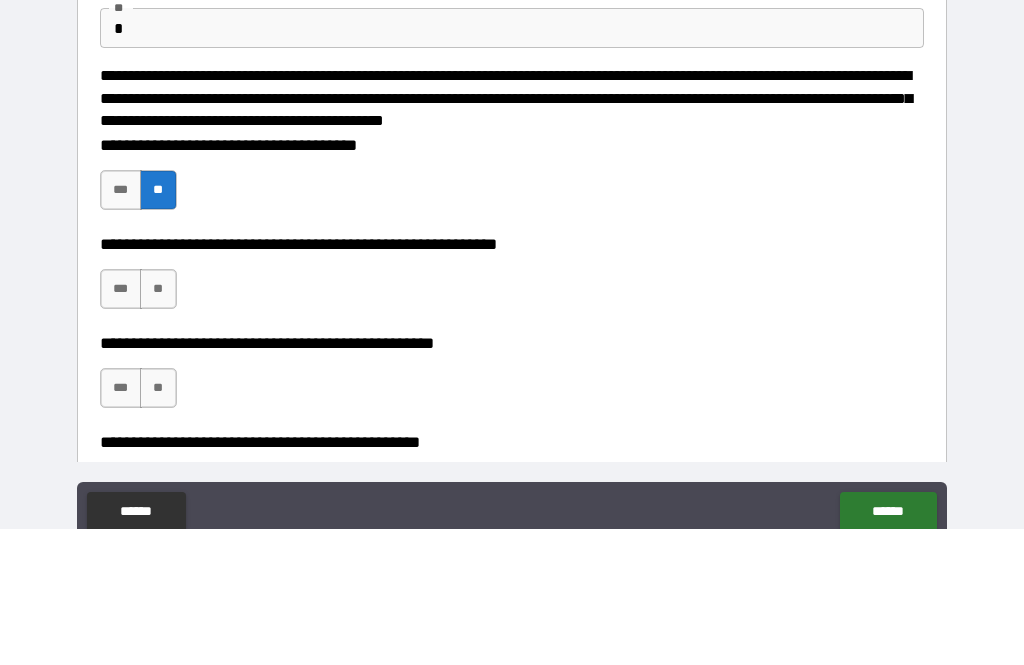 scroll, scrollTop: 64, scrollLeft: 0, axis: vertical 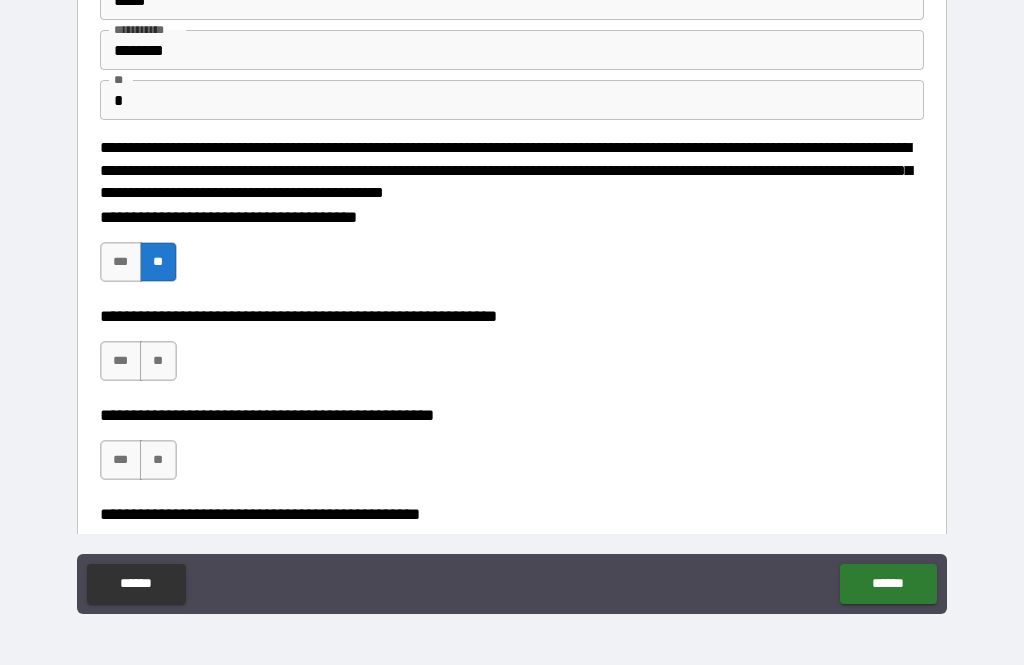 click on "***" at bounding box center [121, 361] 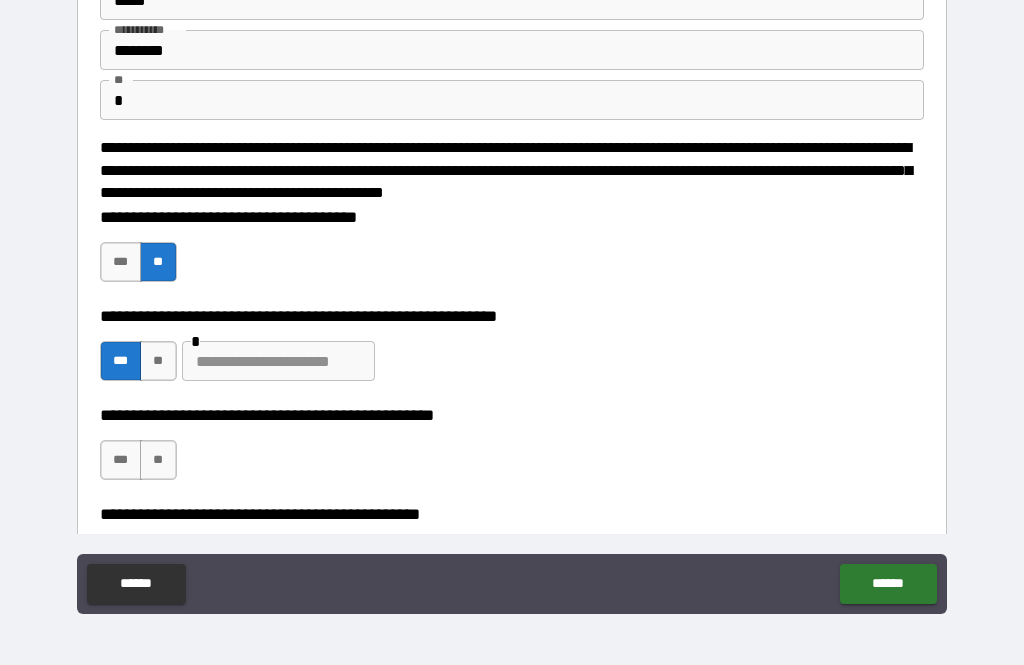 click on "**" at bounding box center [158, 460] 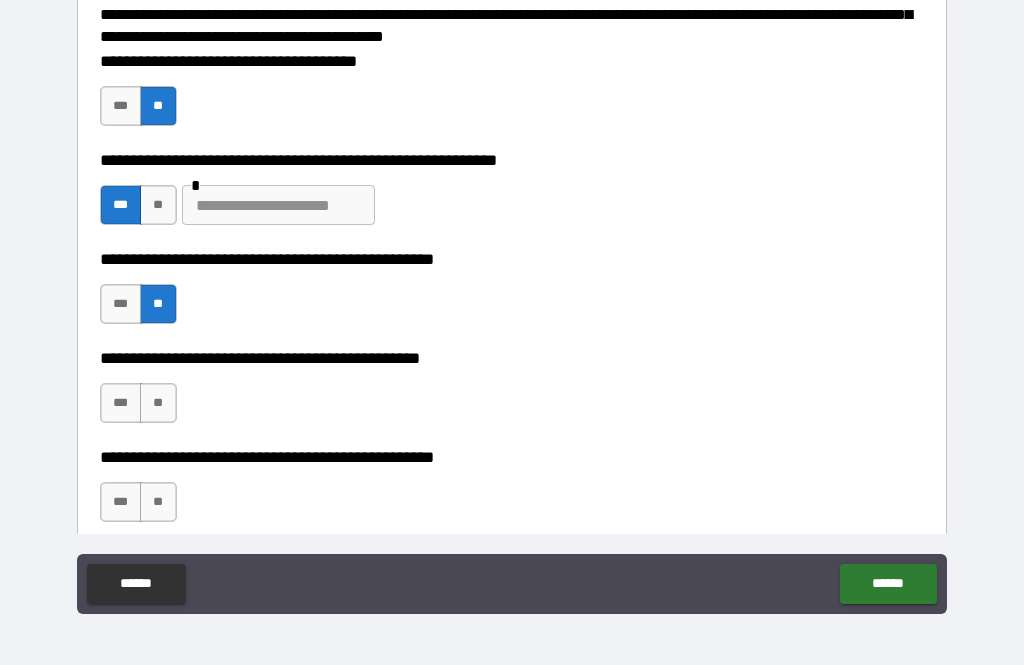 scroll, scrollTop: 291, scrollLeft: 0, axis: vertical 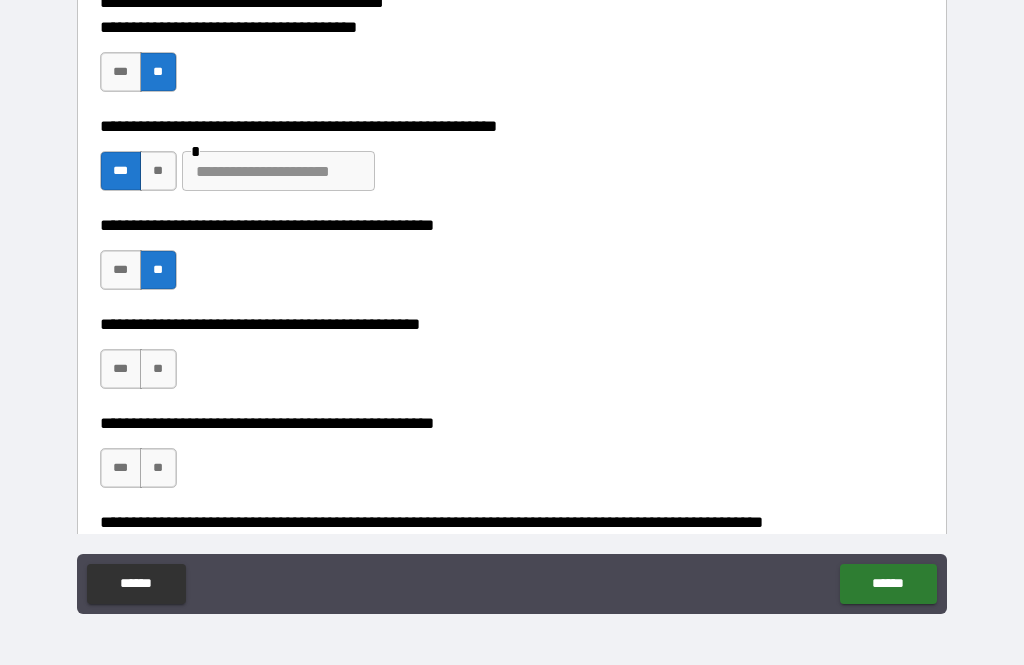 click on "**" at bounding box center [158, 369] 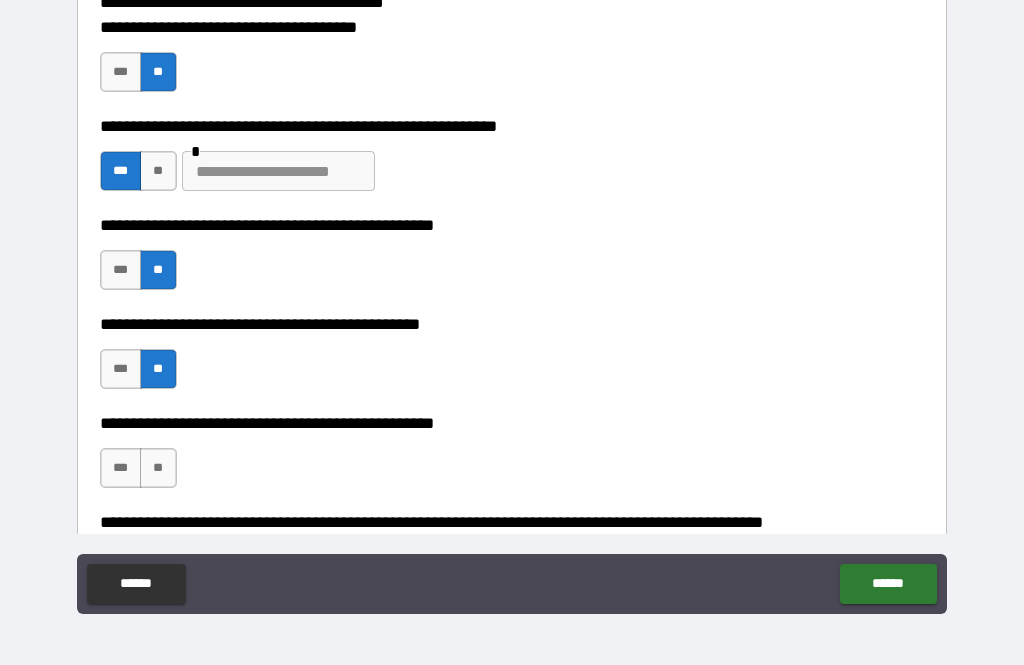 click on "**" at bounding box center (158, 468) 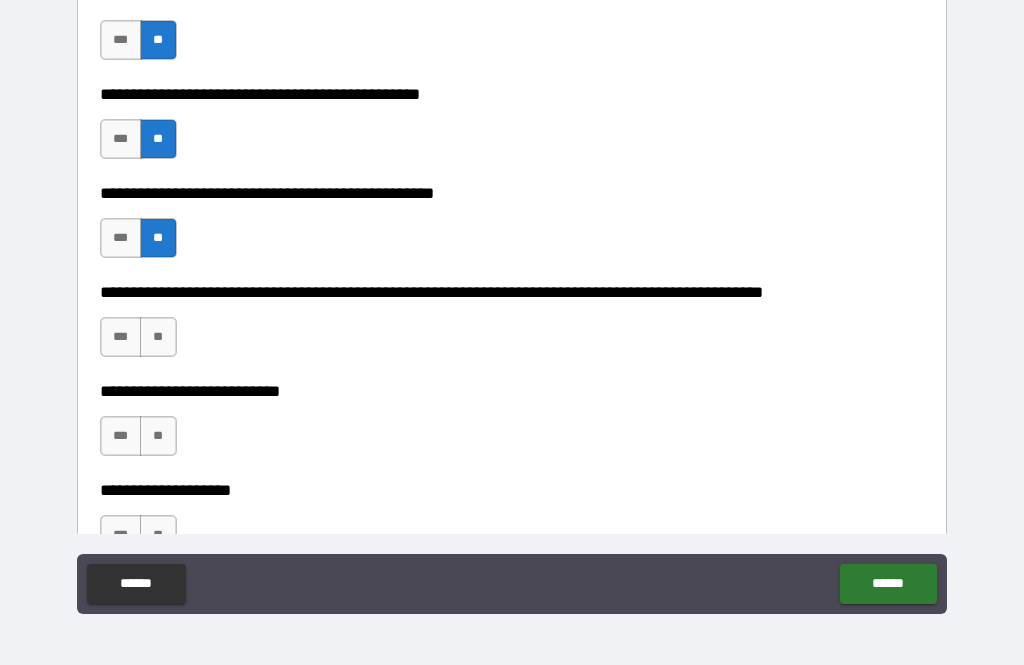 scroll, scrollTop: 535, scrollLeft: 0, axis: vertical 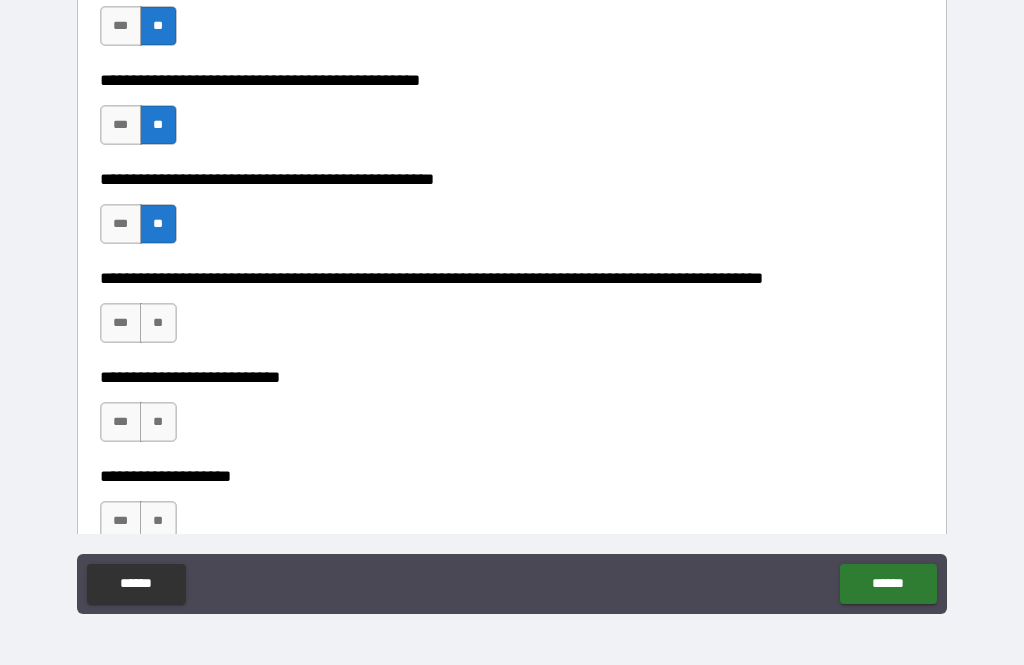 click on "**" at bounding box center [158, 323] 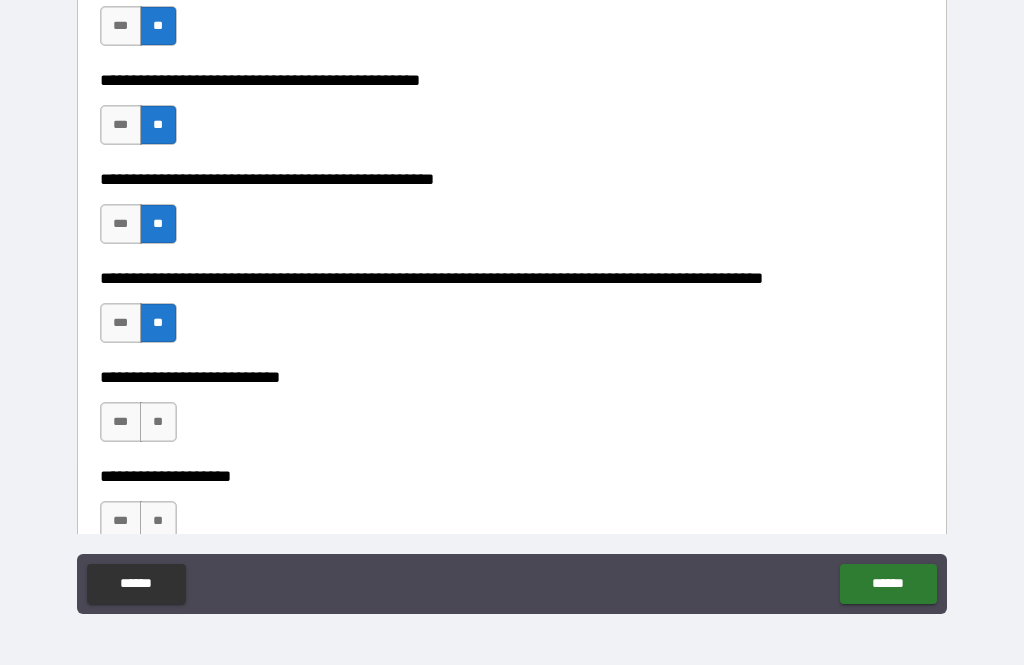 click on "**" at bounding box center [158, 422] 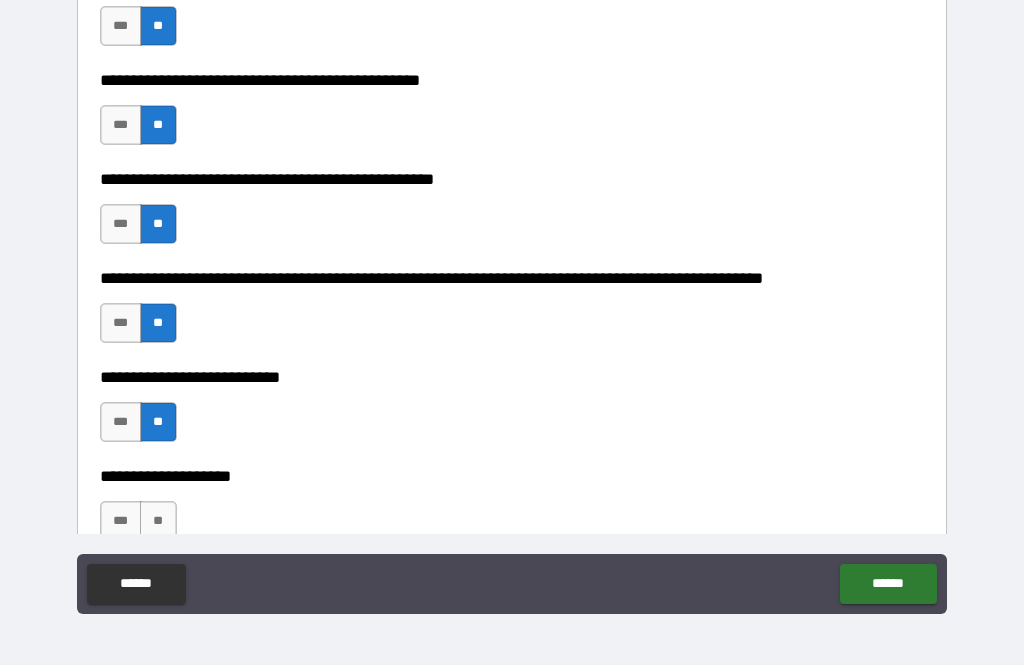 click on "**" at bounding box center [158, 521] 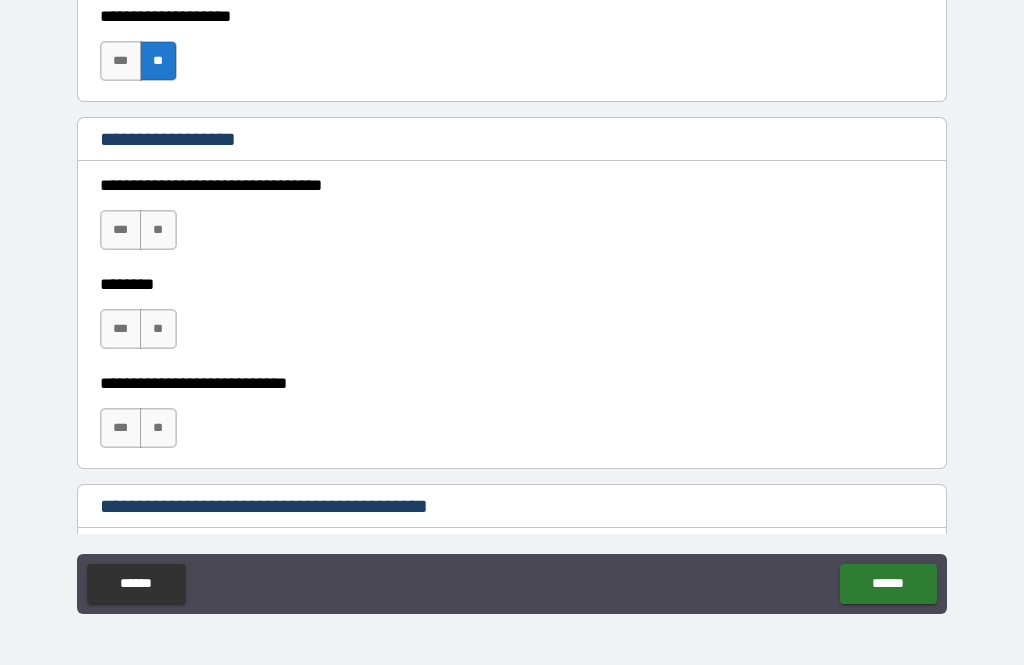 scroll, scrollTop: 996, scrollLeft: 0, axis: vertical 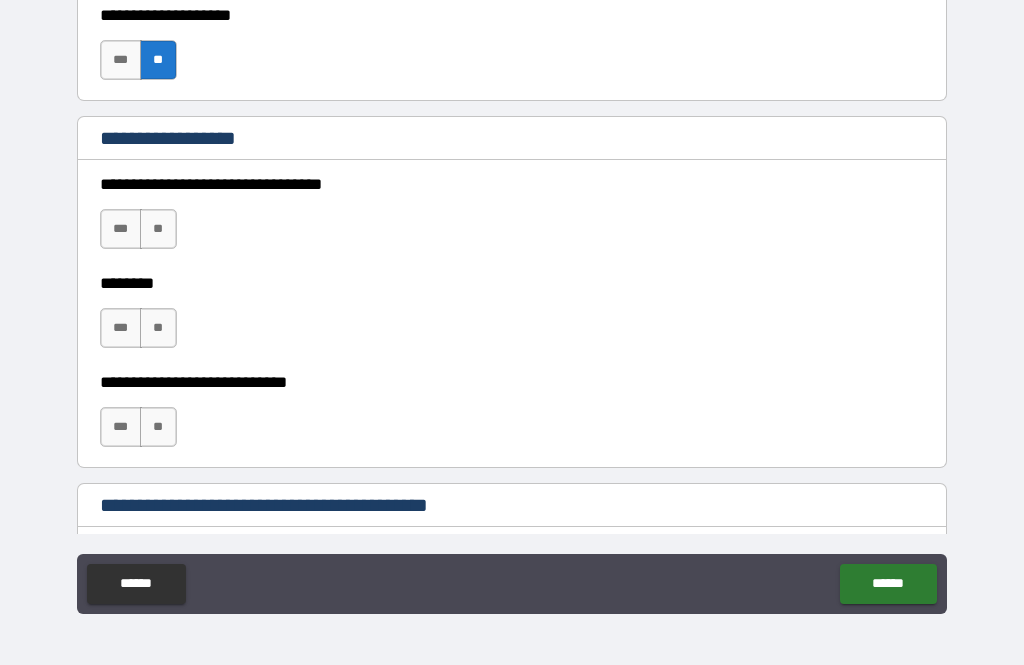 click on "**" at bounding box center (158, 229) 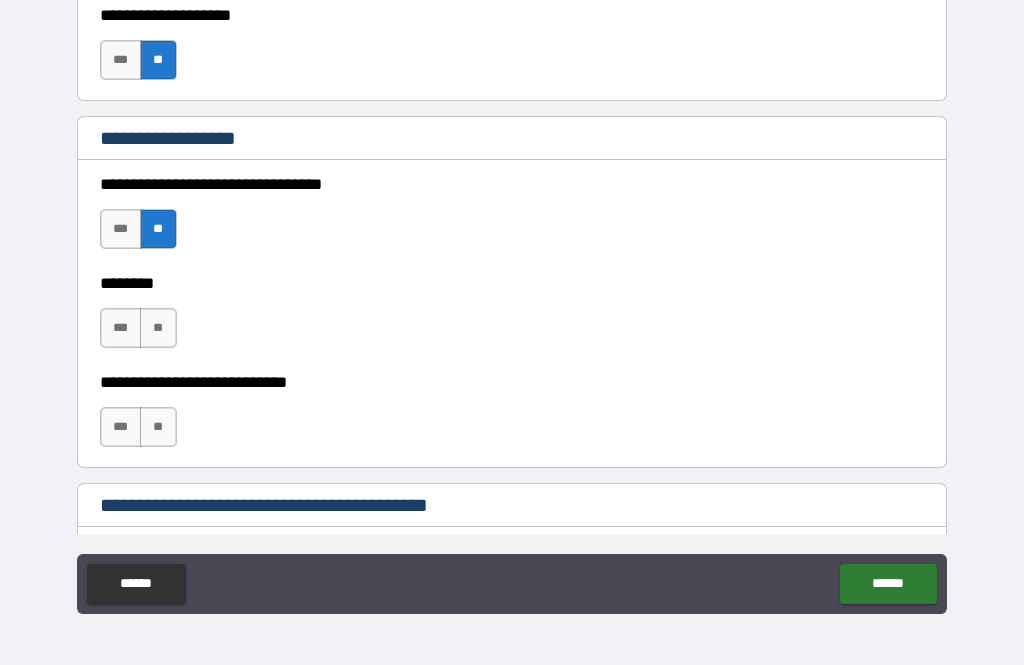 click on "**" at bounding box center [158, 328] 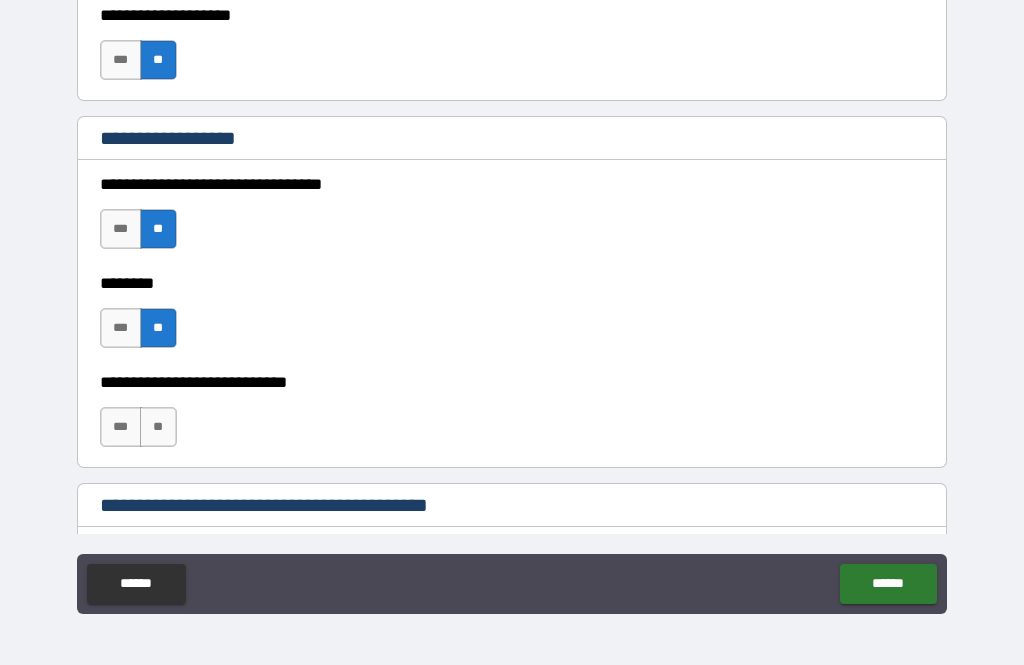click on "**" at bounding box center (158, 427) 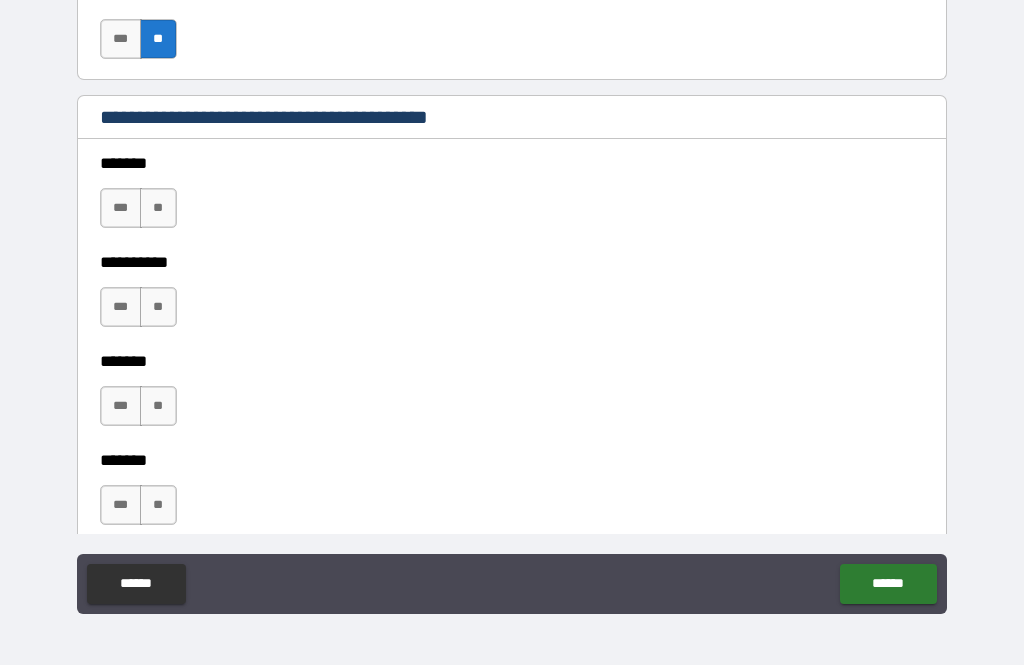scroll, scrollTop: 1385, scrollLeft: 0, axis: vertical 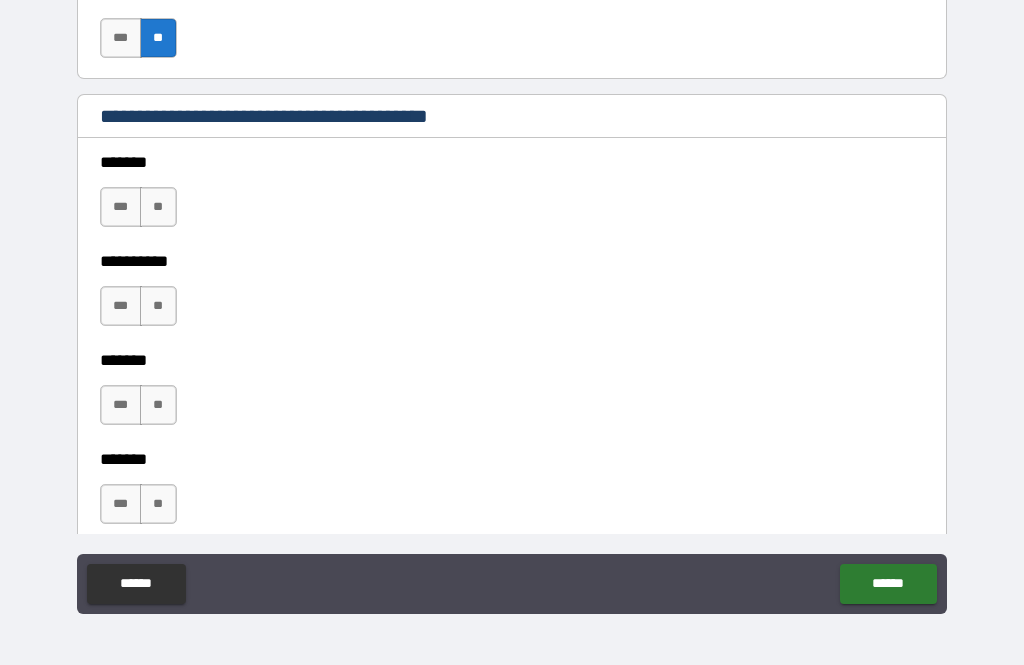 click on "**" at bounding box center (158, 207) 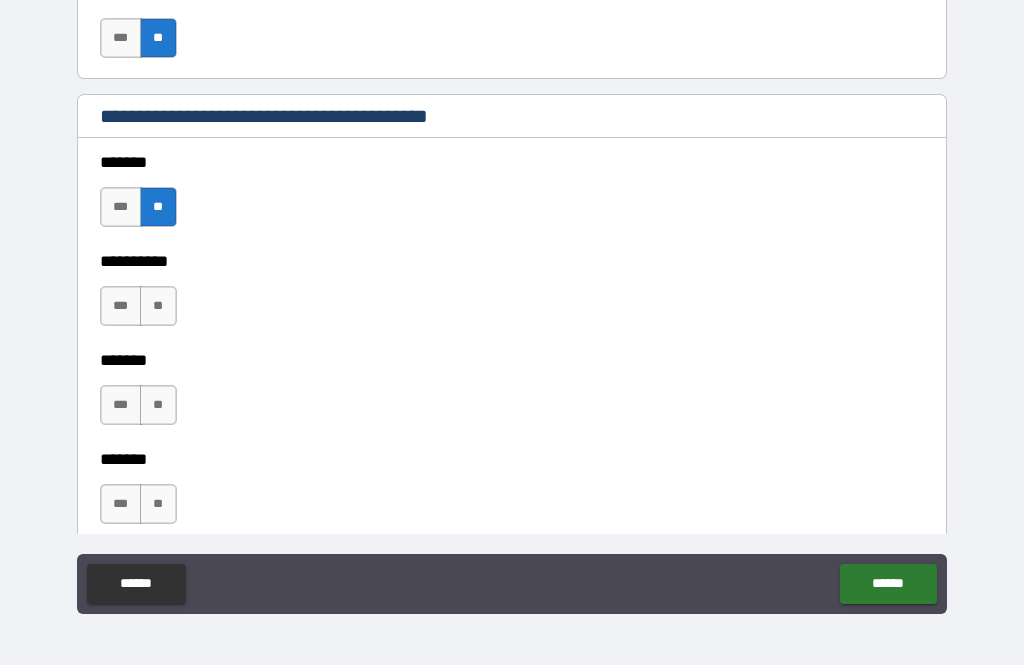 click on "**" at bounding box center [158, 306] 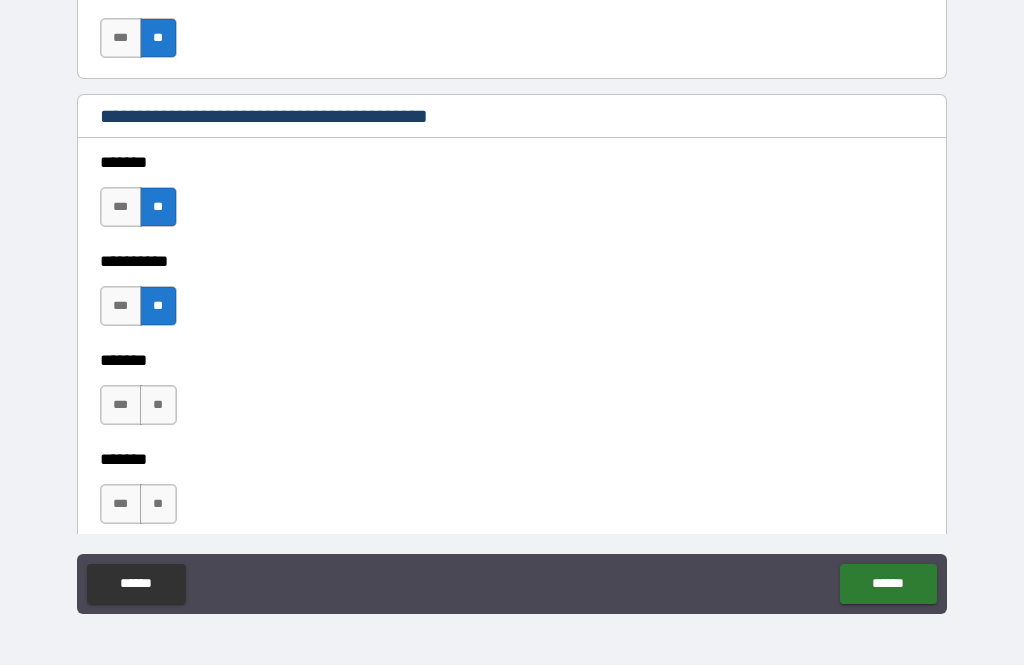 click on "**" at bounding box center (158, 405) 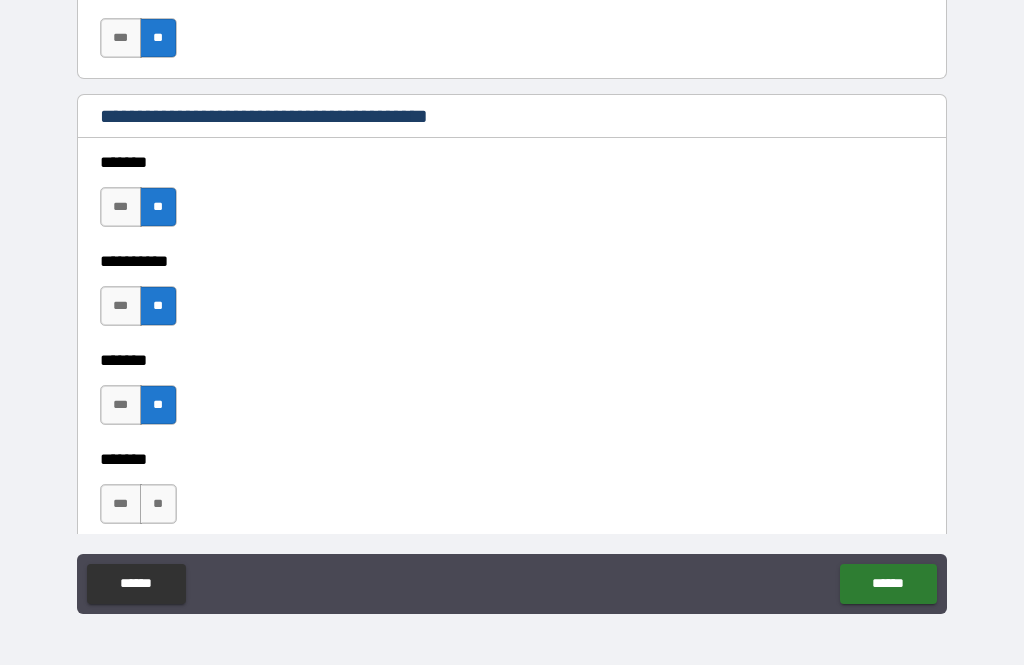click on "**" at bounding box center (158, 504) 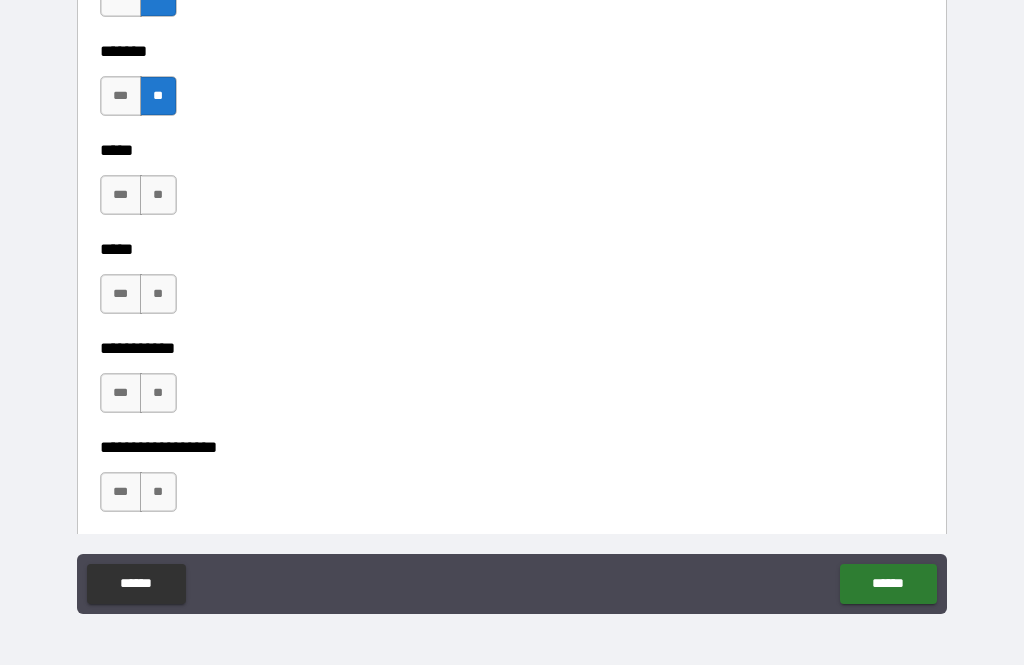 scroll, scrollTop: 1799, scrollLeft: 0, axis: vertical 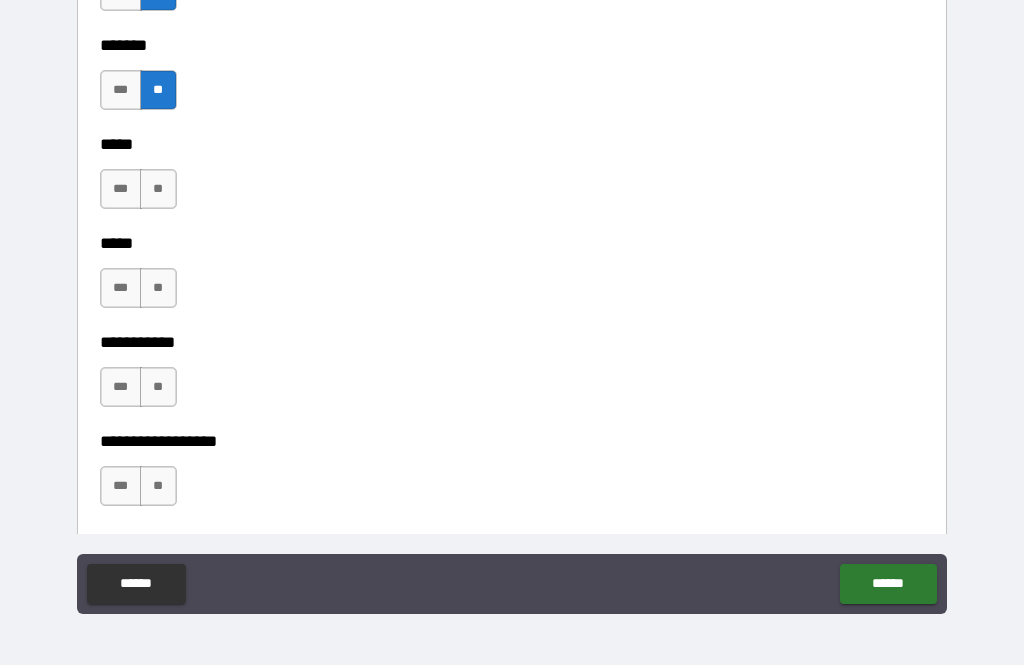 click on "**" at bounding box center (158, 288) 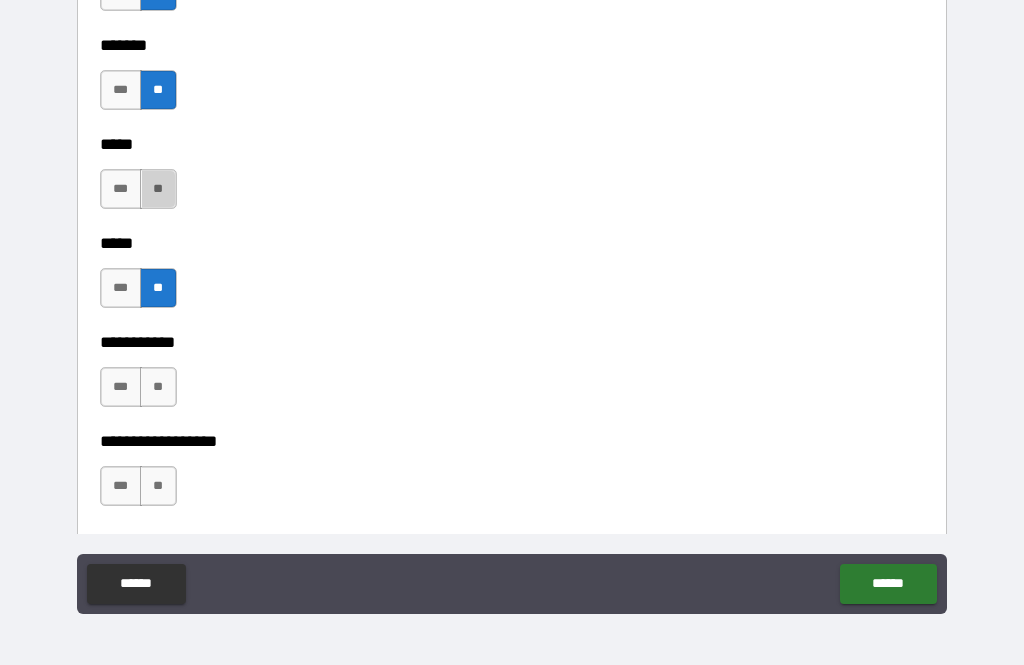 click on "**" at bounding box center [158, 189] 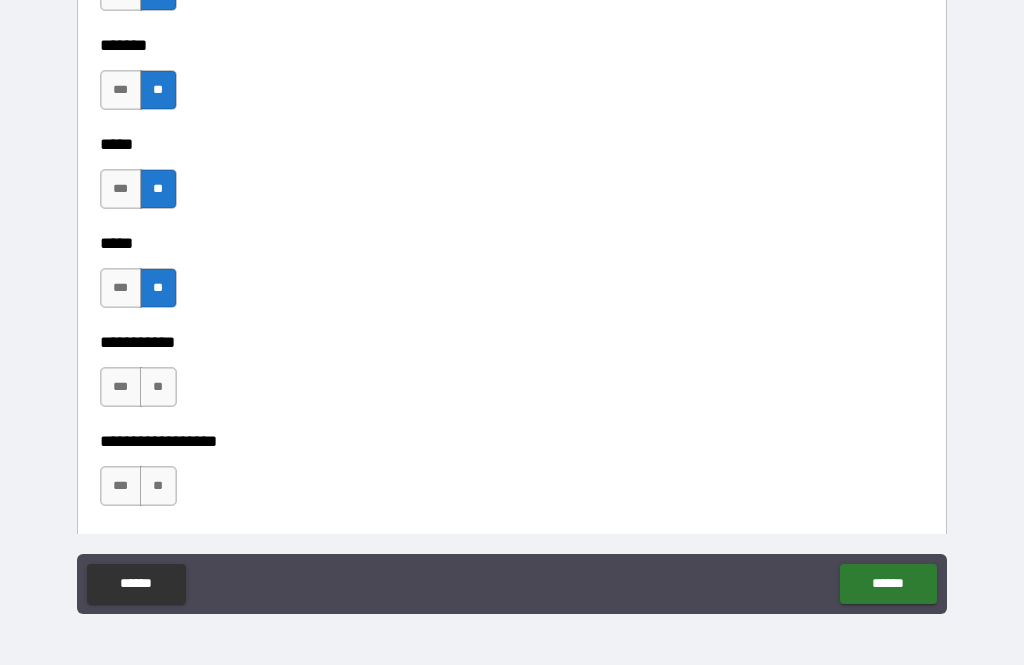 click on "**" at bounding box center (158, 387) 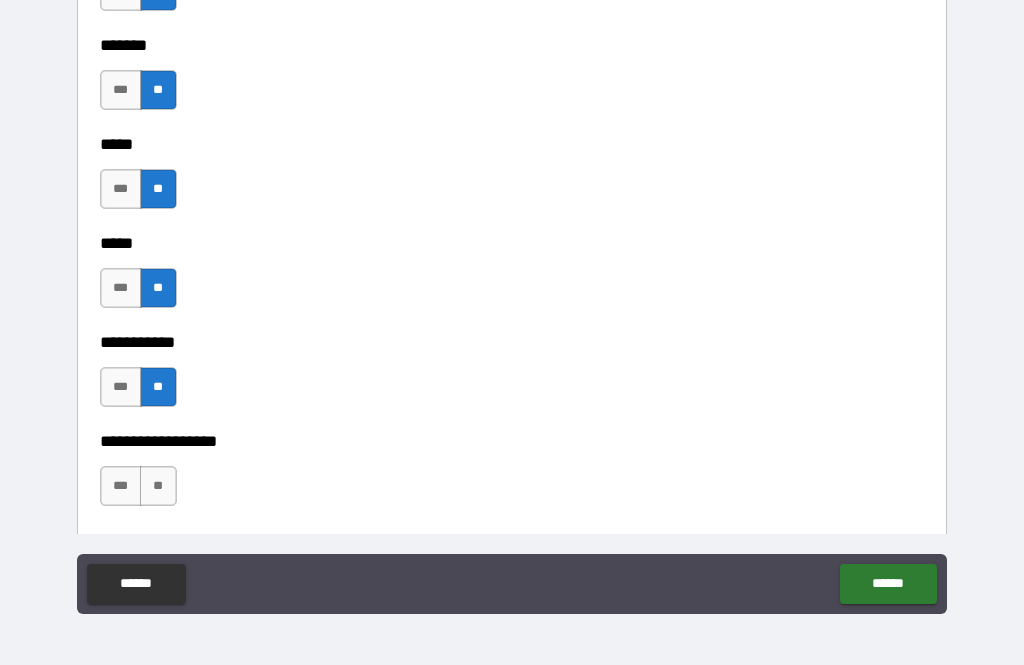 click on "**" at bounding box center (158, 486) 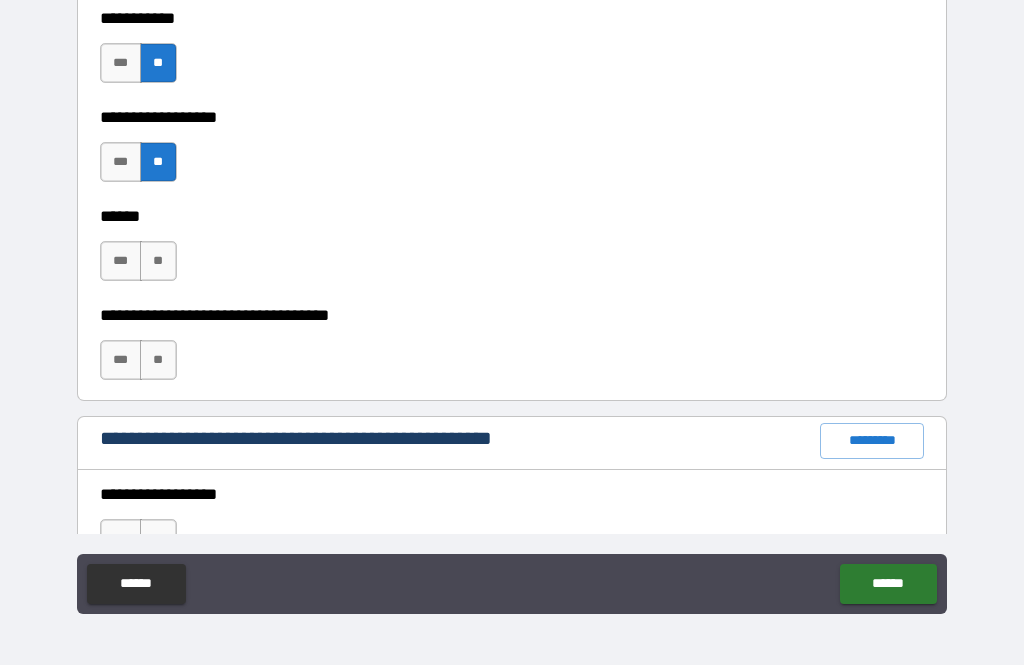 scroll, scrollTop: 2124, scrollLeft: 0, axis: vertical 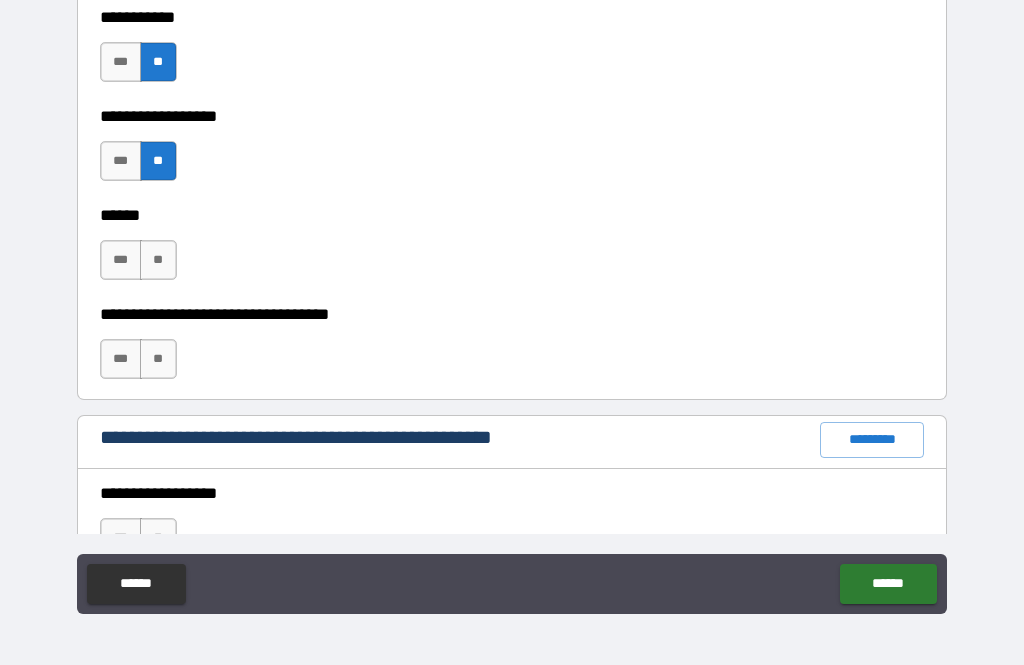 click on "**" at bounding box center [158, 359] 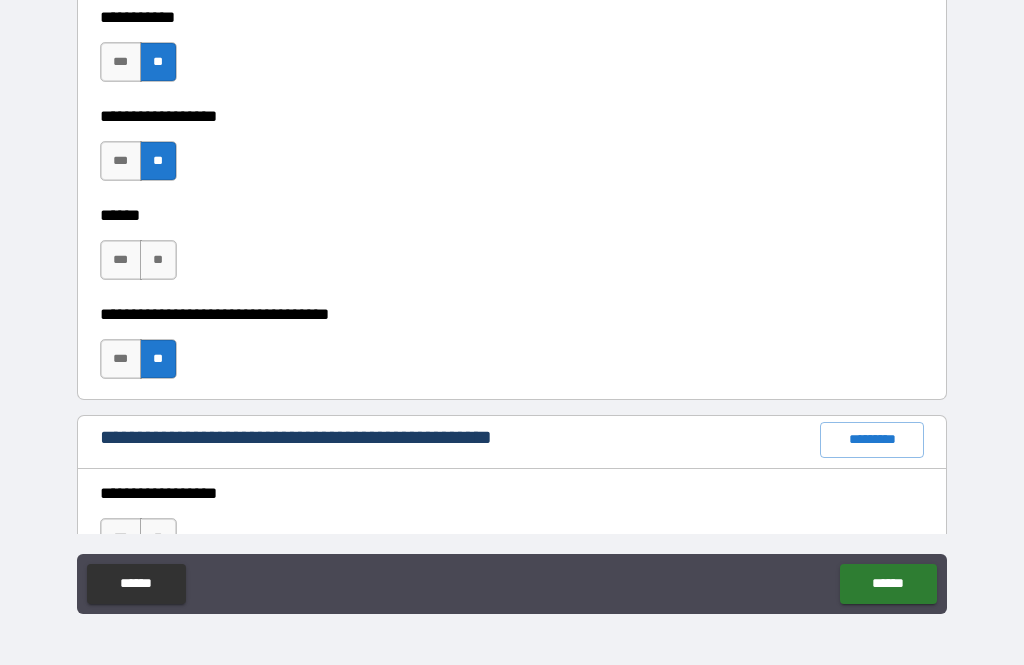 click on "**" at bounding box center (158, 260) 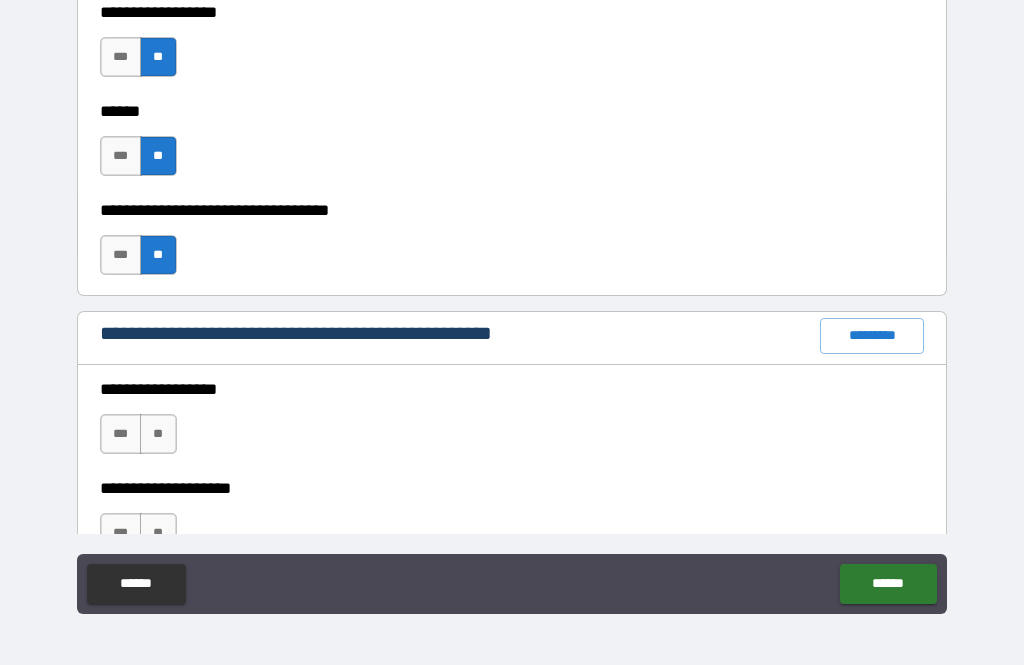 scroll, scrollTop: 2263, scrollLeft: 0, axis: vertical 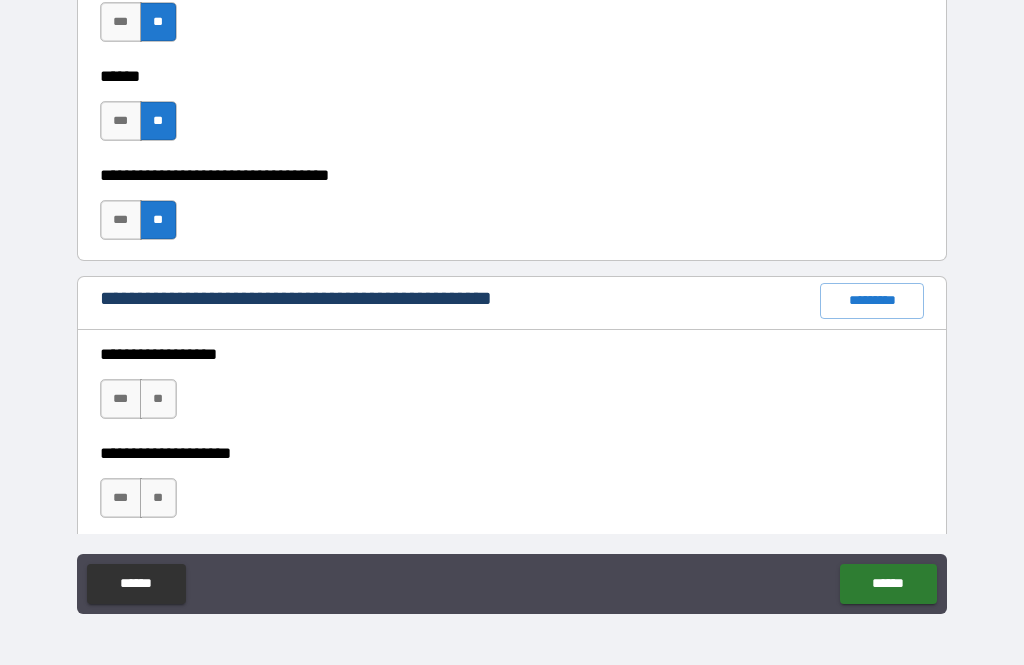 click on "**" at bounding box center [158, 399] 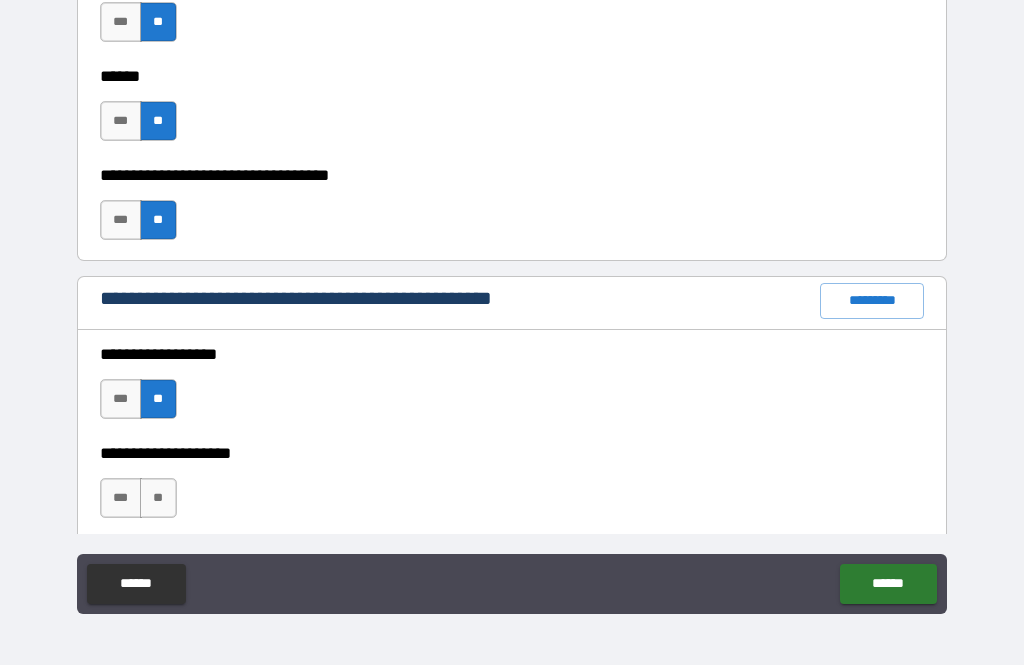 click on "**" at bounding box center [158, 498] 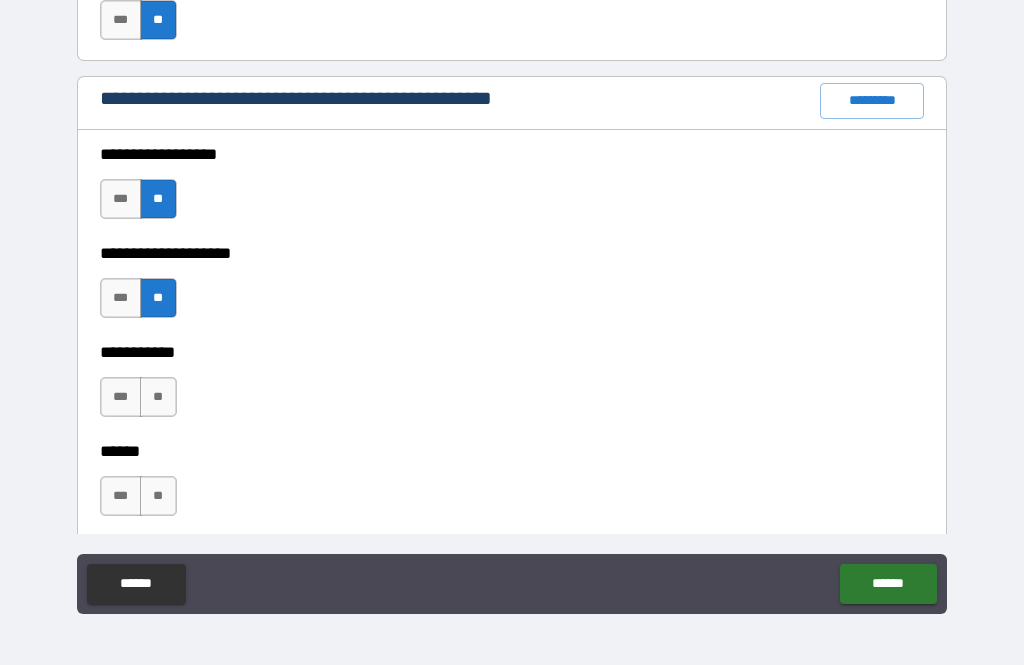scroll, scrollTop: 2463, scrollLeft: 0, axis: vertical 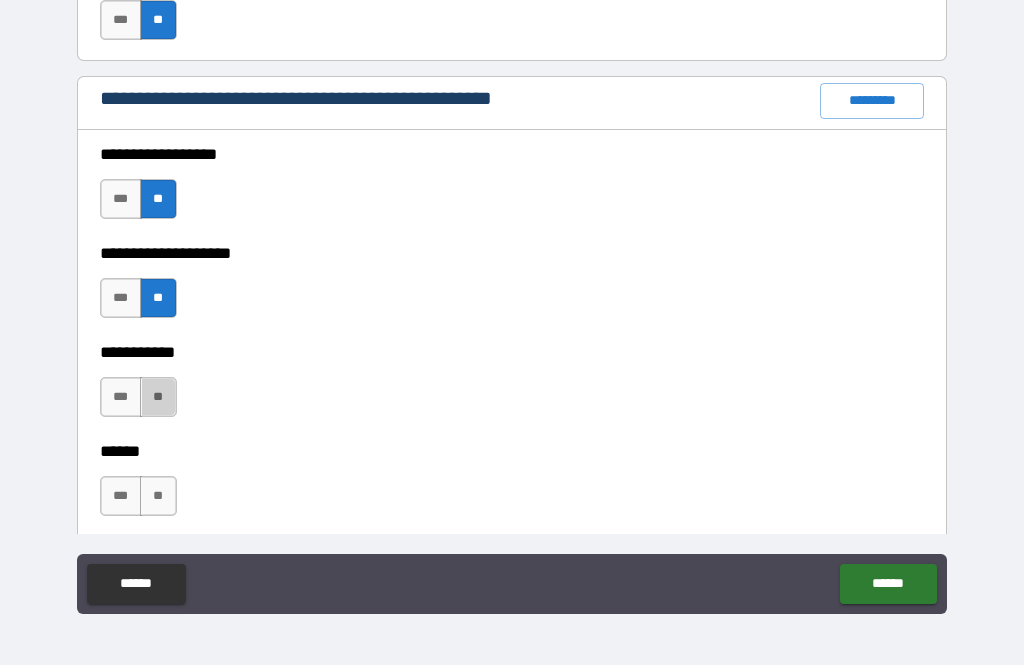 click on "**" at bounding box center (158, 397) 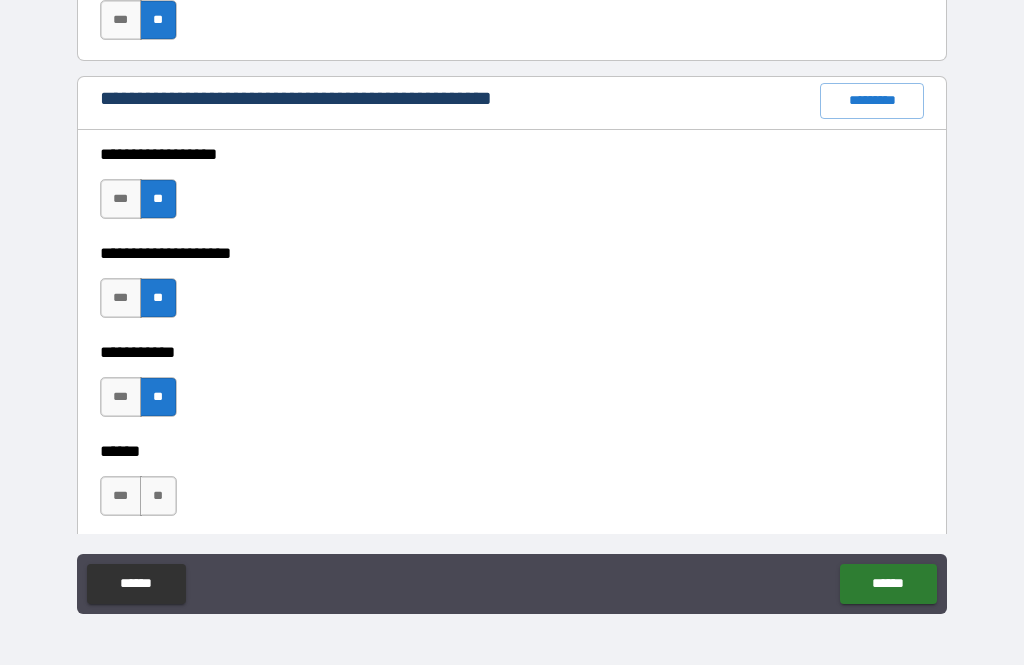 click on "**" at bounding box center [158, 496] 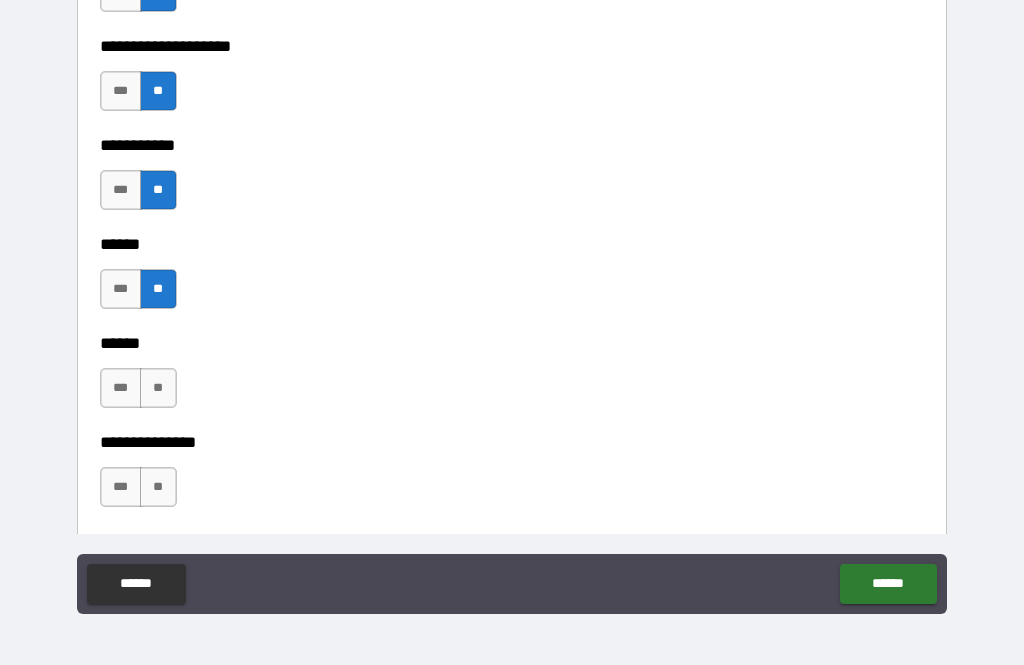 scroll, scrollTop: 2677, scrollLeft: 0, axis: vertical 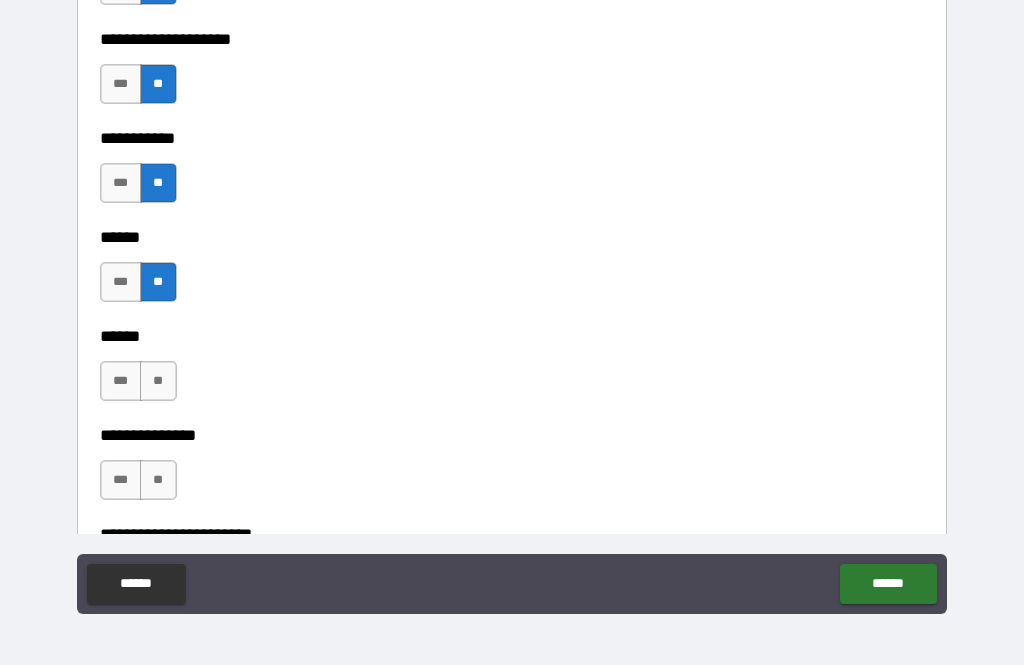 click on "**" at bounding box center [158, 381] 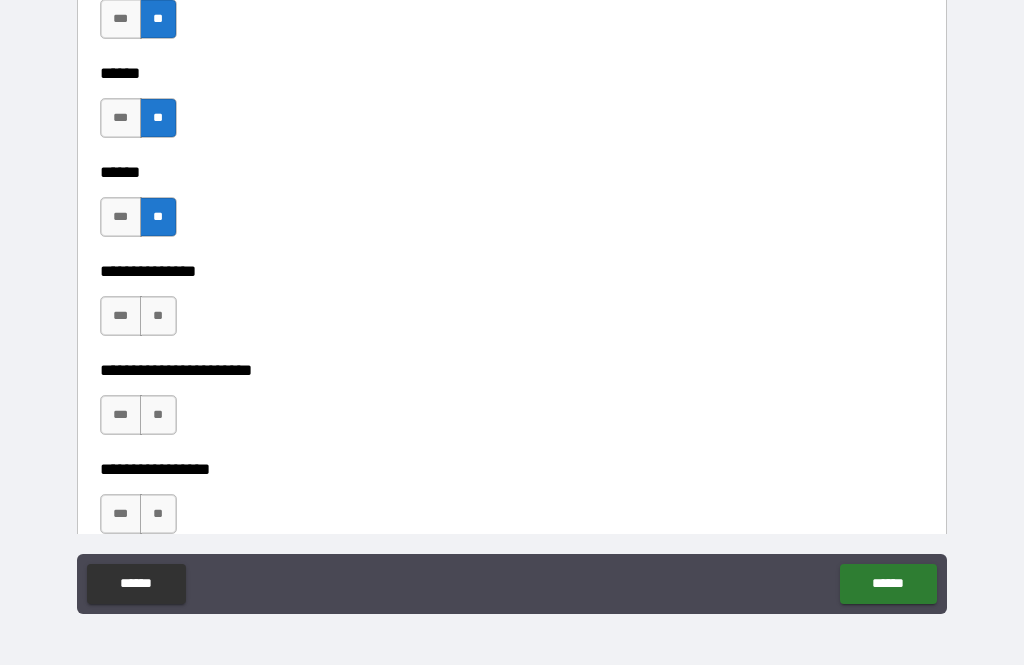 scroll, scrollTop: 2874, scrollLeft: 0, axis: vertical 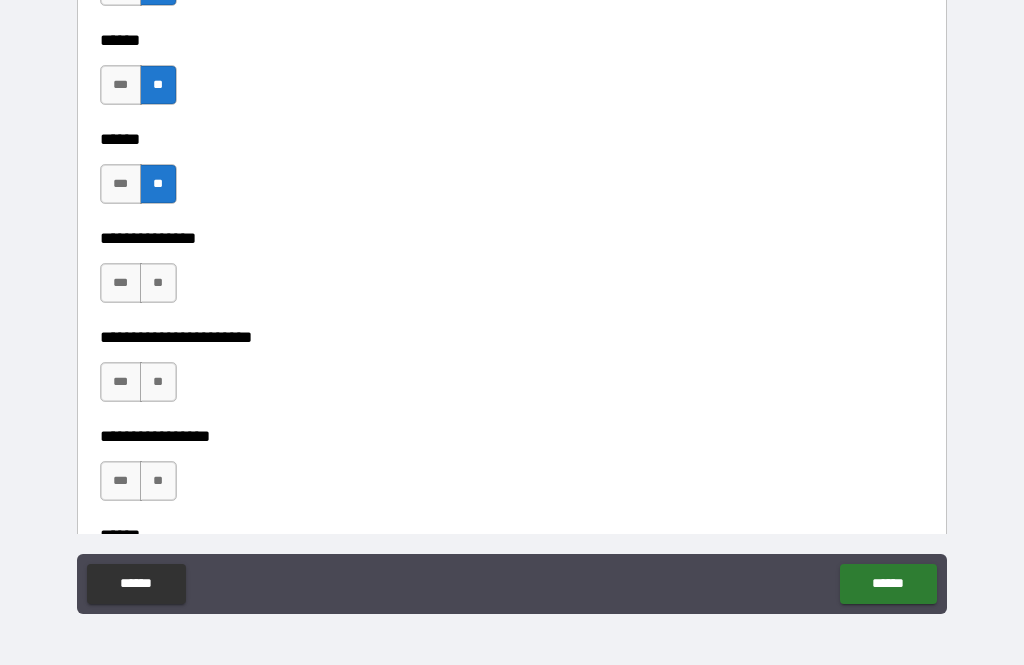 click on "***" at bounding box center [121, 283] 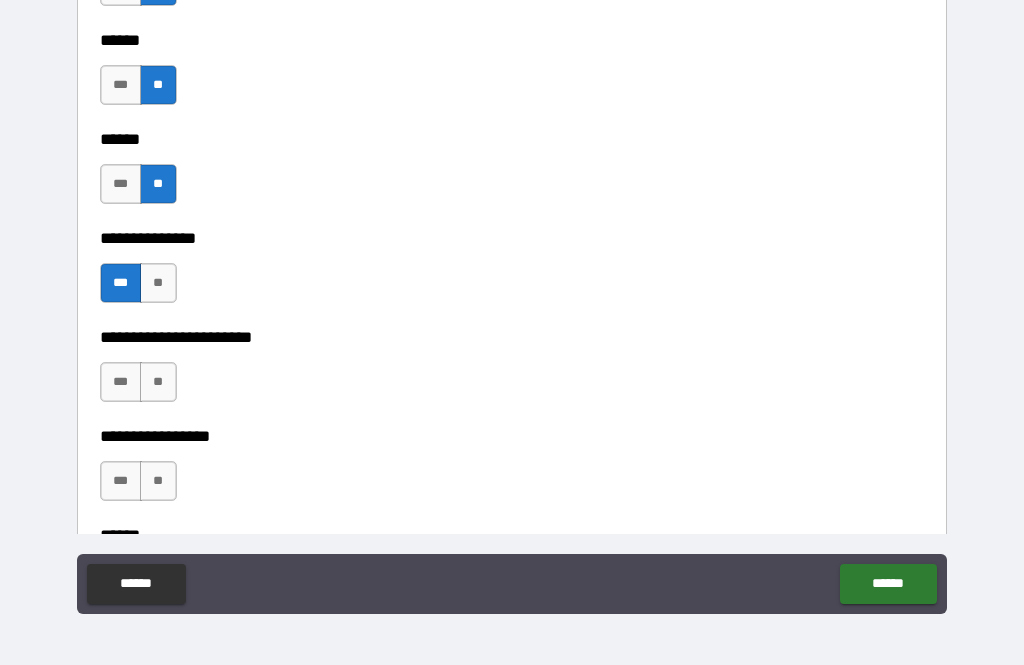 click on "**" at bounding box center [158, 382] 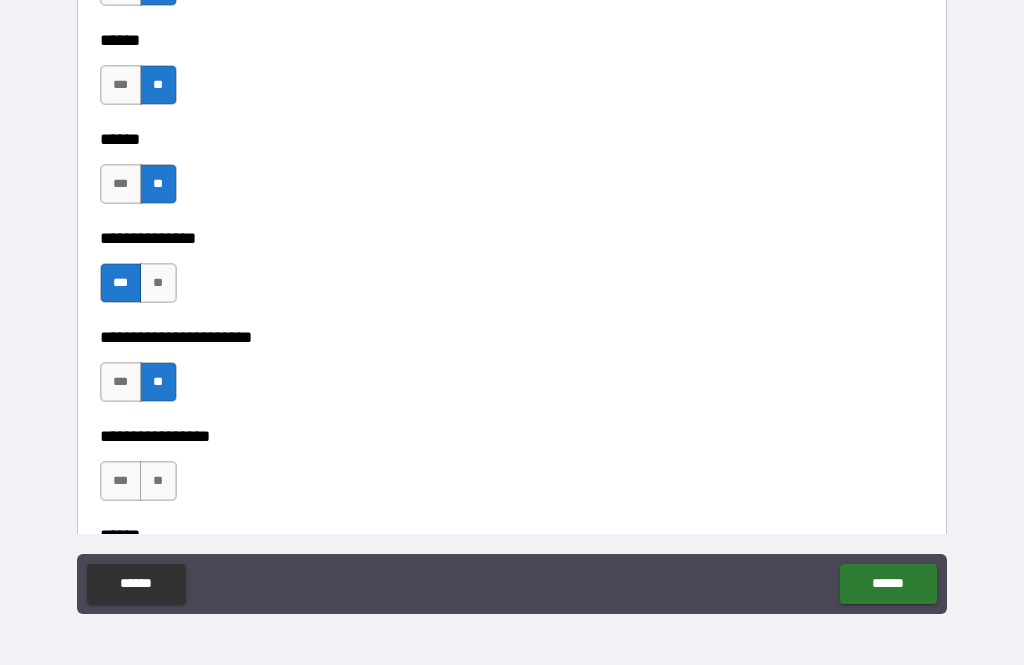 click on "**" at bounding box center (158, 481) 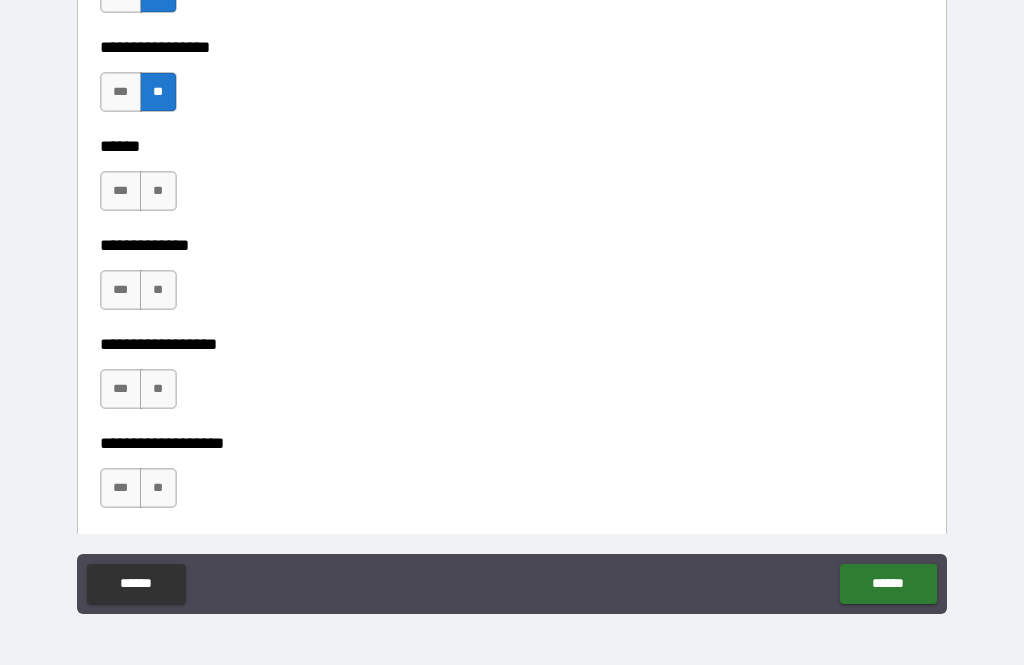 scroll, scrollTop: 3264, scrollLeft: 0, axis: vertical 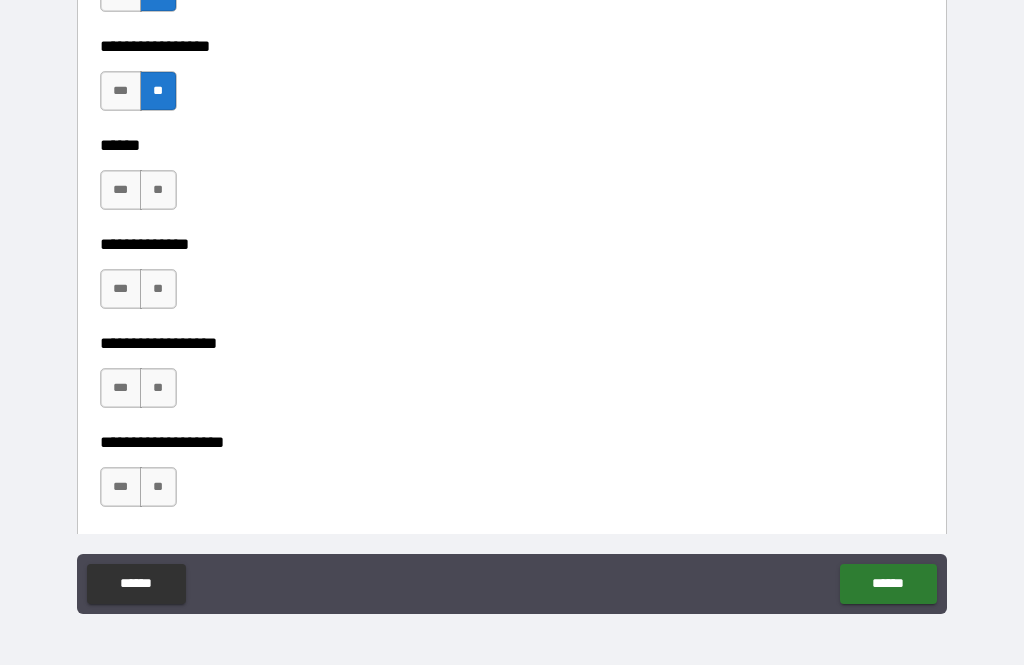 click on "**" at bounding box center (158, 190) 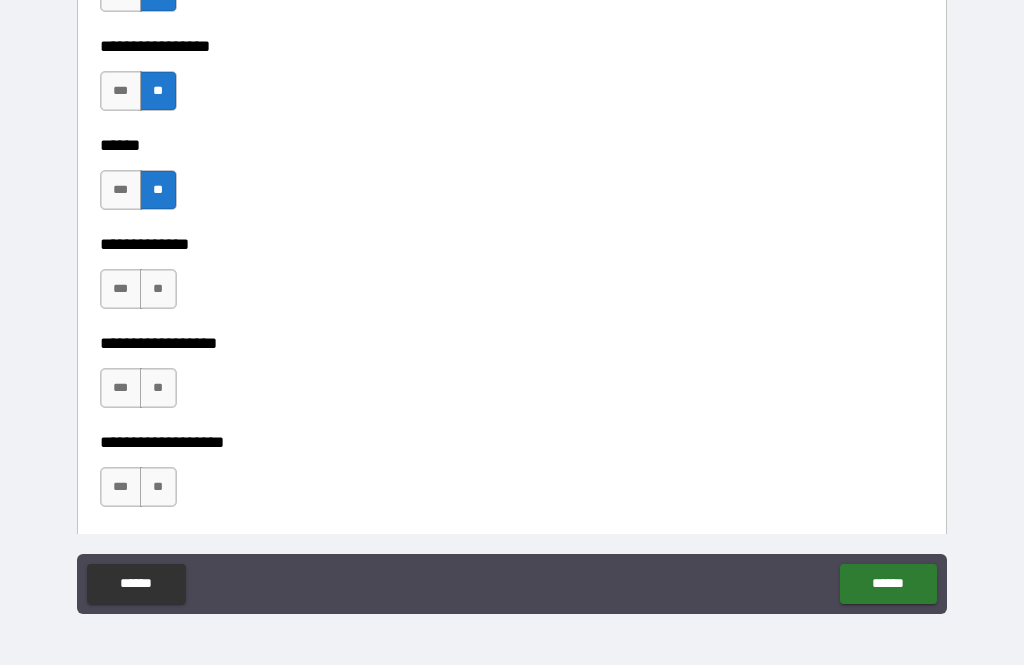 click on "**" at bounding box center (158, 289) 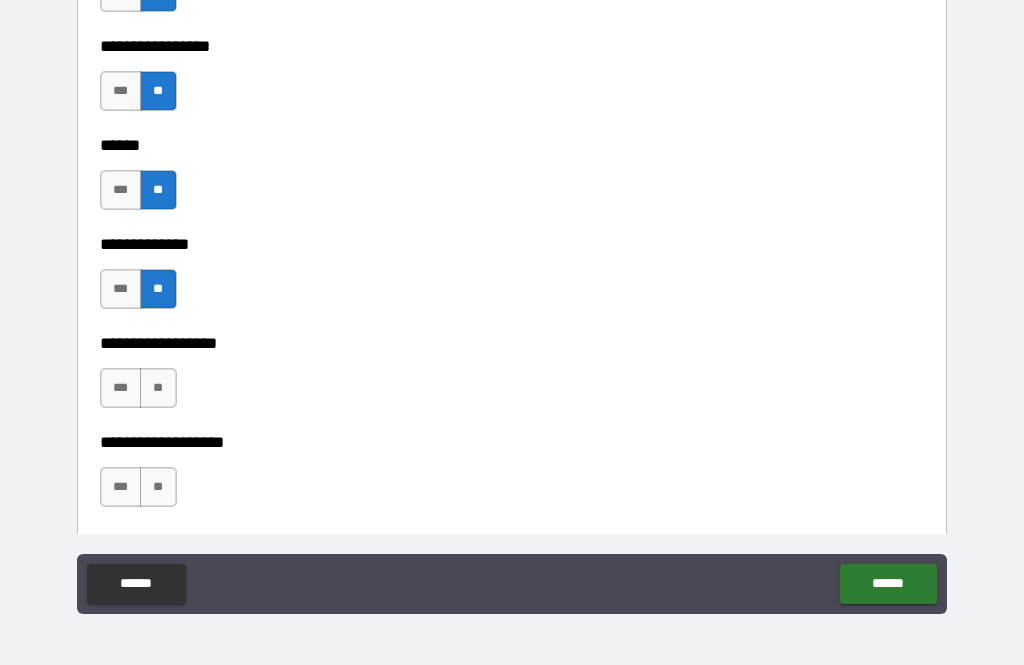 click on "**" at bounding box center (158, 388) 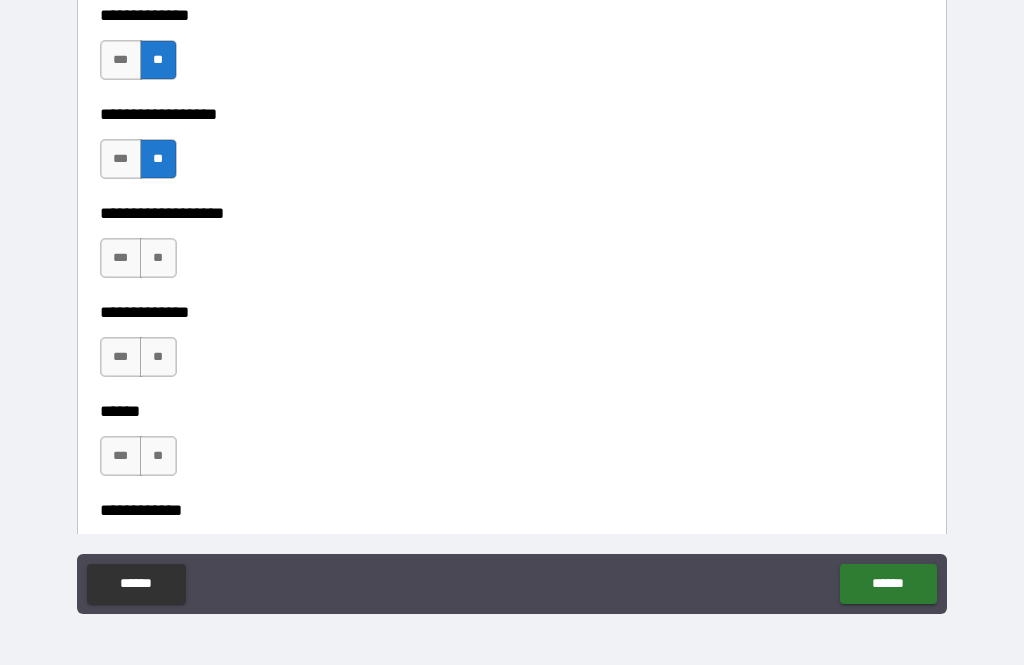 scroll, scrollTop: 3502, scrollLeft: 0, axis: vertical 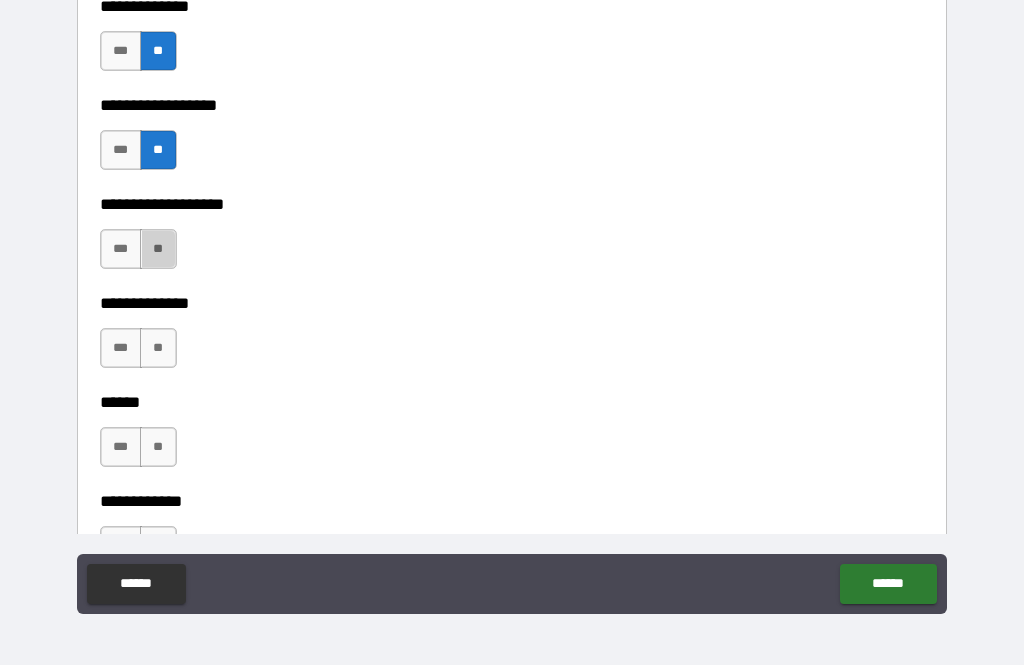 click on "**" at bounding box center (158, 249) 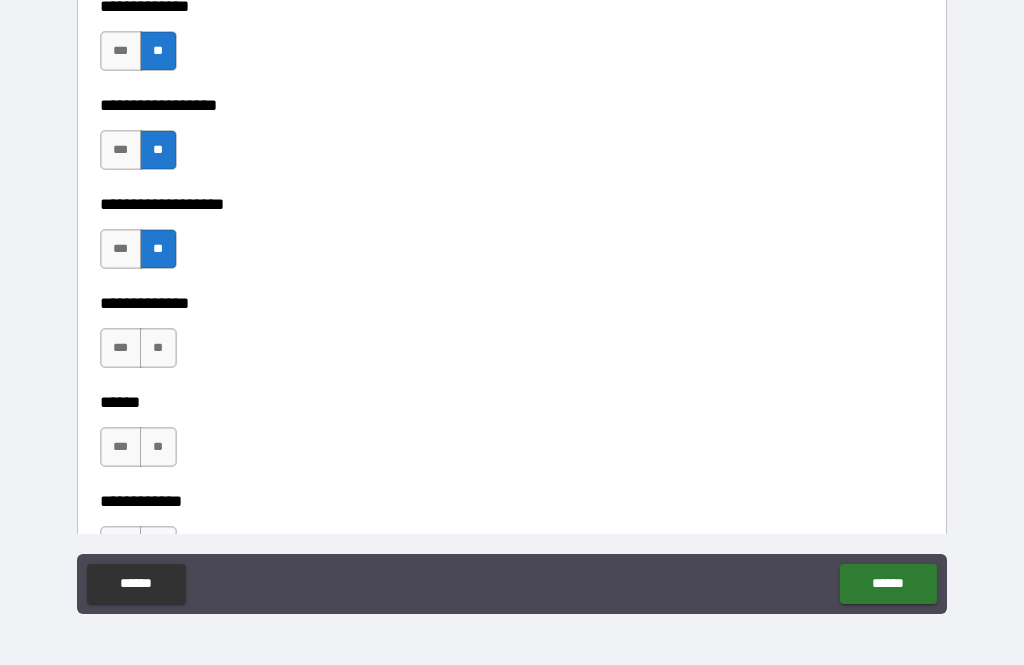 click on "***" at bounding box center [121, 348] 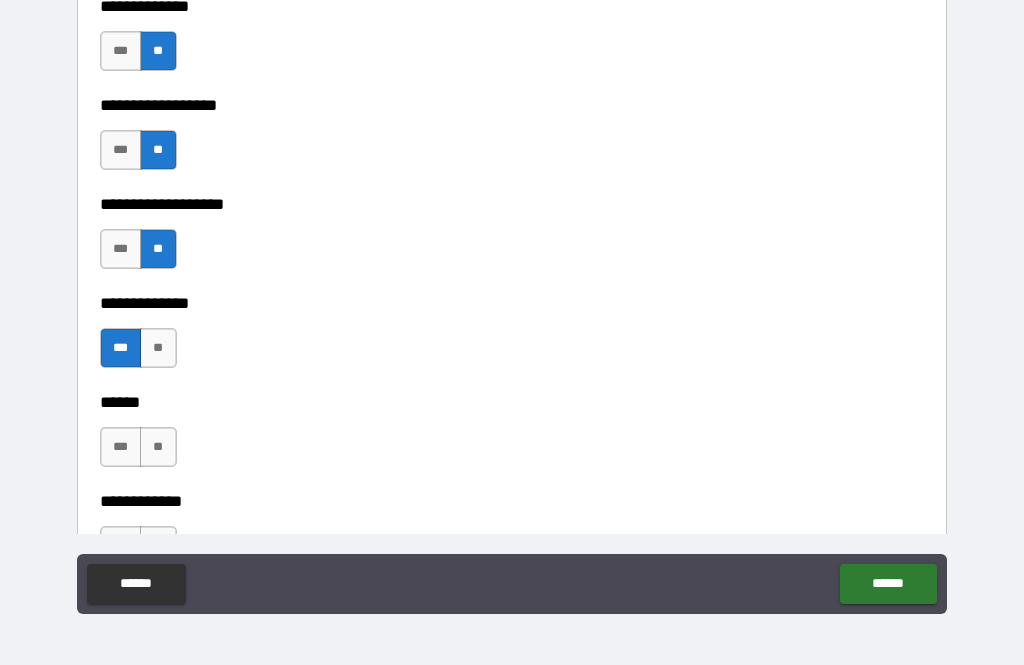 click on "**" at bounding box center [158, 447] 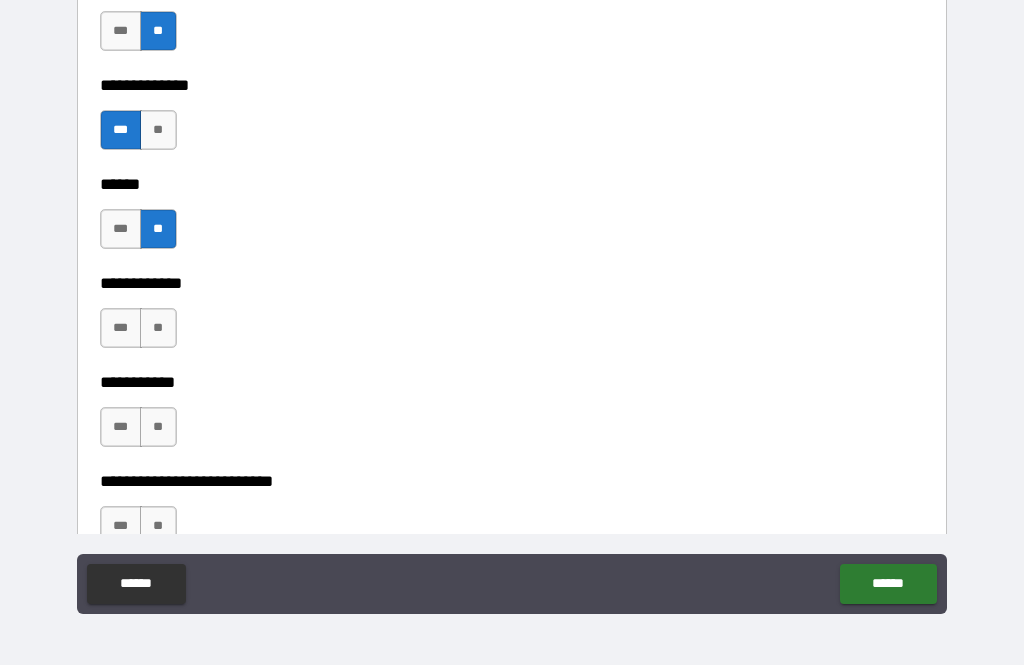 scroll, scrollTop: 3720, scrollLeft: 0, axis: vertical 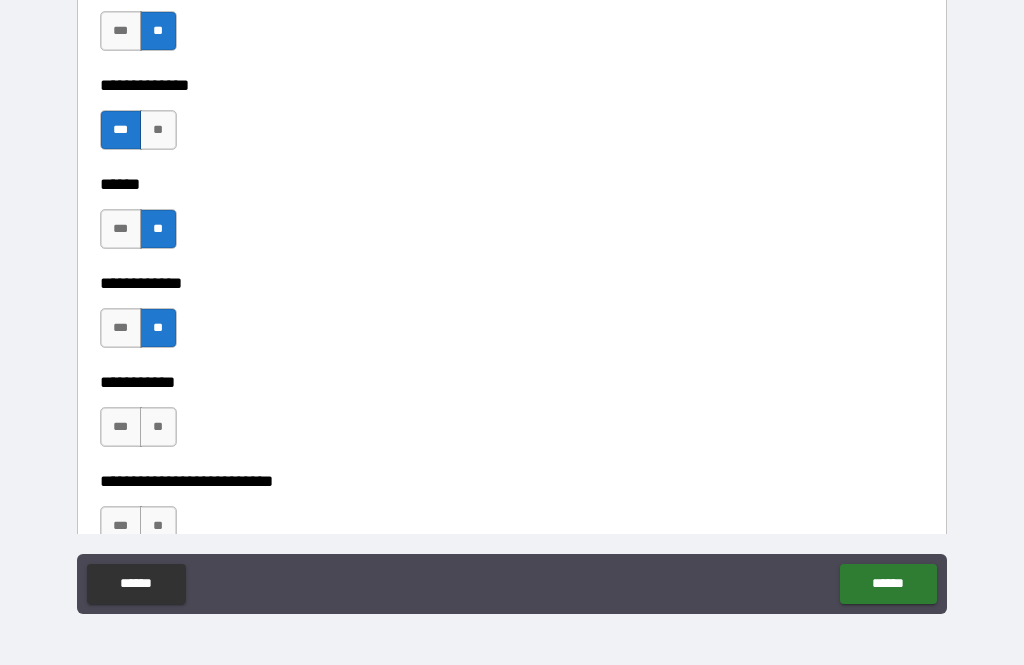 click on "**" at bounding box center (158, 427) 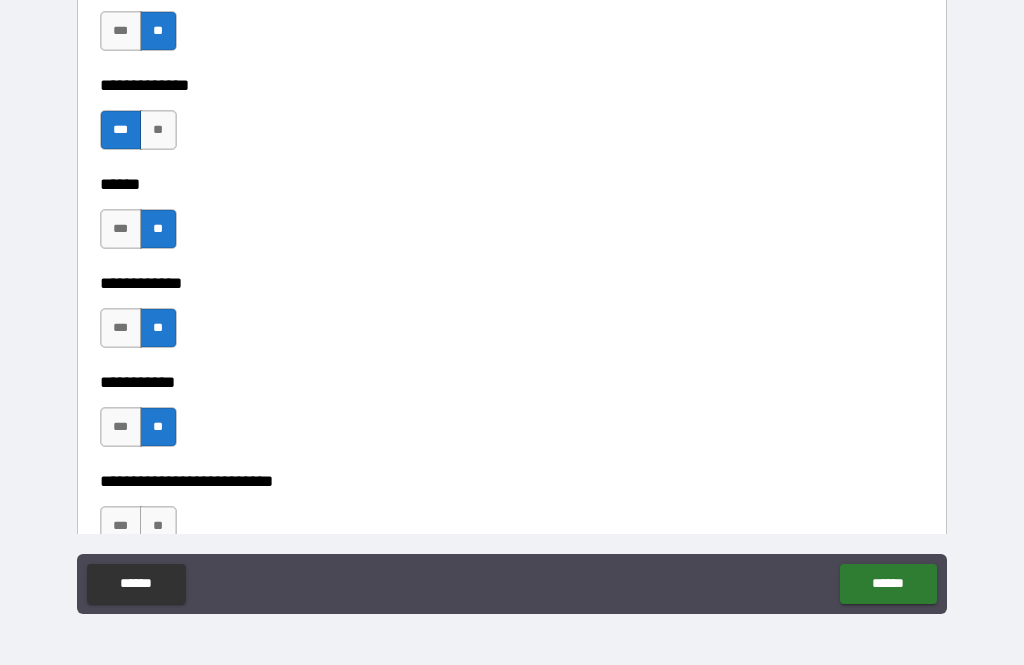 click on "**" at bounding box center (158, 526) 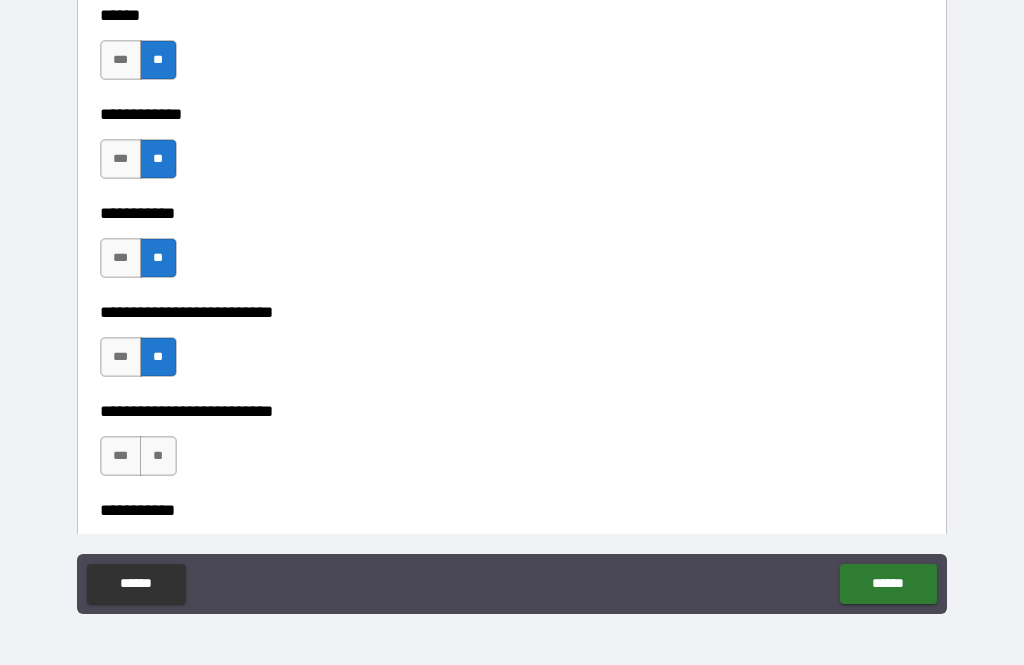 scroll, scrollTop: 3891, scrollLeft: 0, axis: vertical 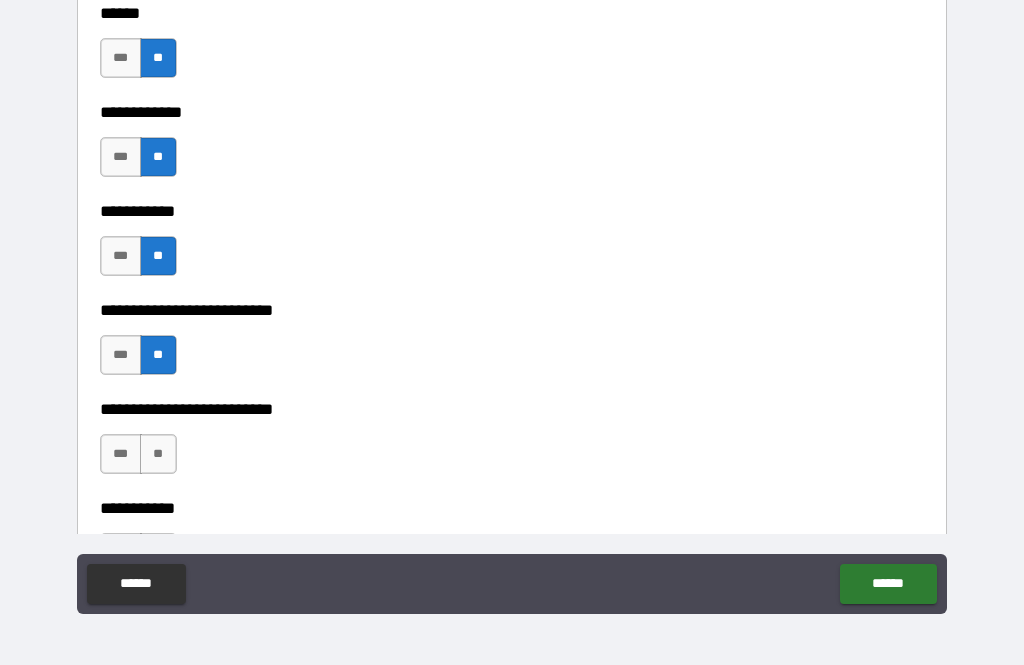 click on "***" at bounding box center [121, 355] 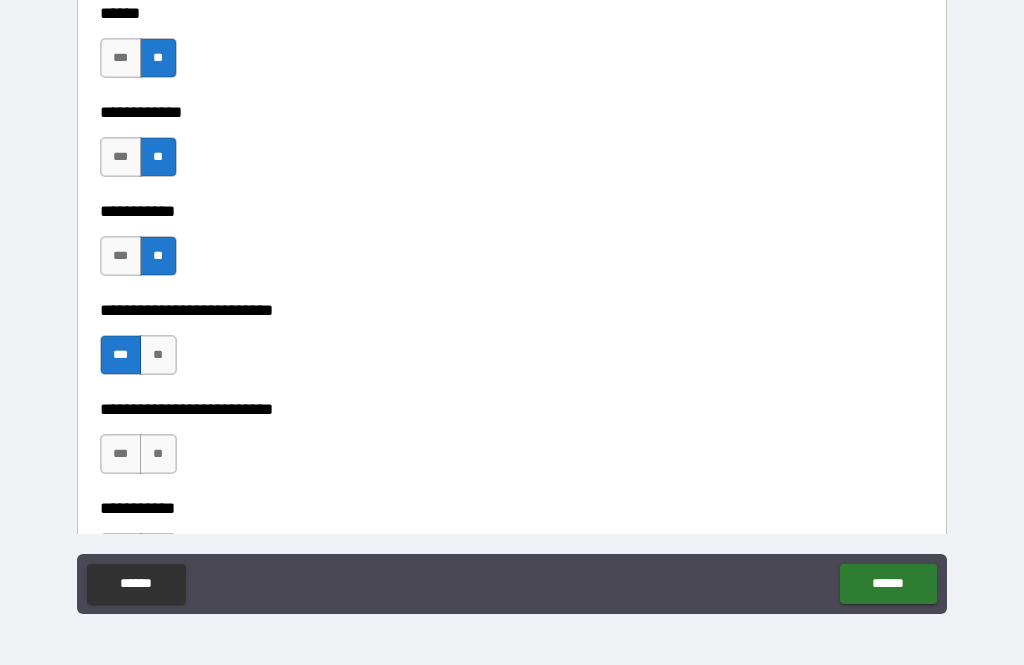 click on "**" at bounding box center (158, 454) 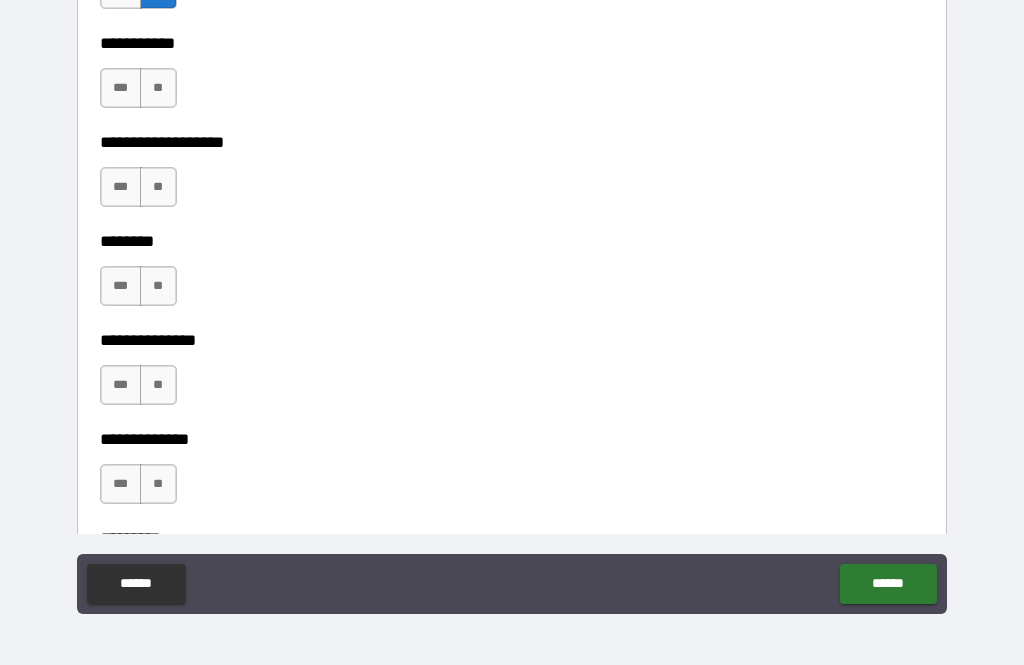 scroll, scrollTop: 4358, scrollLeft: 0, axis: vertical 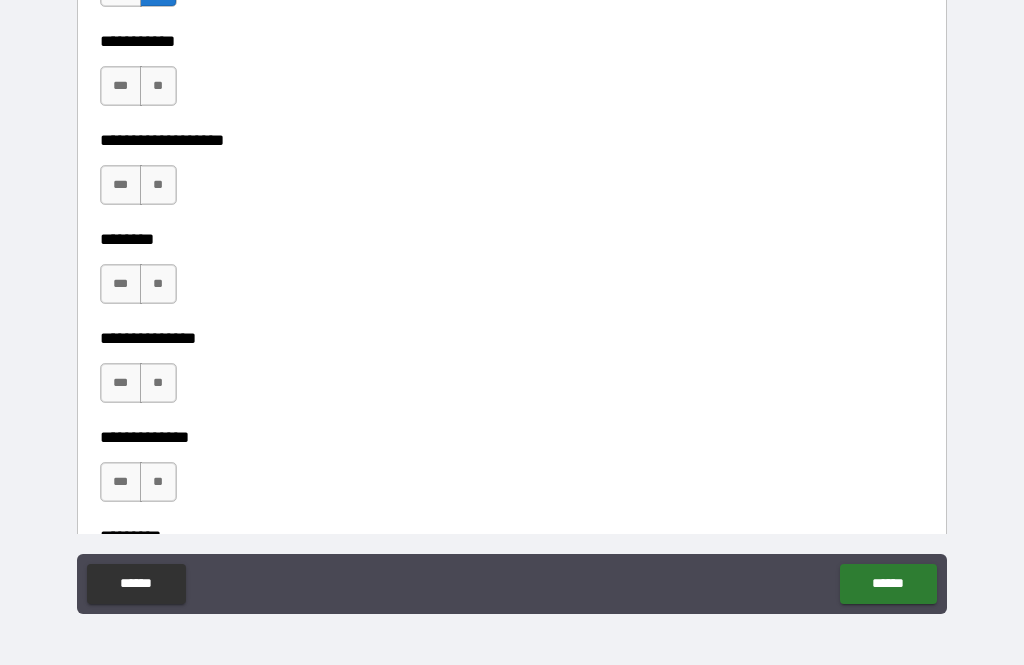 click on "**" at bounding box center [158, 86] 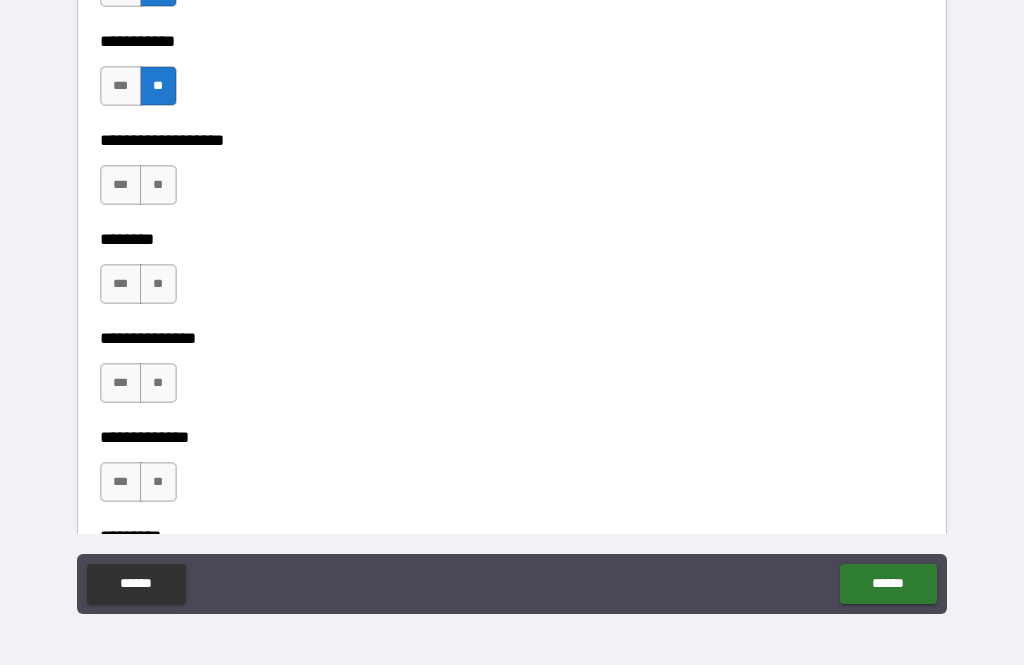 click on "**" at bounding box center [158, 185] 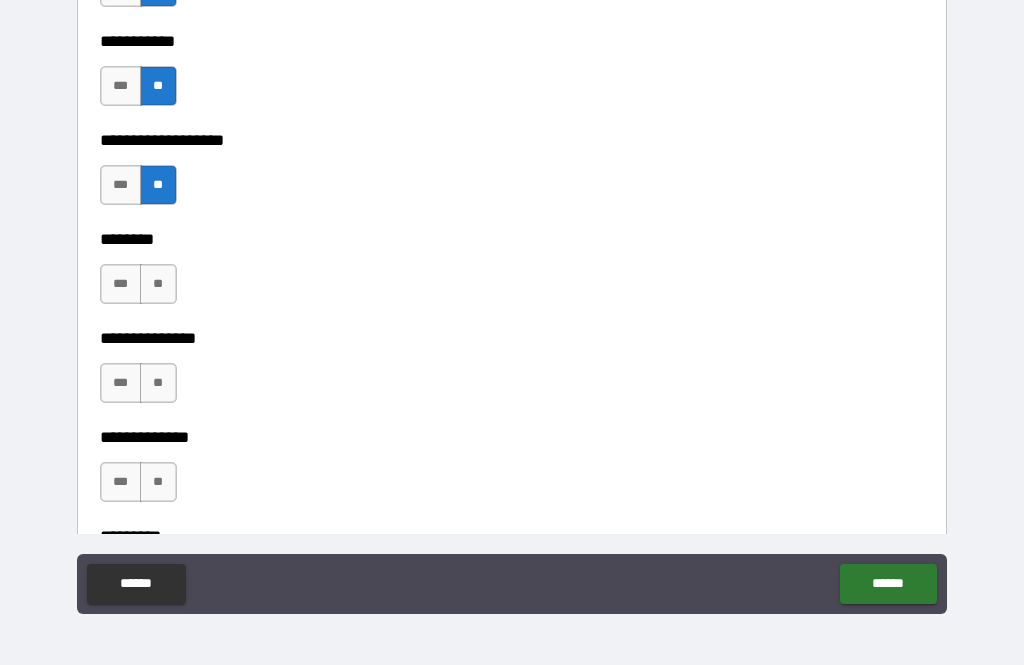 click on "**" at bounding box center [158, 284] 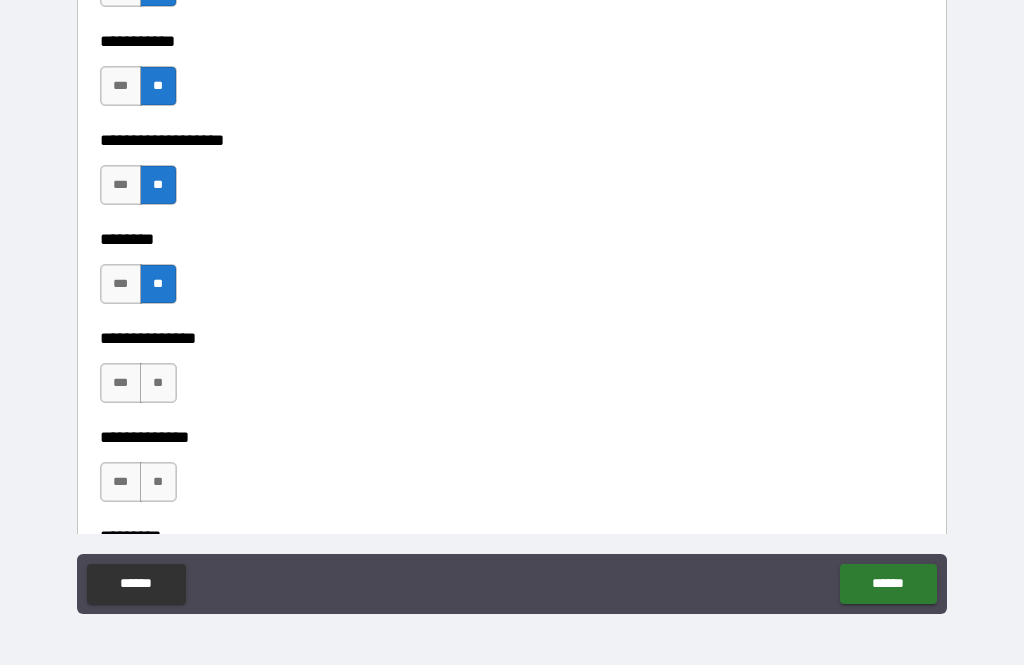 click on "**" at bounding box center [158, 383] 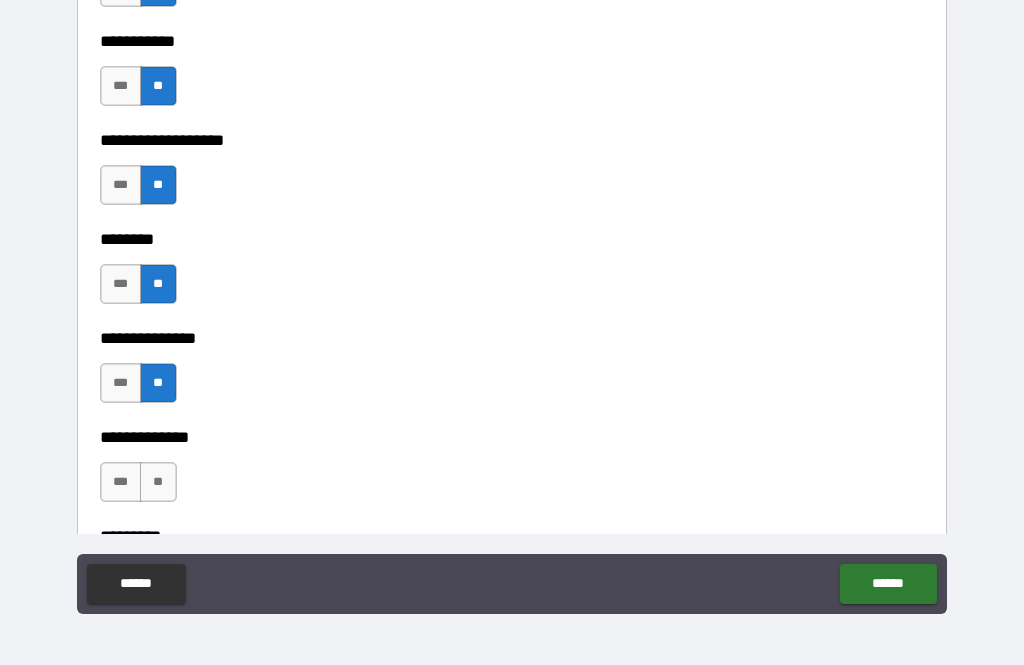 click on "**" at bounding box center (158, 482) 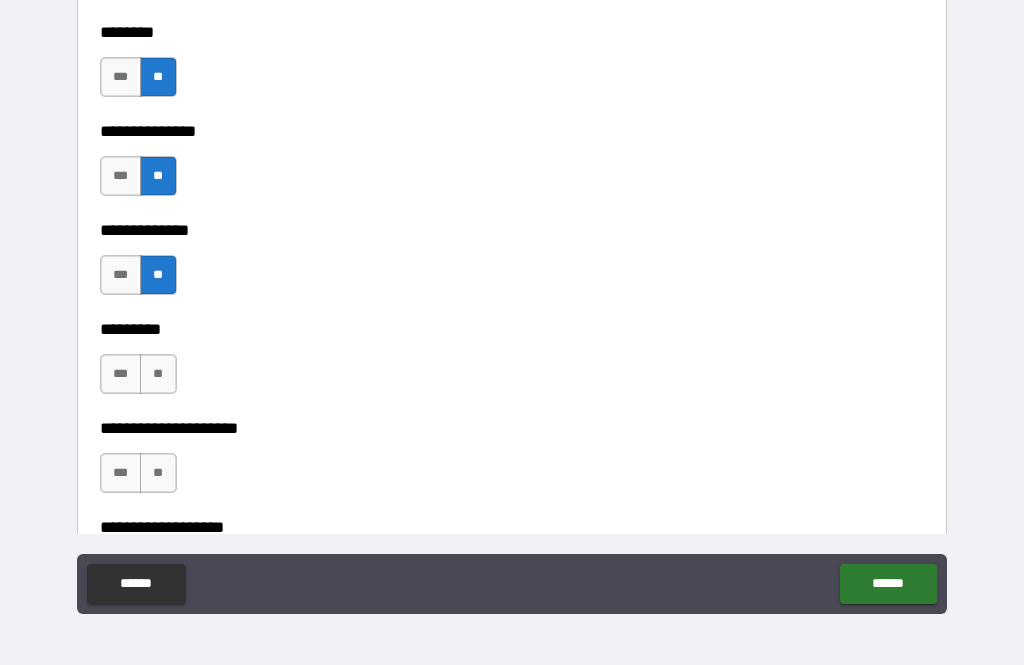 scroll, scrollTop: 4610, scrollLeft: 0, axis: vertical 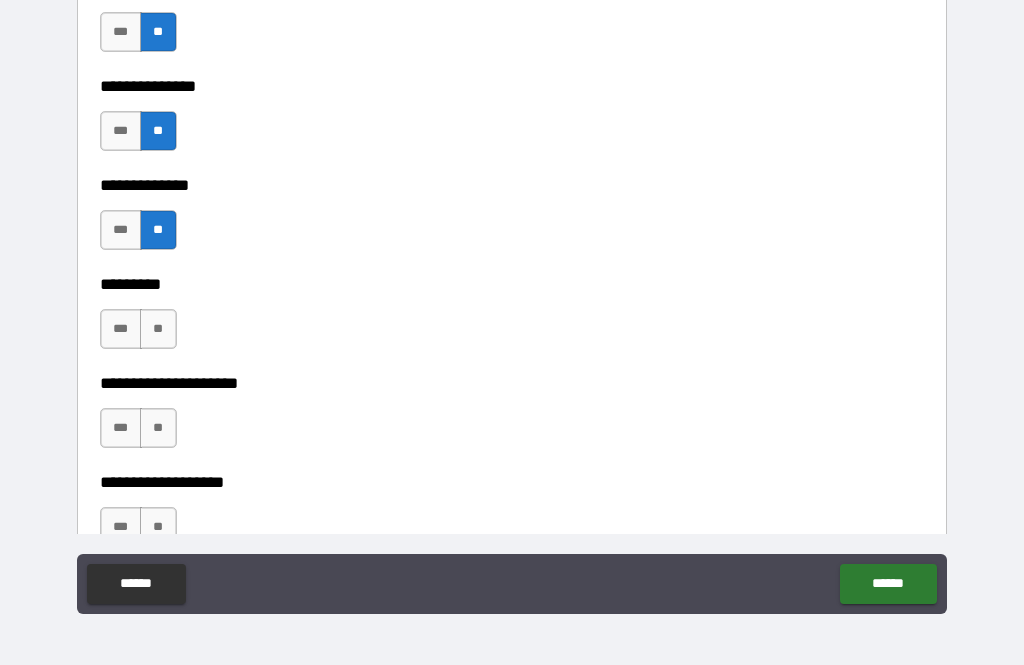 click on "**" at bounding box center [158, 329] 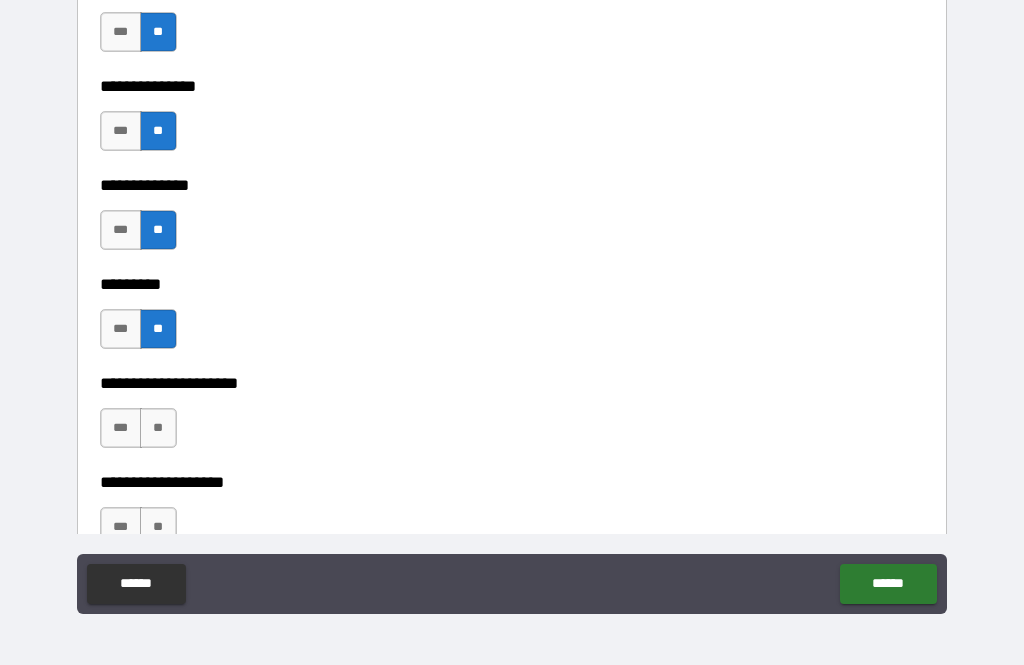click on "**" at bounding box center (158, 428) 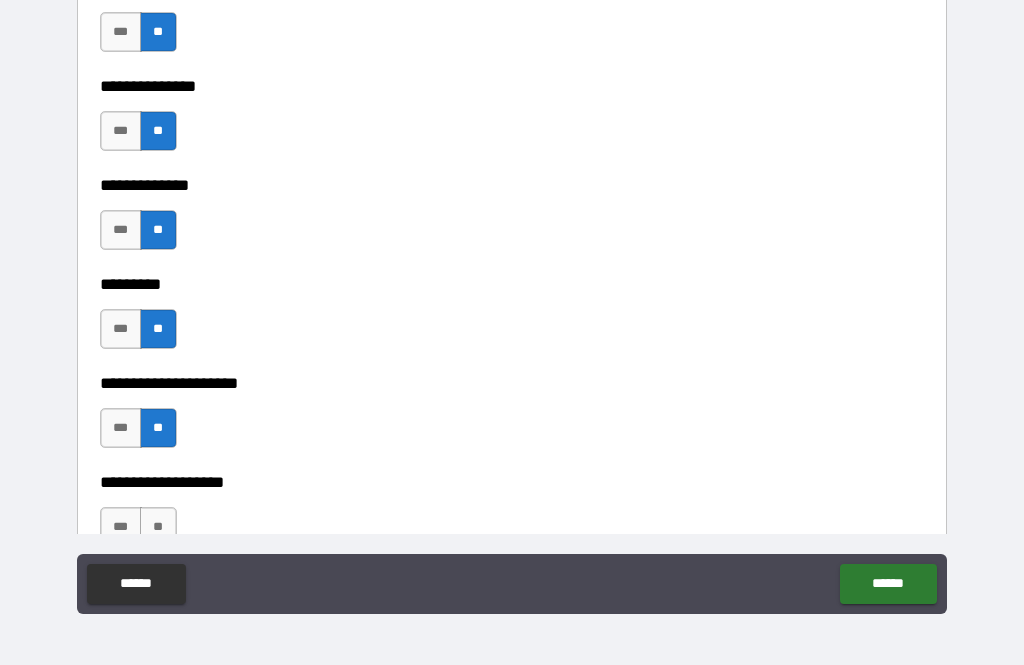 click on "**" at bounding box center (158, 527) 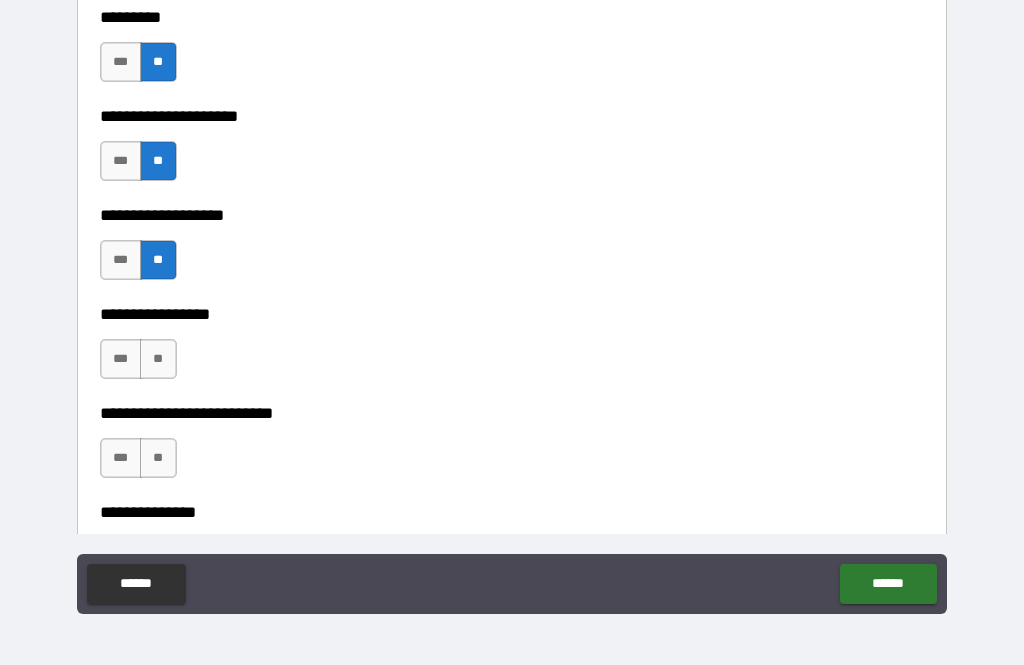 scroll, scrollTop: 4888, scrollLeft: 0, axis: vertical 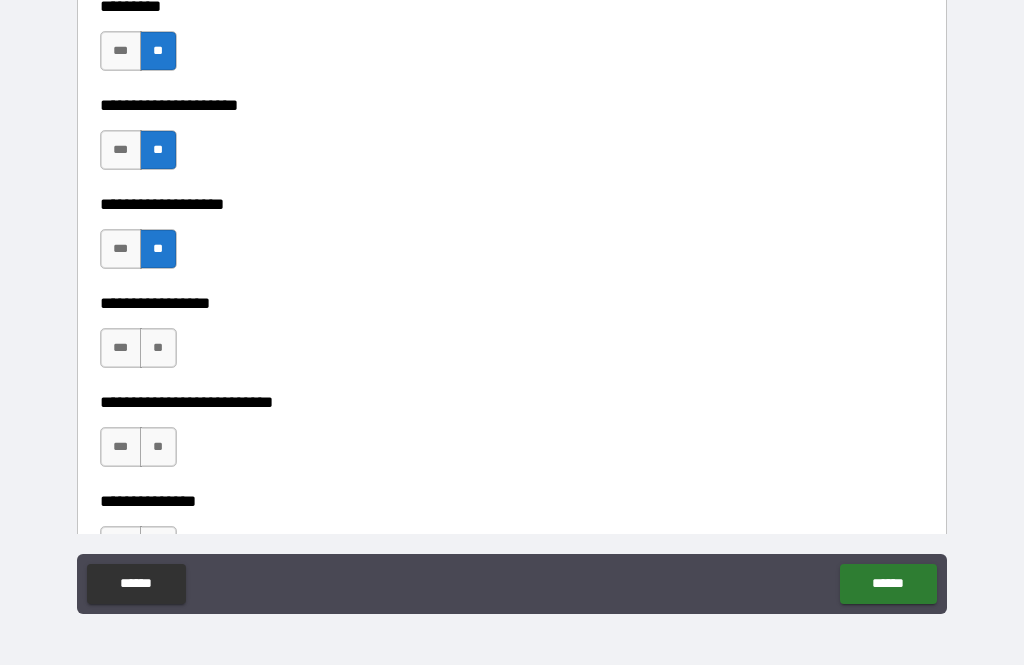 click on "**" at bounding box center (158, 348) 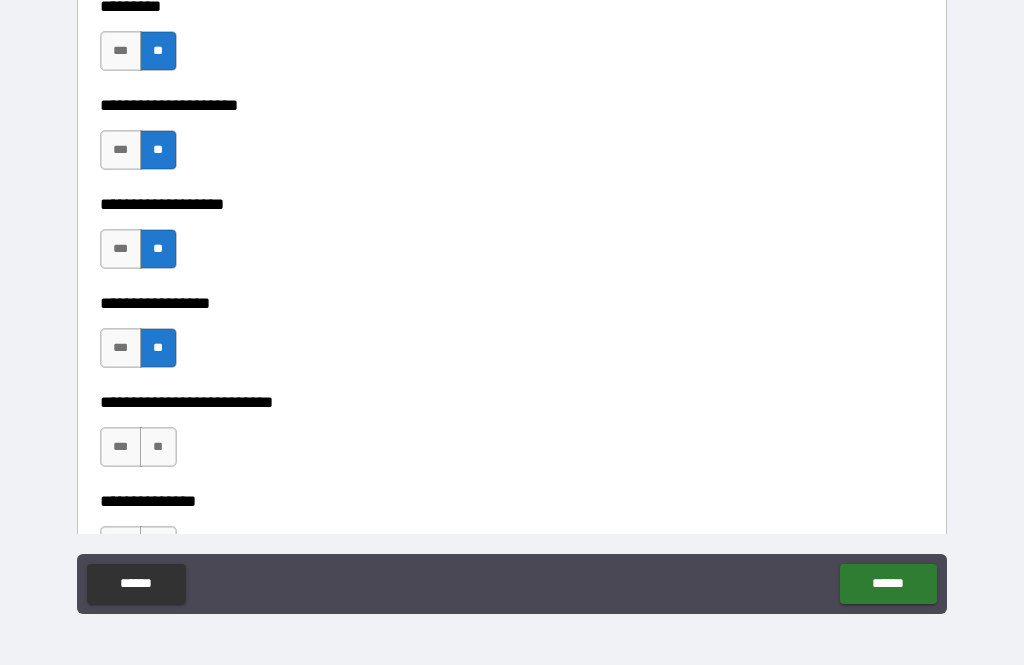 click on "**" at bounding box center [158, 447] 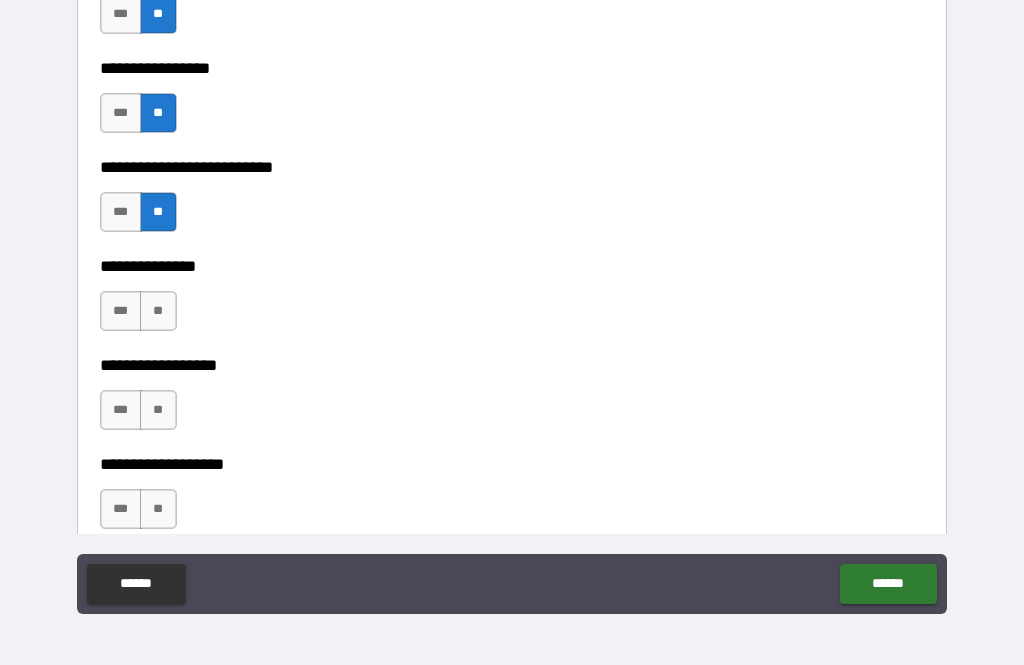 scroll, scrollTop: 5123, scrollLeft: 0, axis: vertical 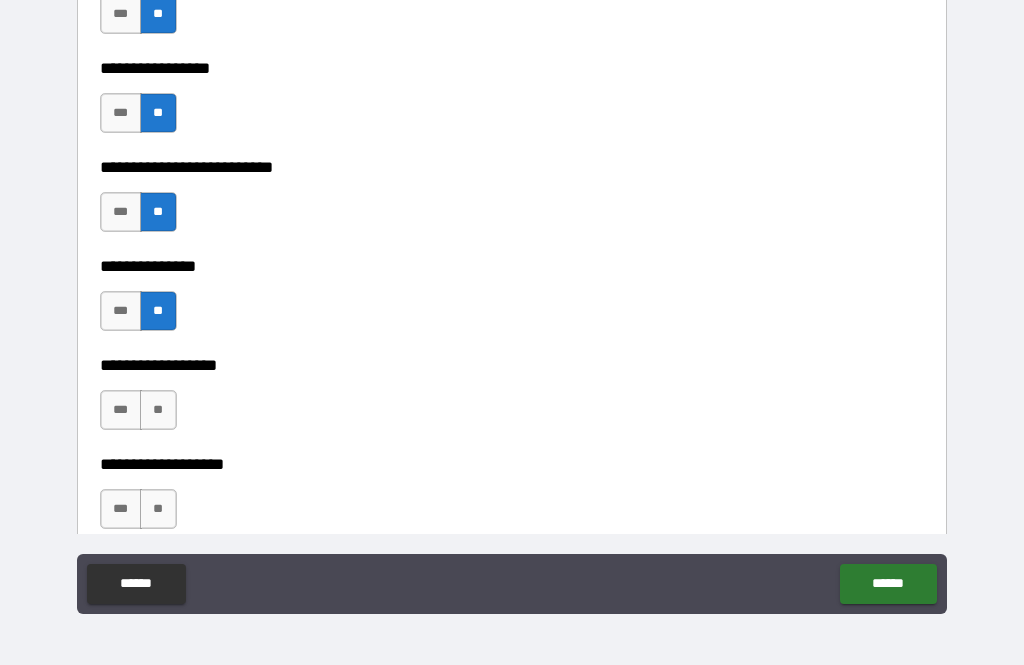 click on "**" at bounding box center [158, 410] 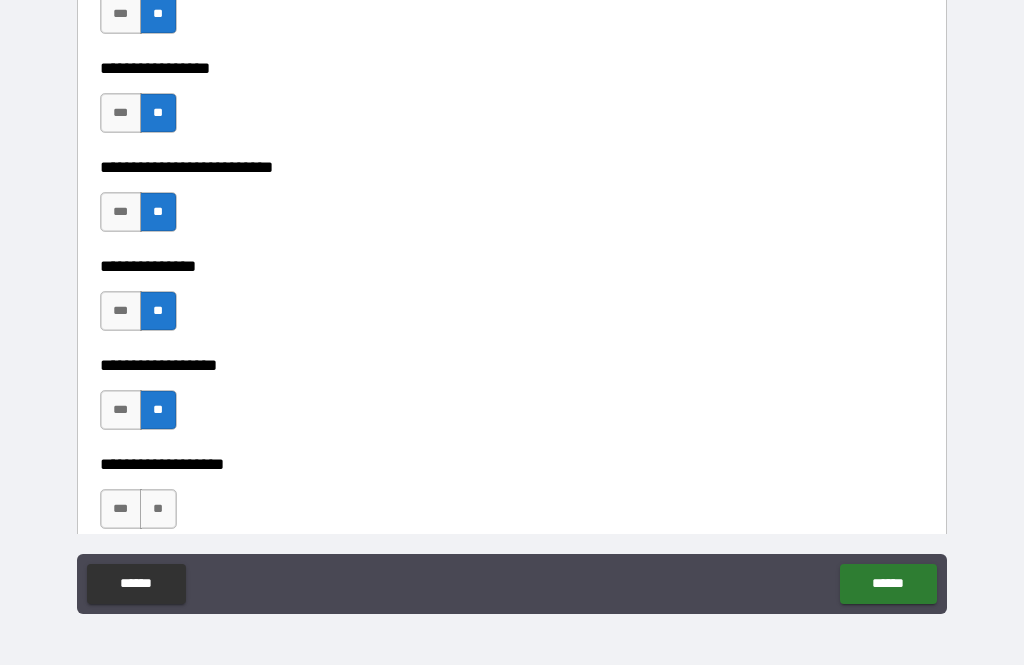 click on "**" at bounding box center (158, 509) 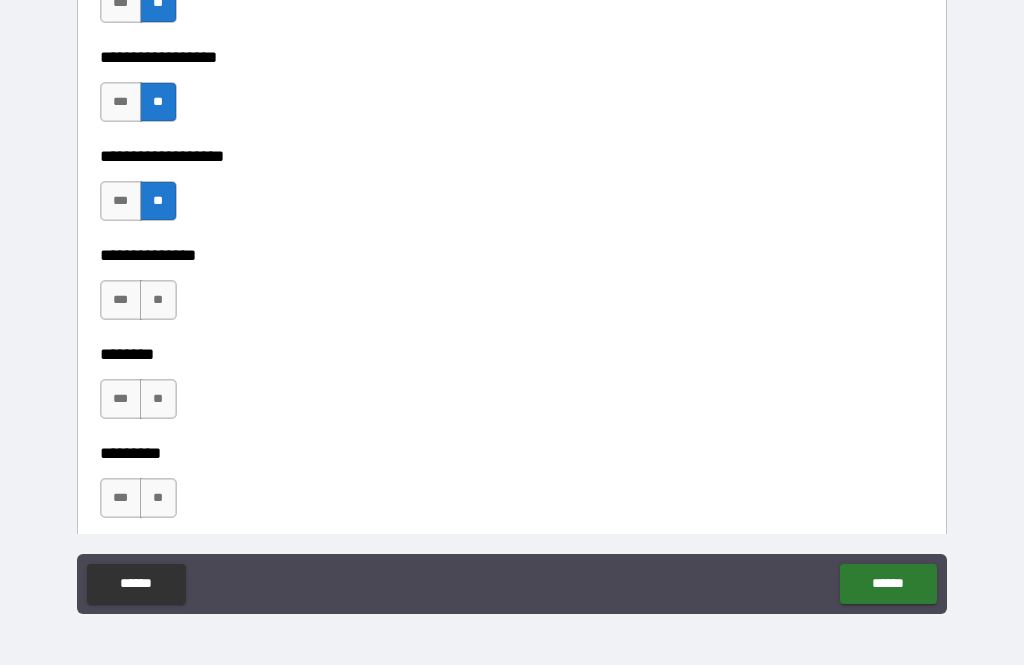 scroll, scrollTop: 5431, scrollLeft: 0, axis: vertical 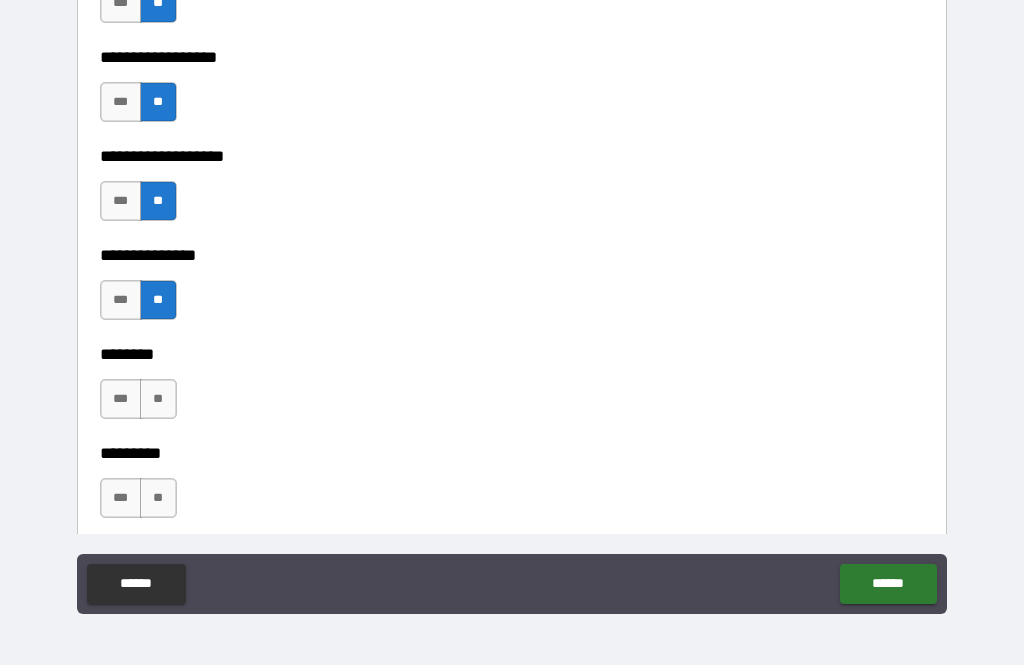 click on "**" at bounding box center (158, 399) 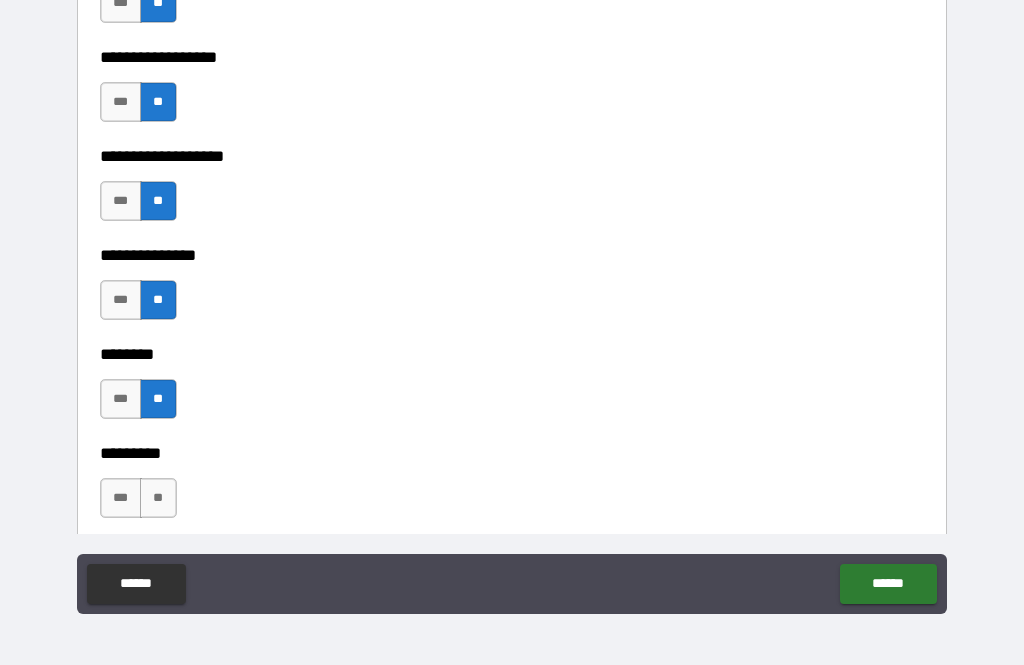 click on "**" at bounding box center (158, 498) 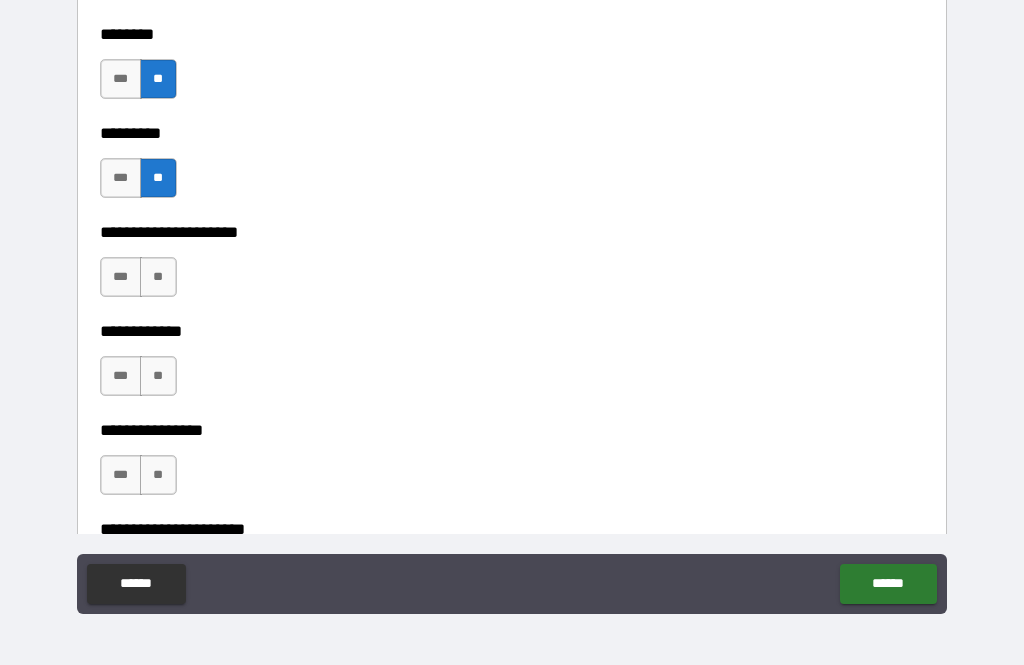 scroll, scrollTop: 5753, scrollLeft: 0, axis: vertical 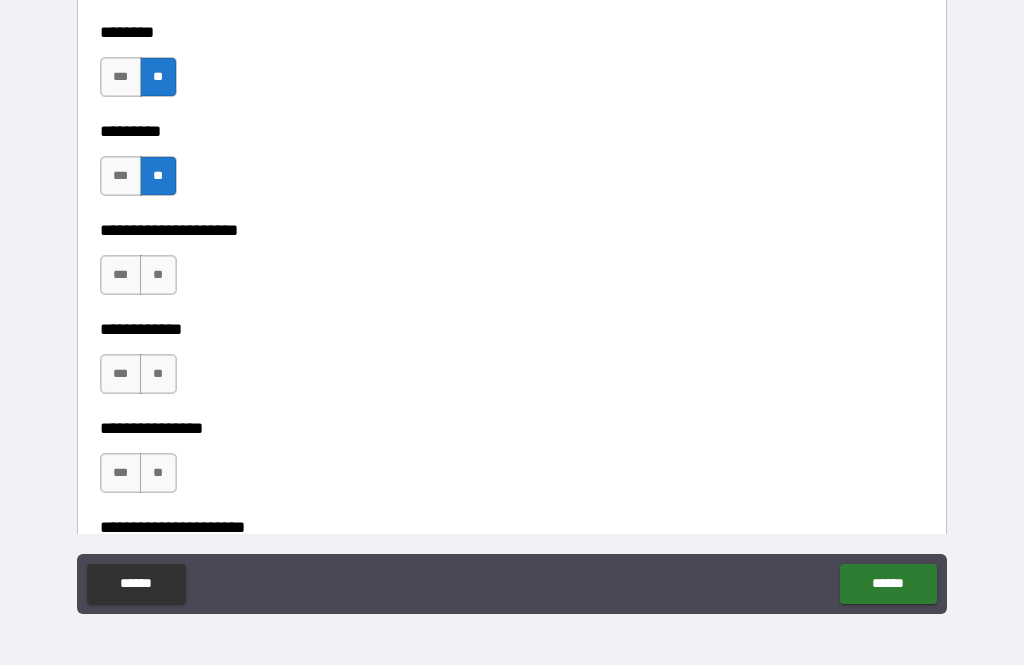 click on "**" at bounding box center (158, 275) 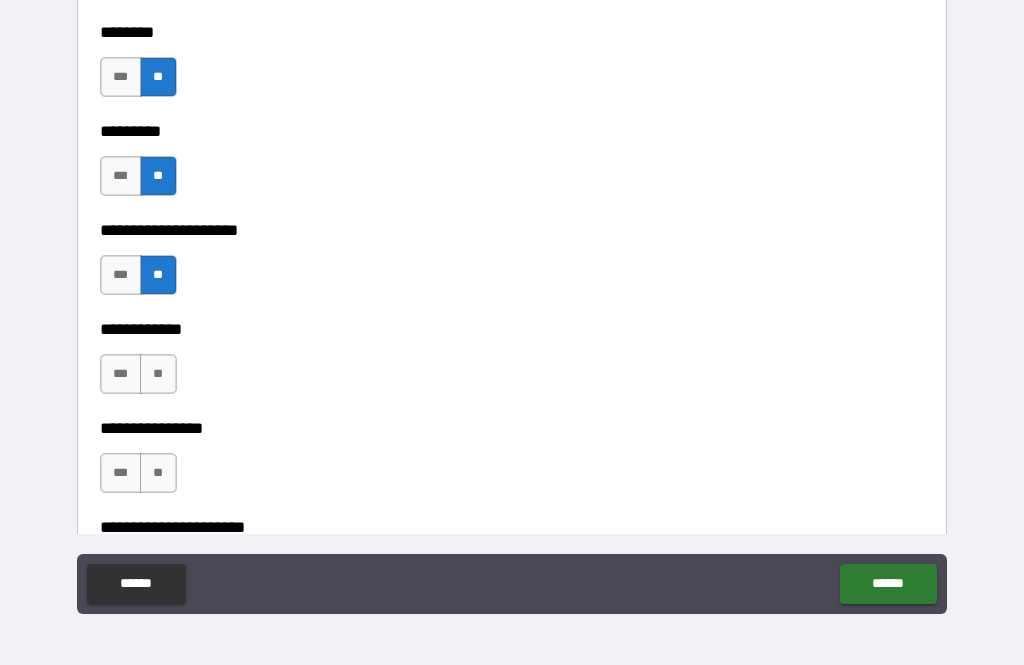 click on "**" at bounding box center (158, 374) 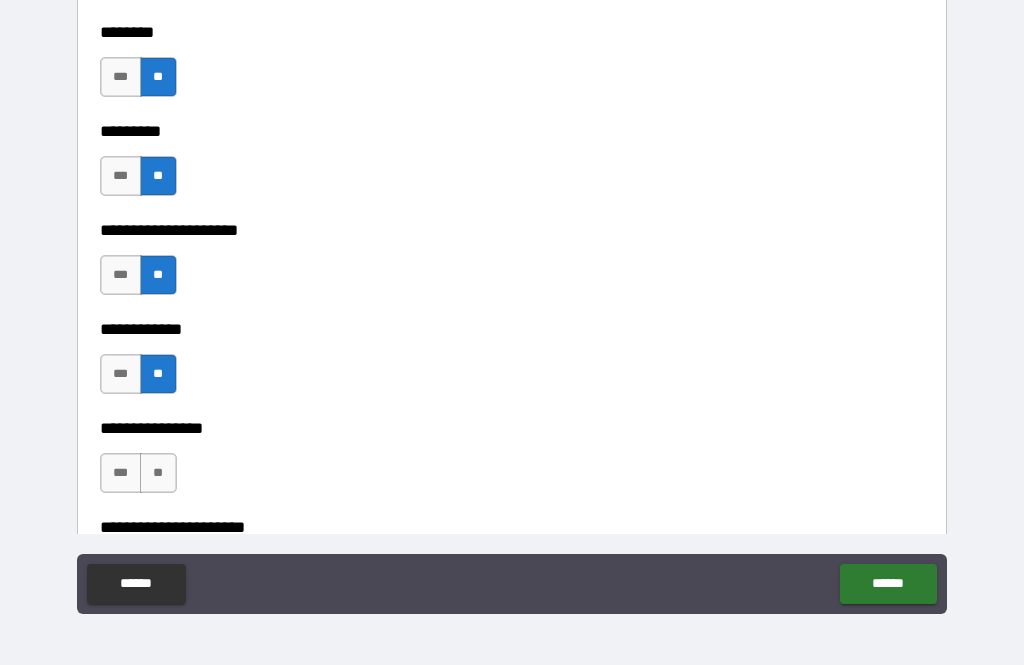 click on "**" at bounding box center (158, 473) 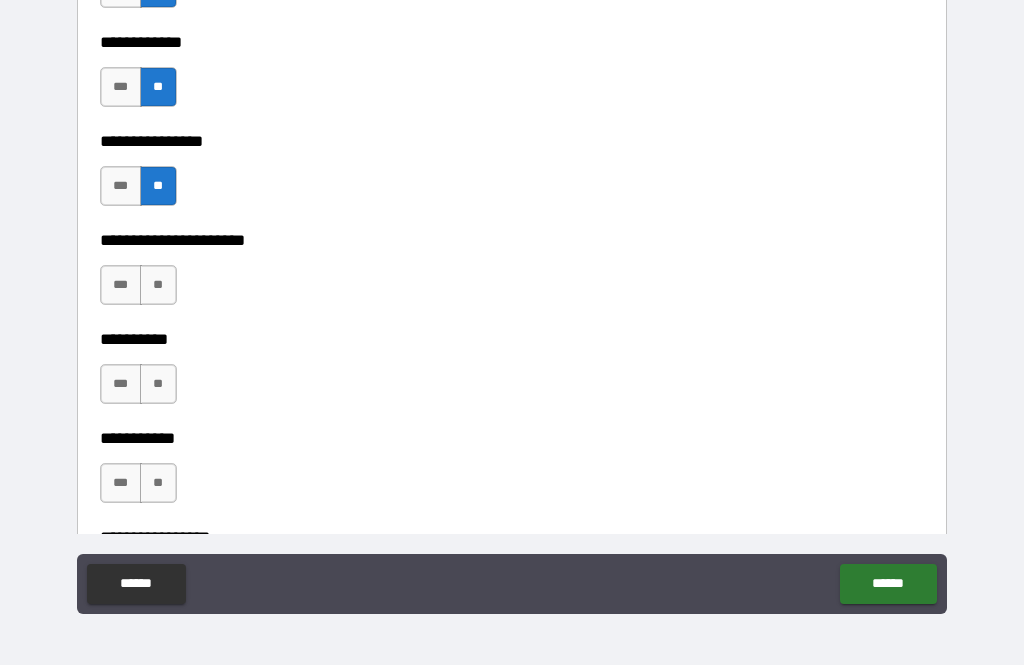 scroll, scrollTop: 6040, scrollLeft: 0, axis: vertical 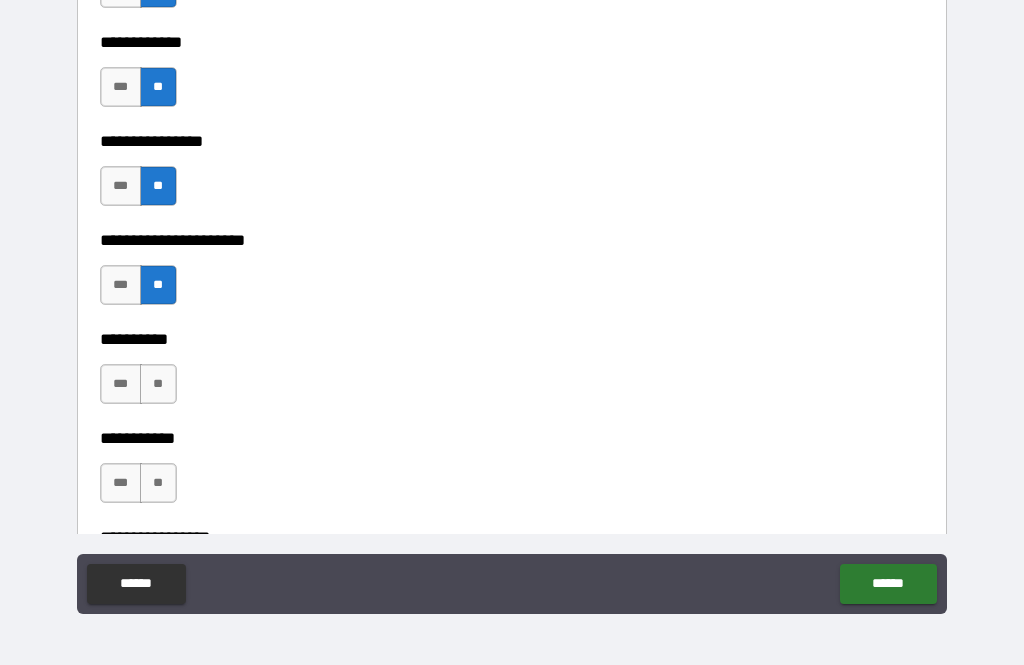click on "**" at bounding box center [158, 384] 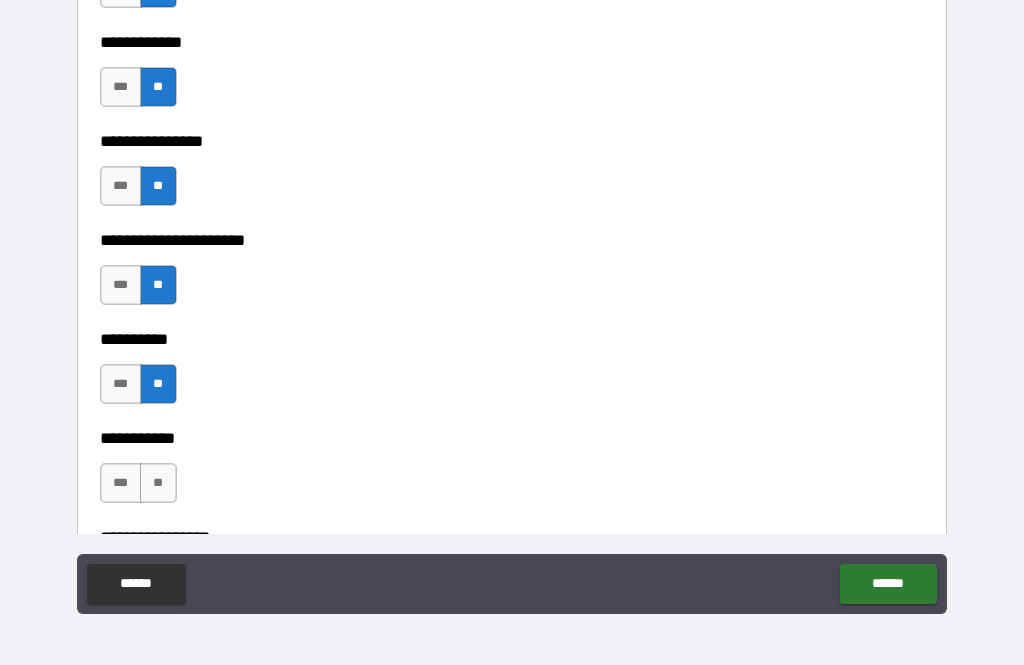 click on "**" at bounding box center (158, 483) 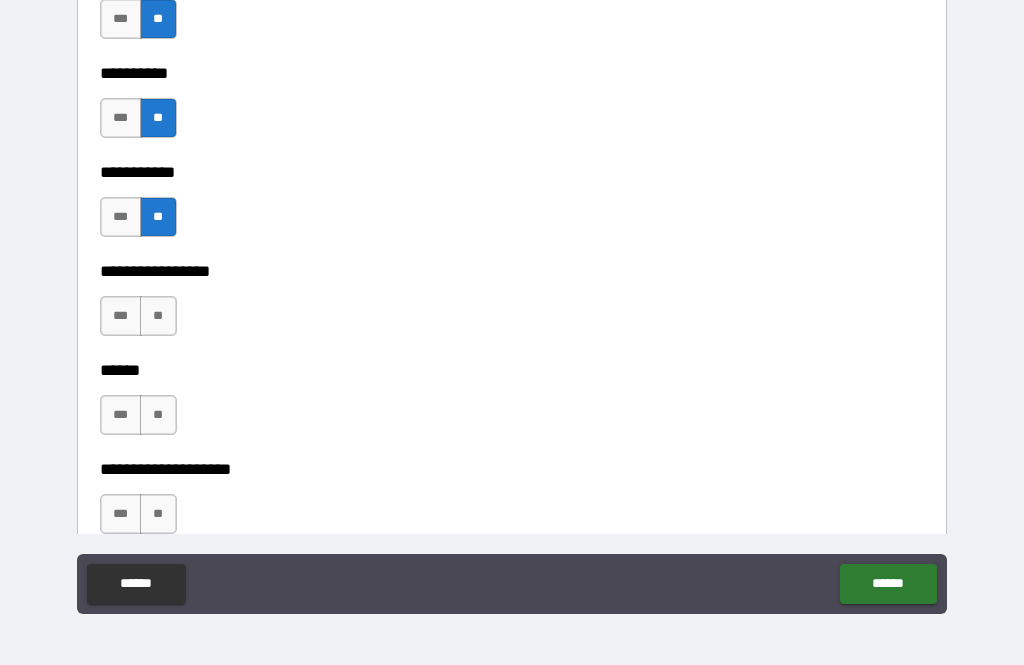 scroll, scrollTop: 6308, scrollLeft: 0, axis: vertical 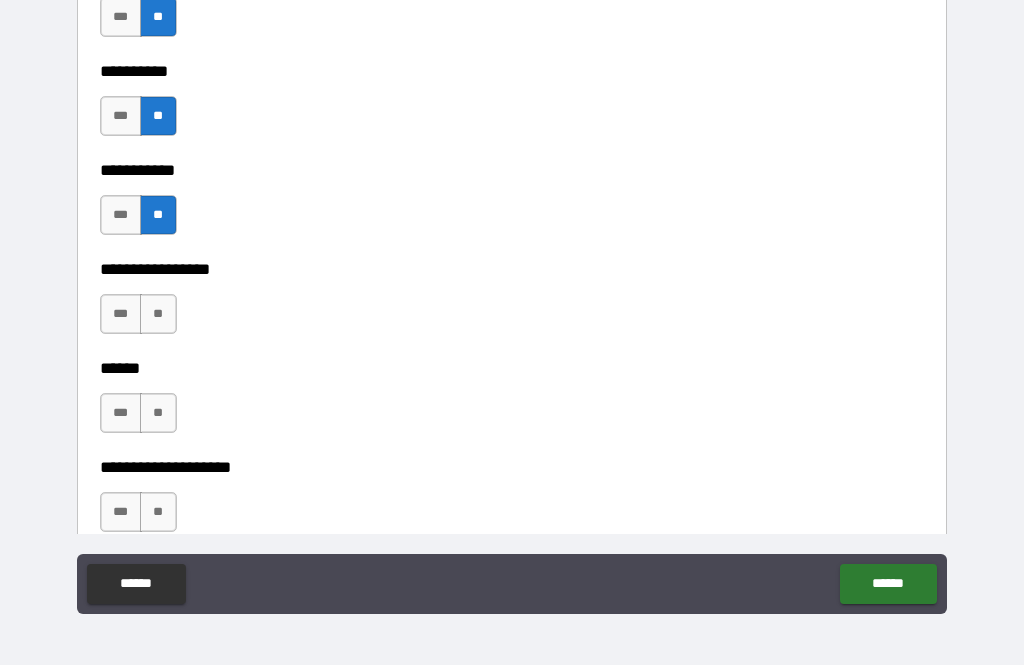 click on "**" at bounding box center (158, 314) 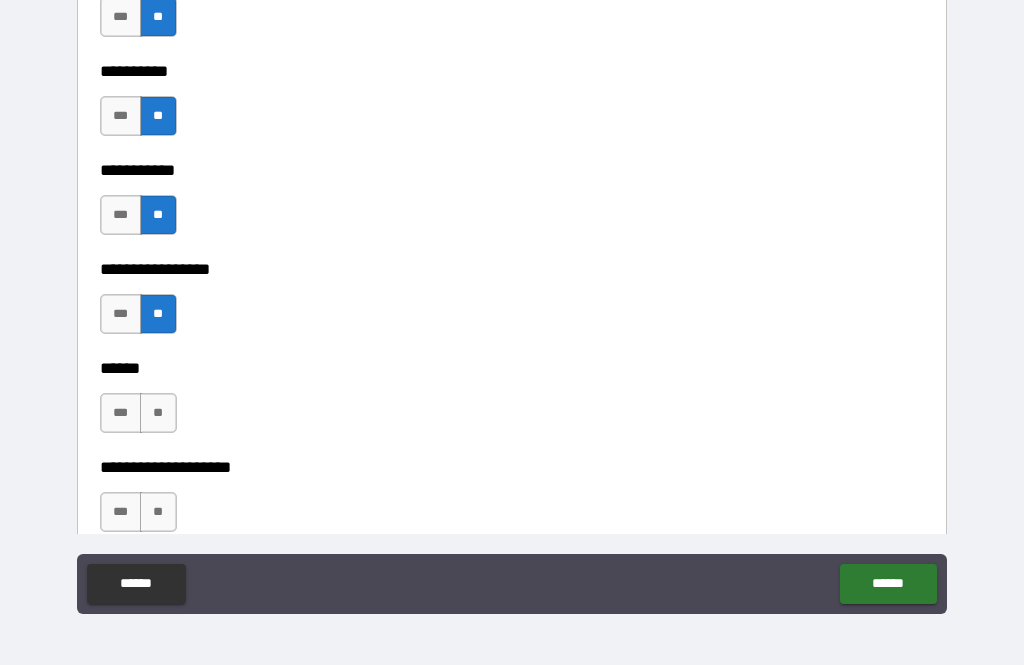 click on "**" at bounding box center (158, 413) 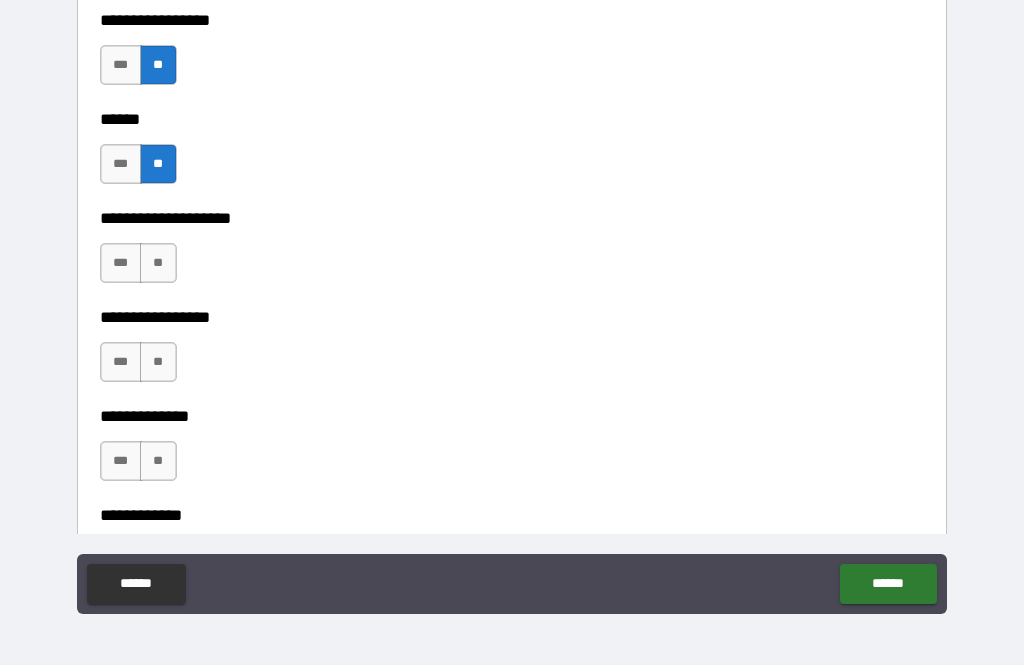 scroll, scrollTop: 6557, scrollLeft: 0, axis: vertical 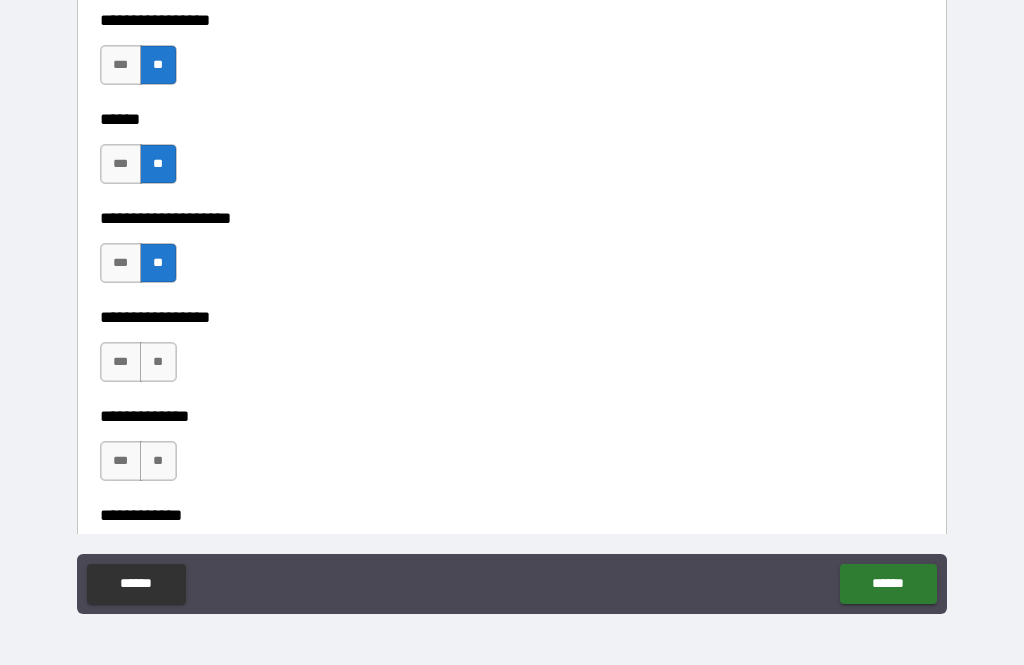 click on "**" at bounding box center (158, 362) 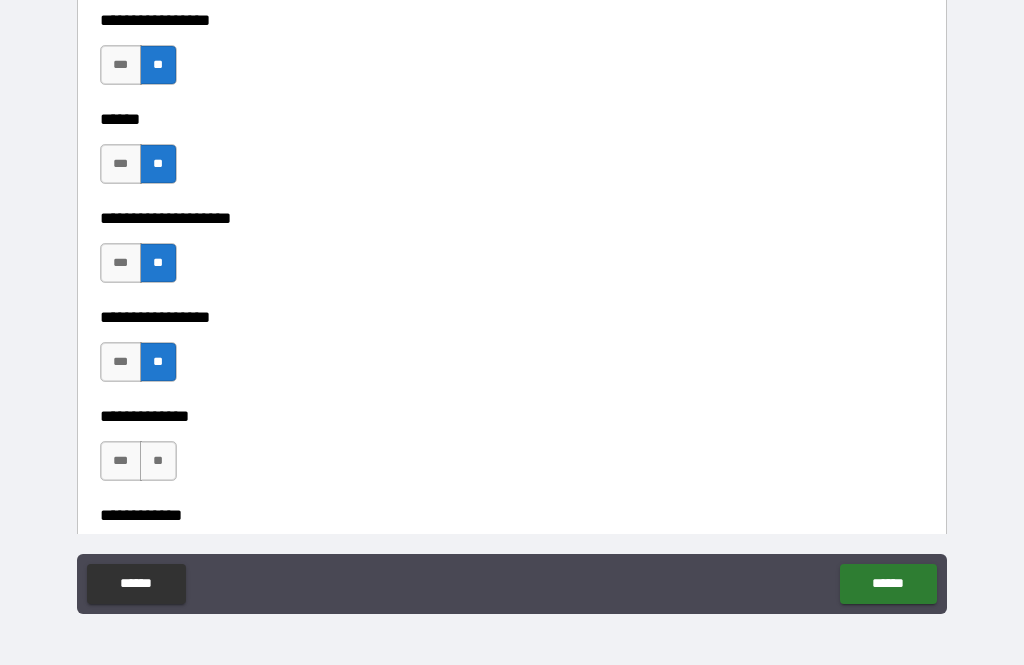 click on "**" at bounding box center (158, 461) 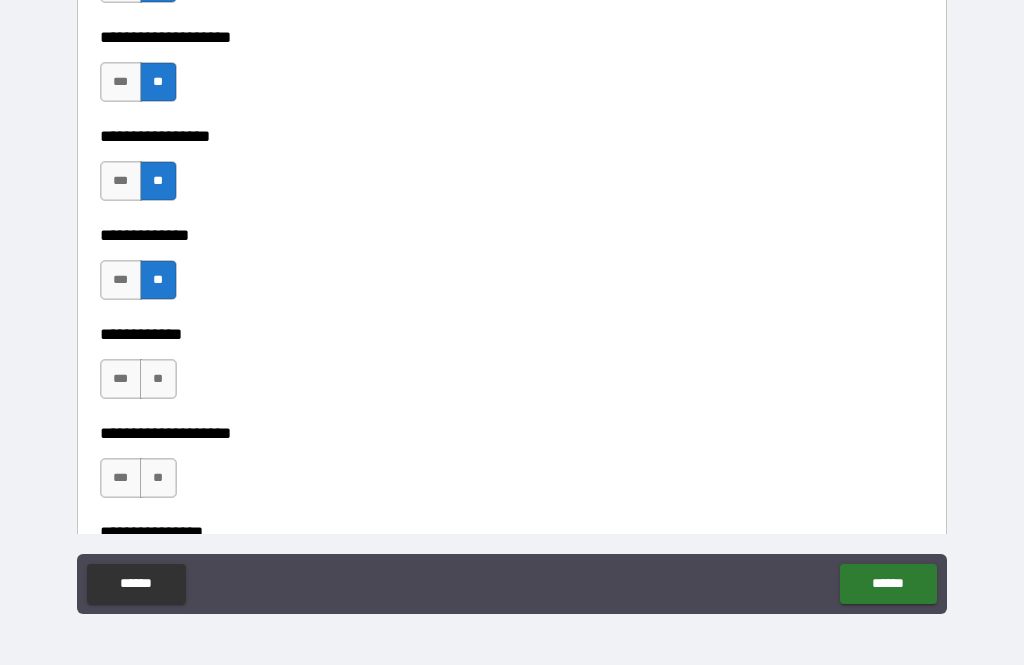 scroll, scrollTop: 6809, scrollLeft: 0, axis: vertical 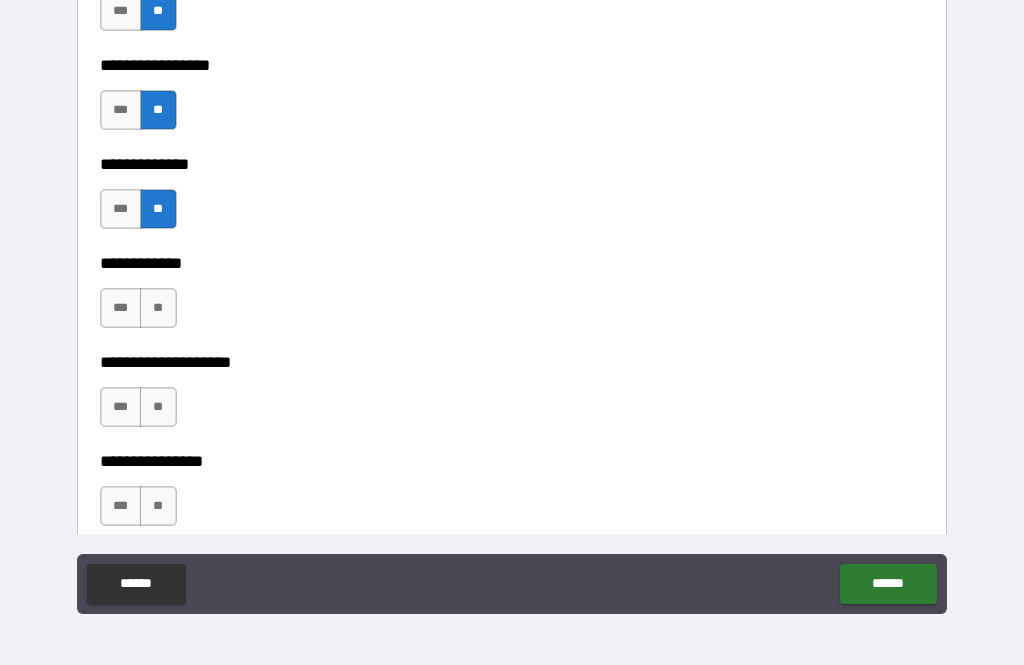 click on "**" at bounding box center [158, 308] 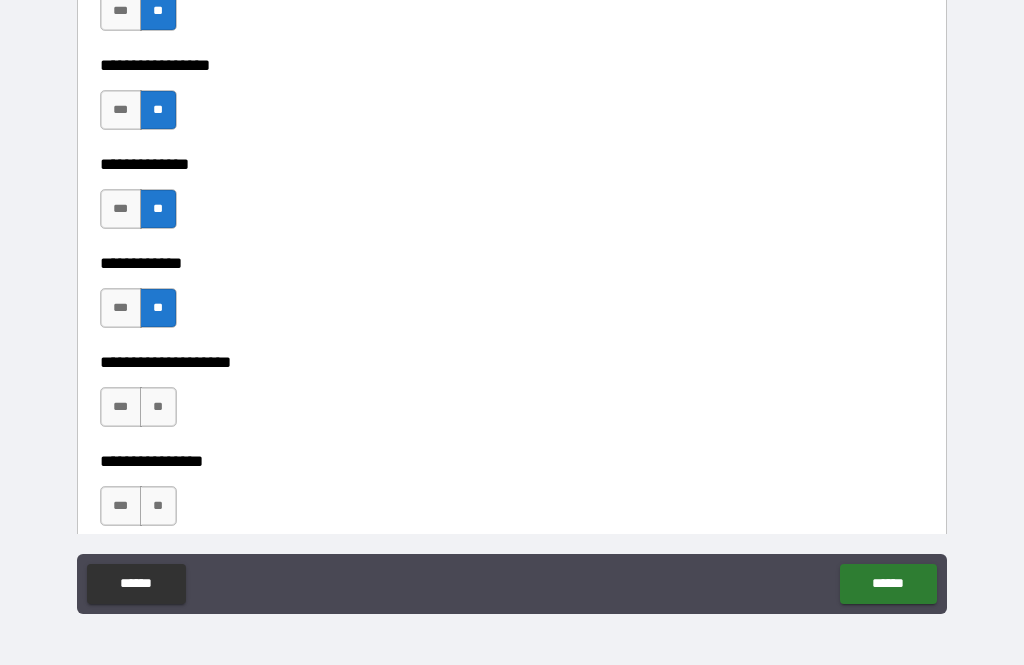 click on "**" at bounding box center [158, 407] 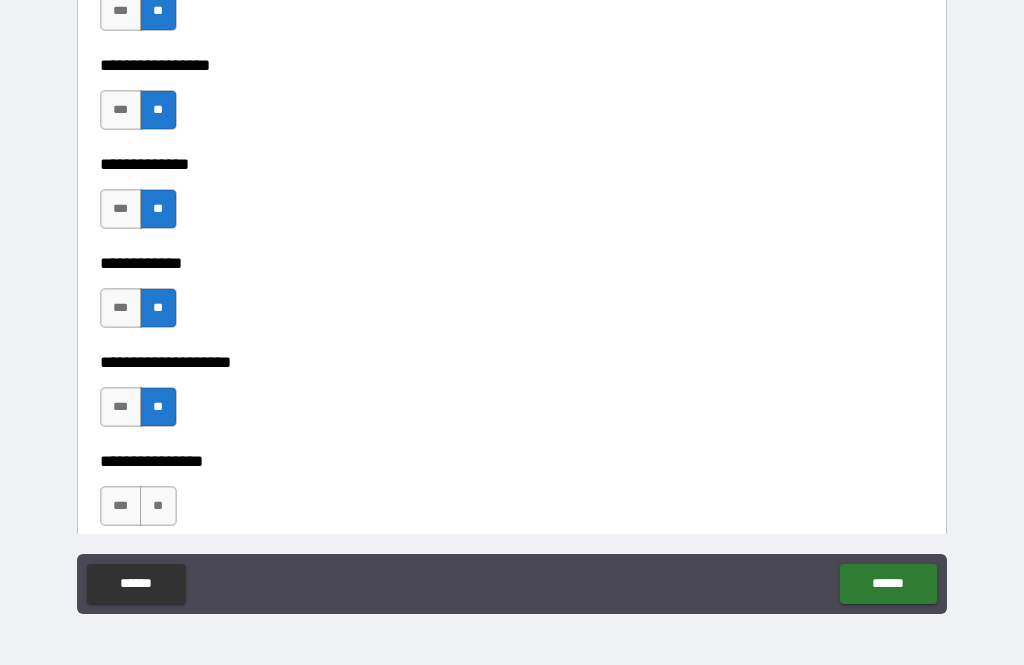 click on "**" at bounding box center [158, 506] 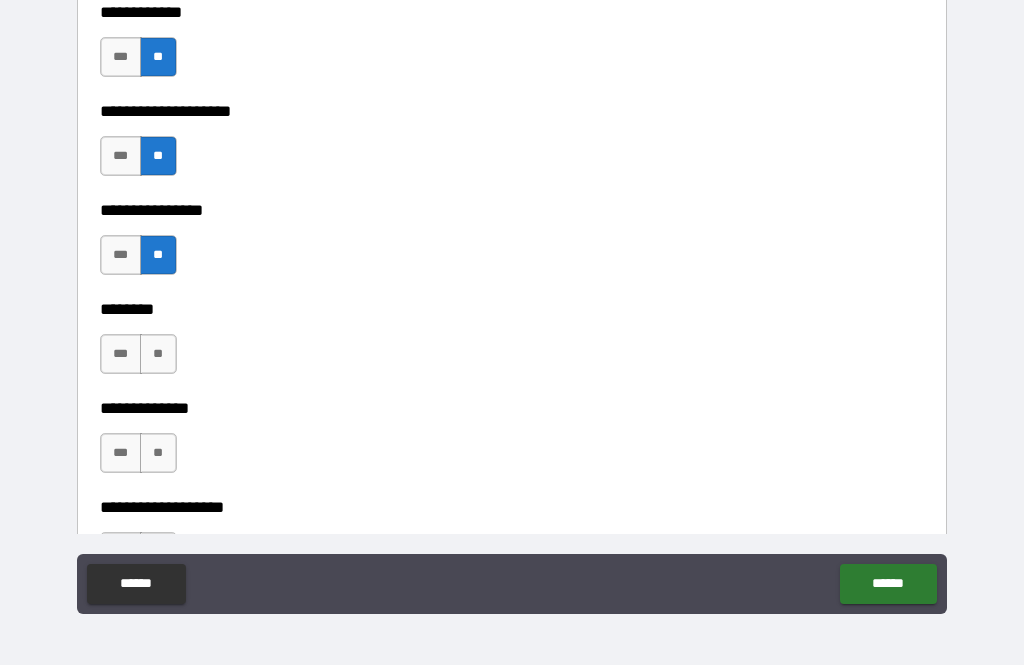 scroll, scrollTop: 7060, scrollLeft: 0, axis: vertical 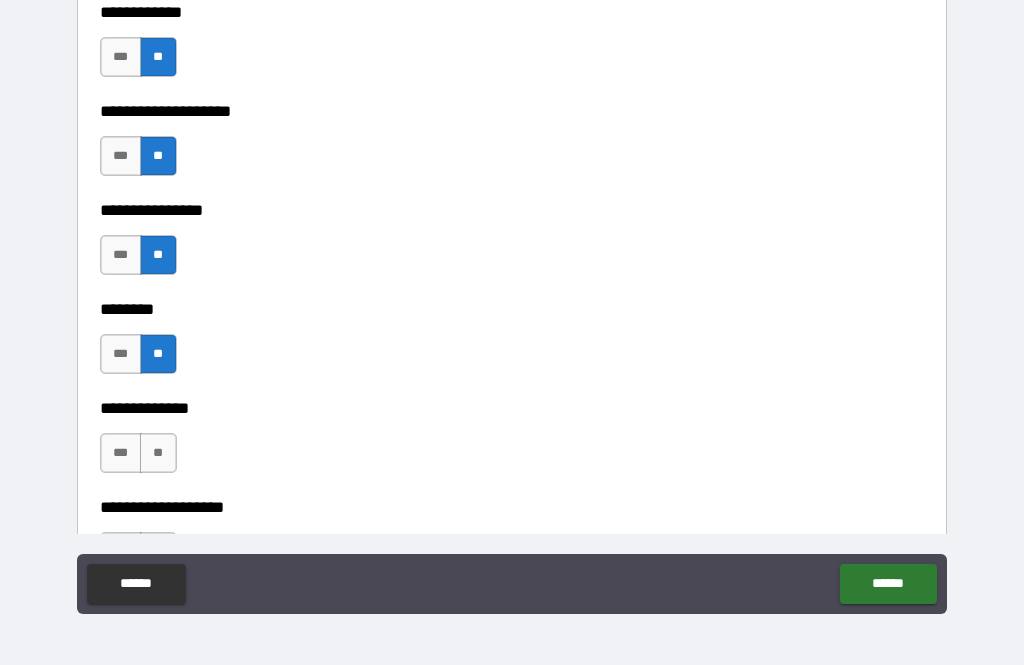 click on "**" at bounding box center [158, 453] 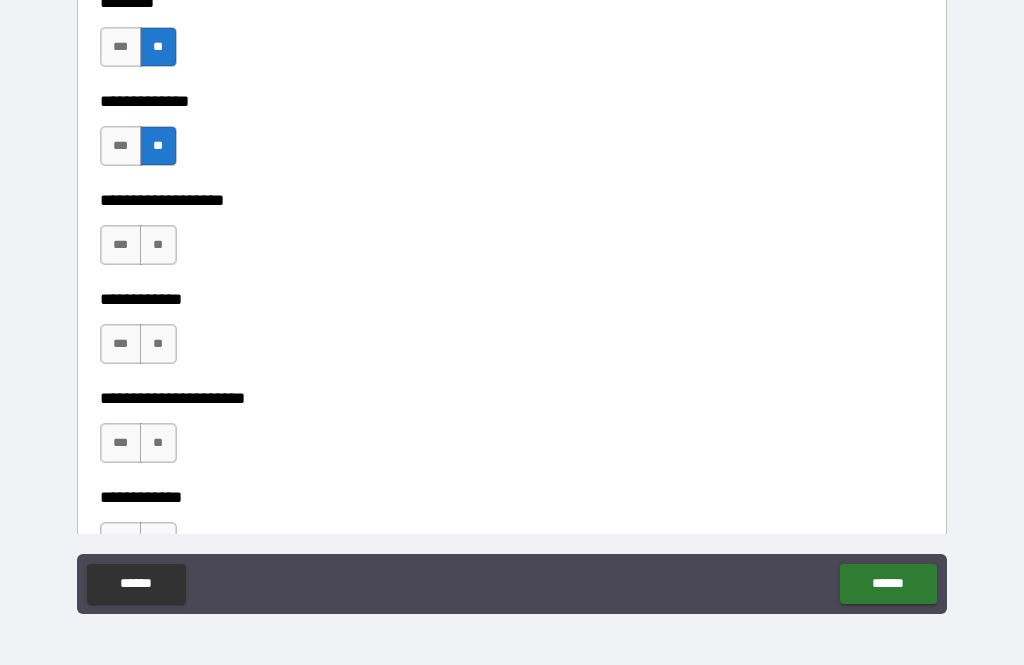 scroll, scrollTop: 7368, scrollLeft: 0, axis: vertical 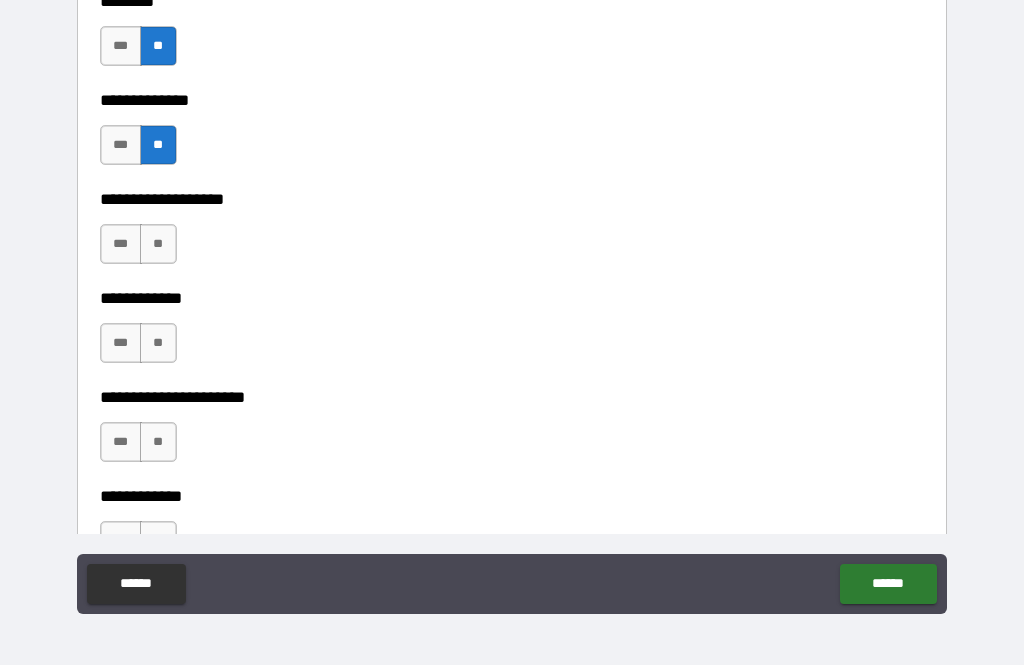 click on "**" at bounding box center (158, 244) 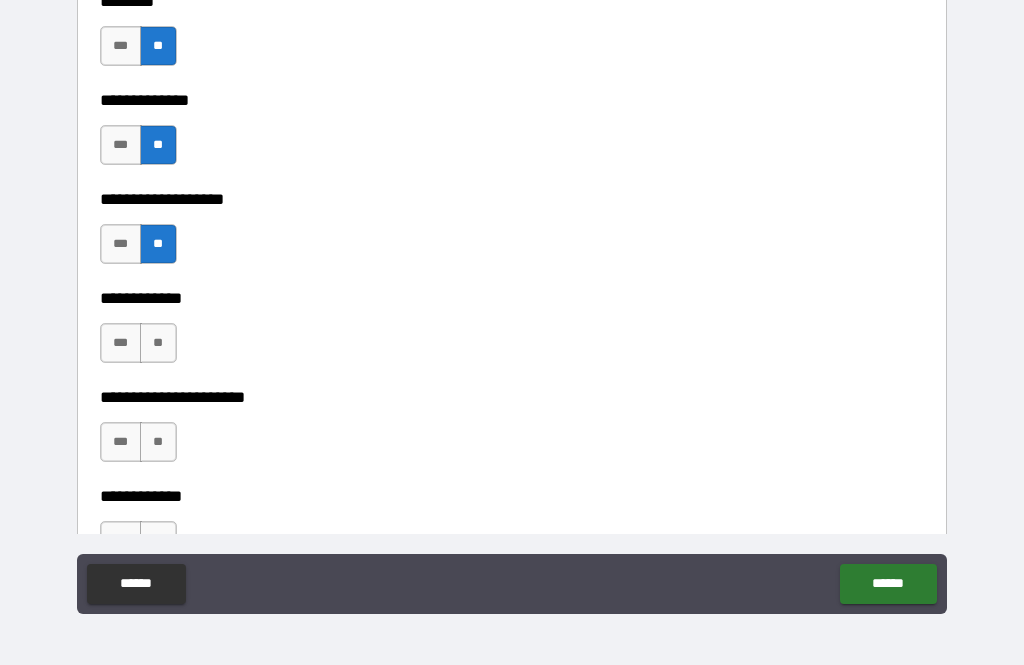 click on "**" at bounding box center [158, 343] 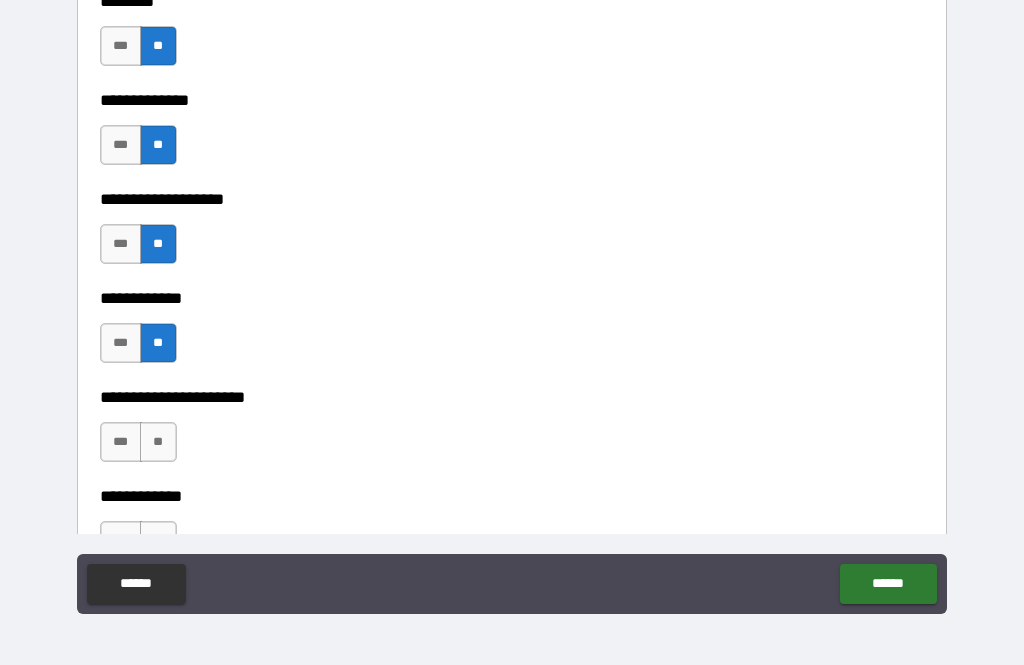 click on "**" at bounding box center [158, 442] 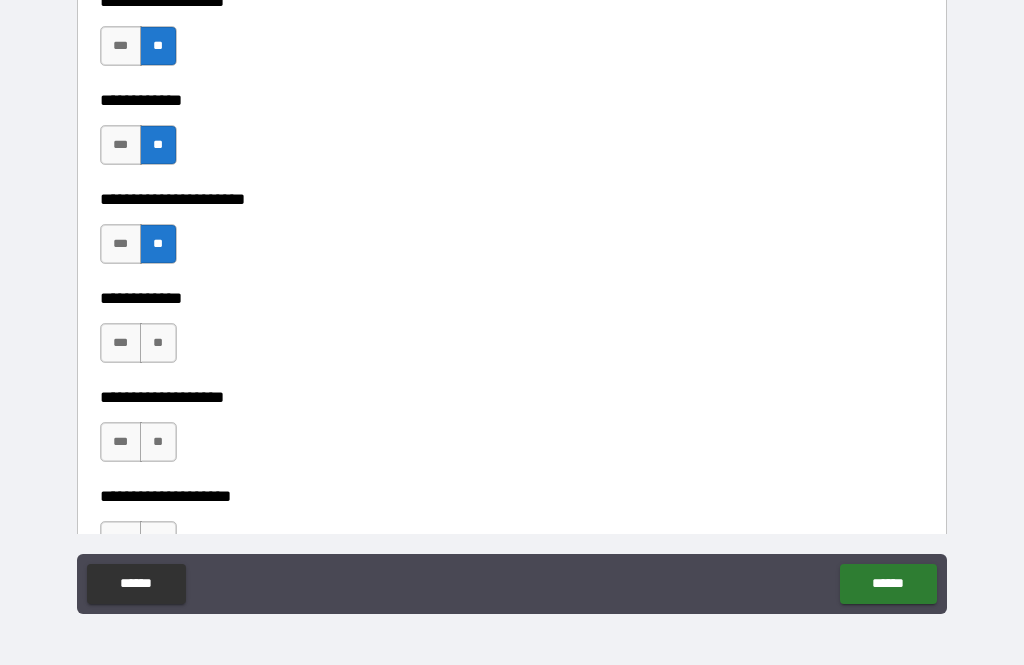 scroll, scrollTop: 7577, scrollLeft: 0, axis: vertical 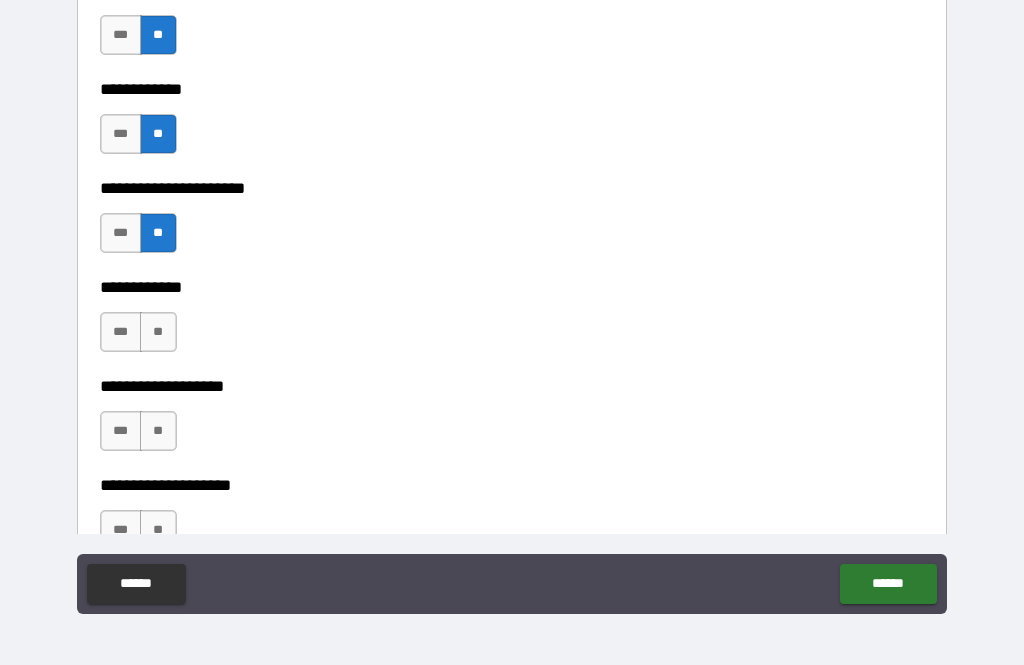 click on "**" at bounding box center [158, 332] 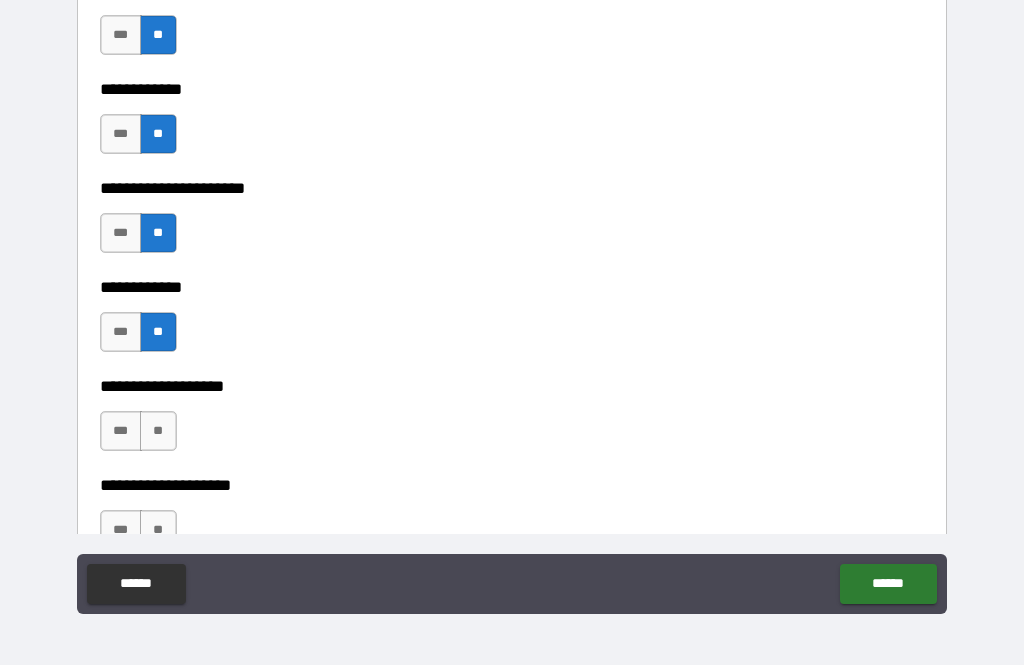 click on "**" at bounding box center (158, 431) 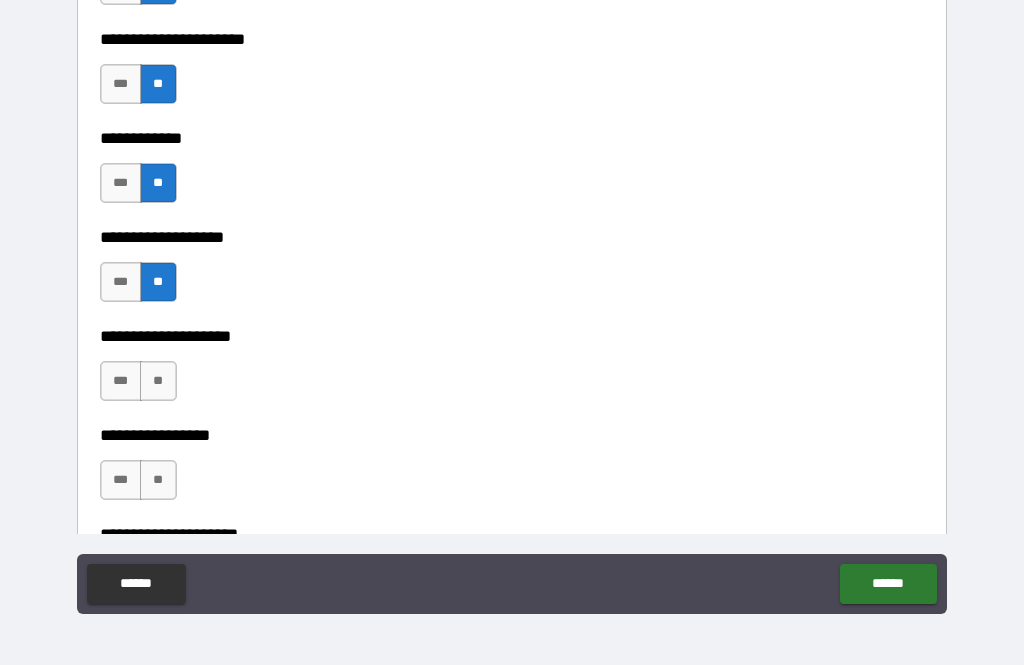 scroll, scrollTop: 7766, scrollLeft: 0, axis: vertical 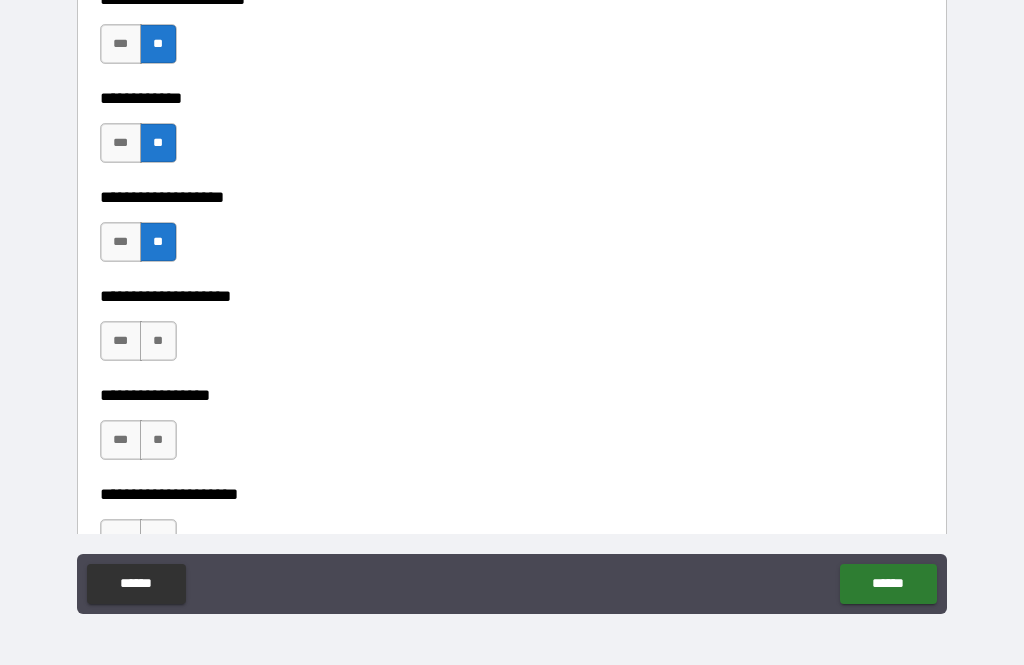 click on "**" at bounding box center (158, 341) 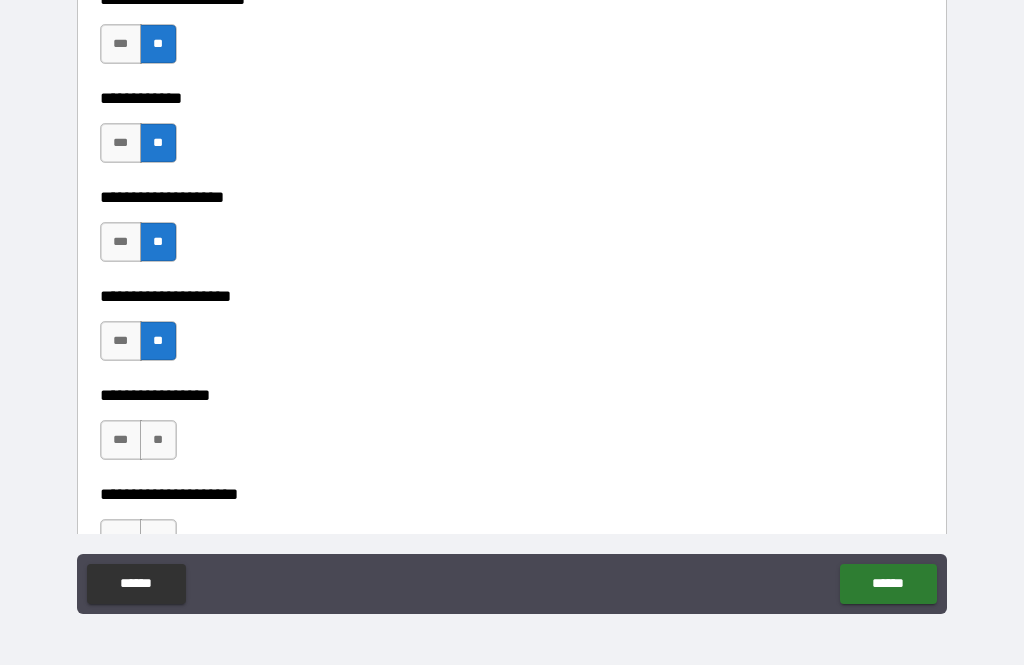 click on "**" at bounding box center (158, 440) 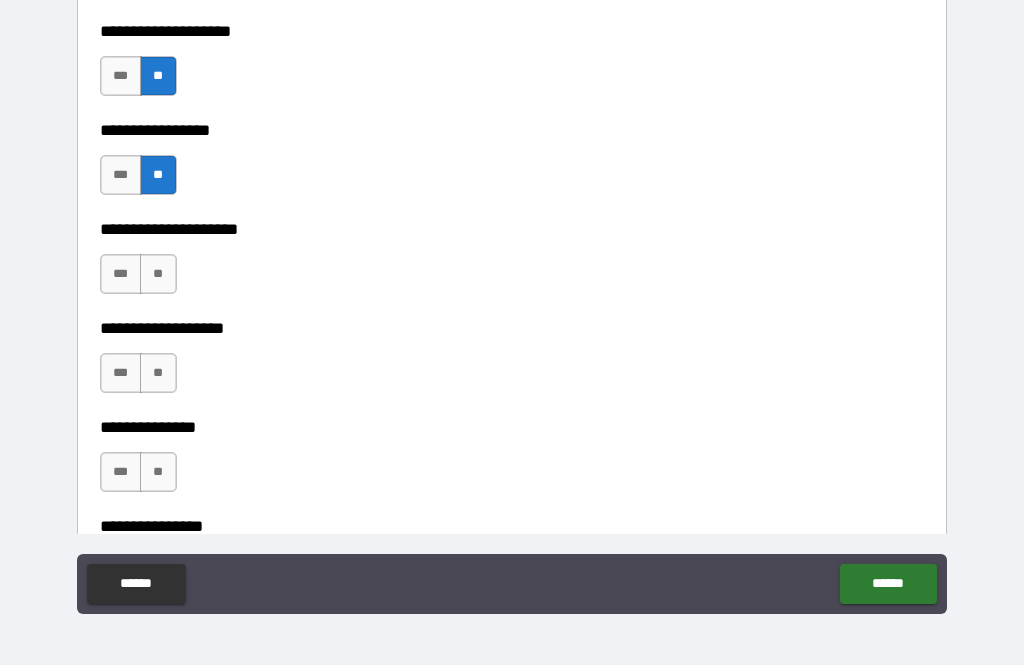 scroll, scrollTop: 8040, scrollLeft: 0, axis: vertical 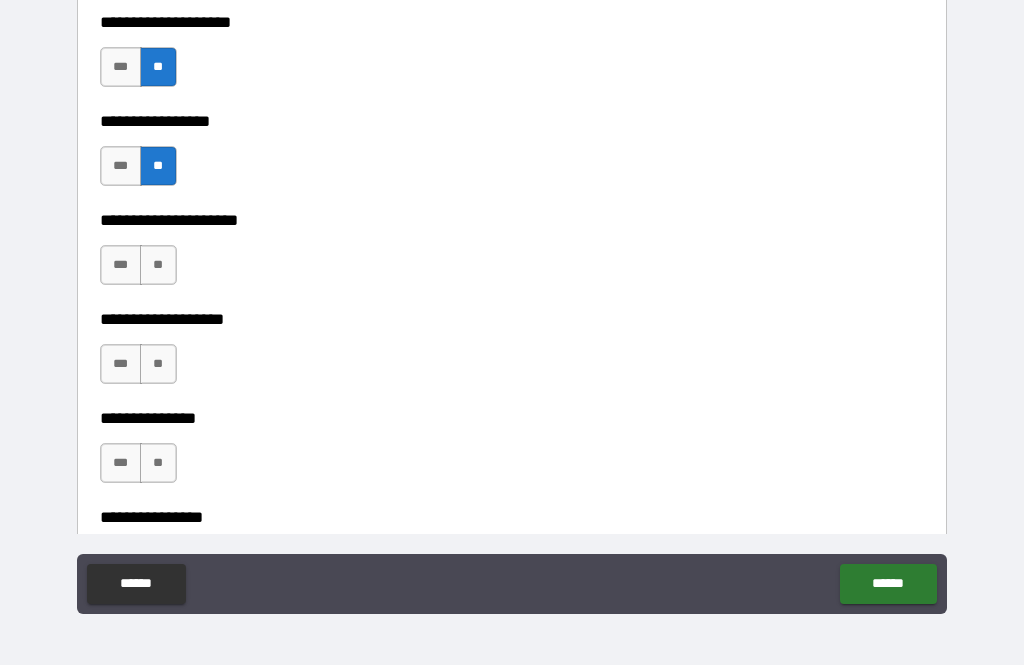 click on "**" at bounding box center (158, 265) 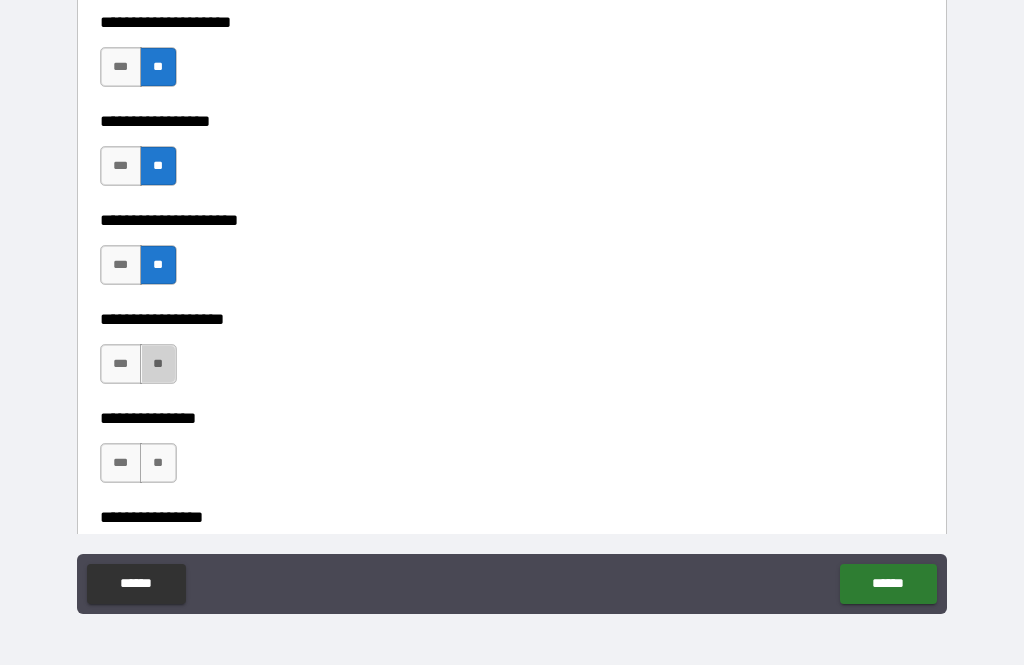 click on "**" at bounding box center [158, 364] 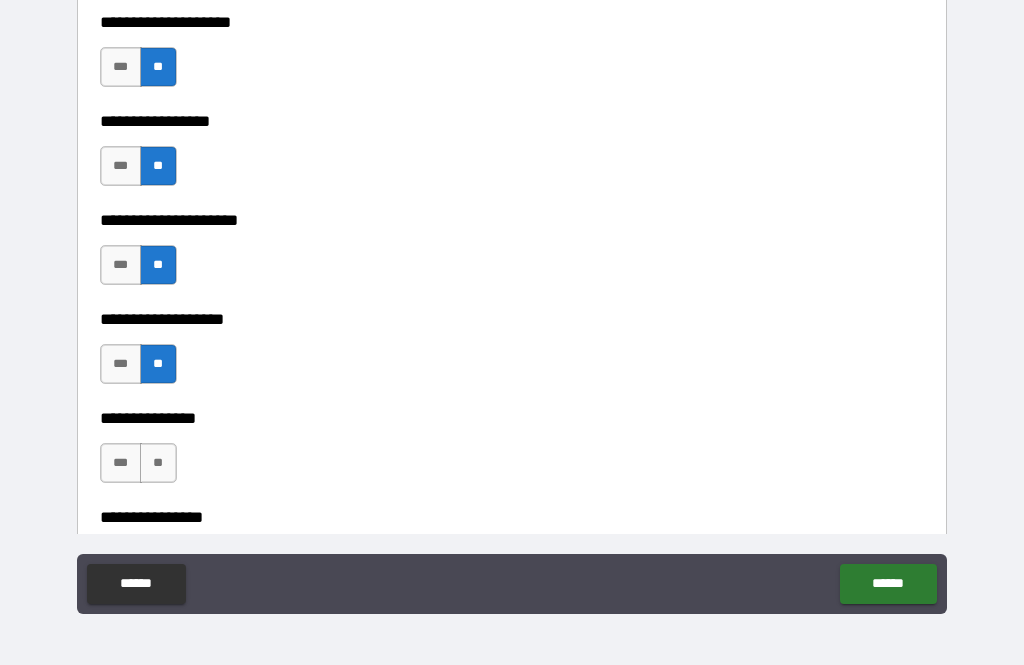 click on "**" at bounding box center (158, 463) 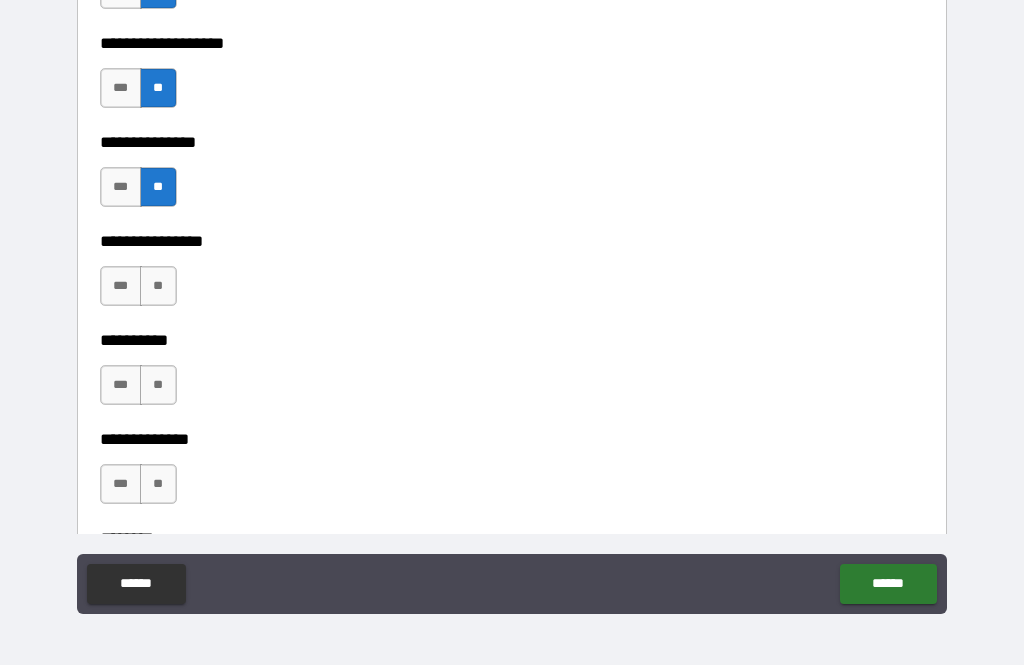 scroll, scrollTop: 8324, scrollLeft: 0, axis: vertical 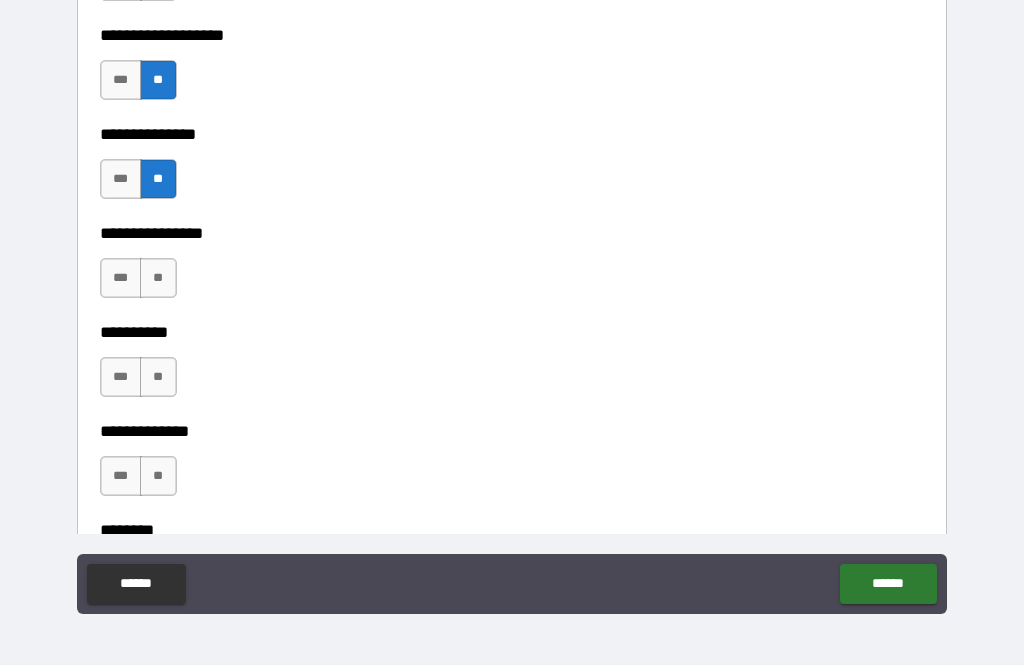 click on "**" at bounding box center (158, 278) 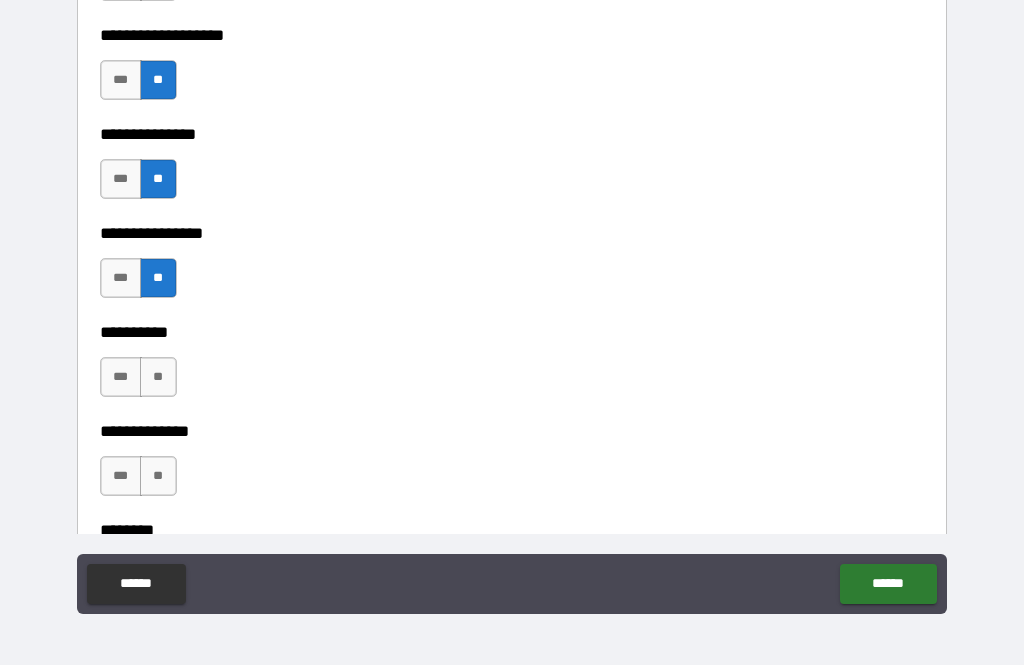 click on "**" at bounding box center (158, 377) 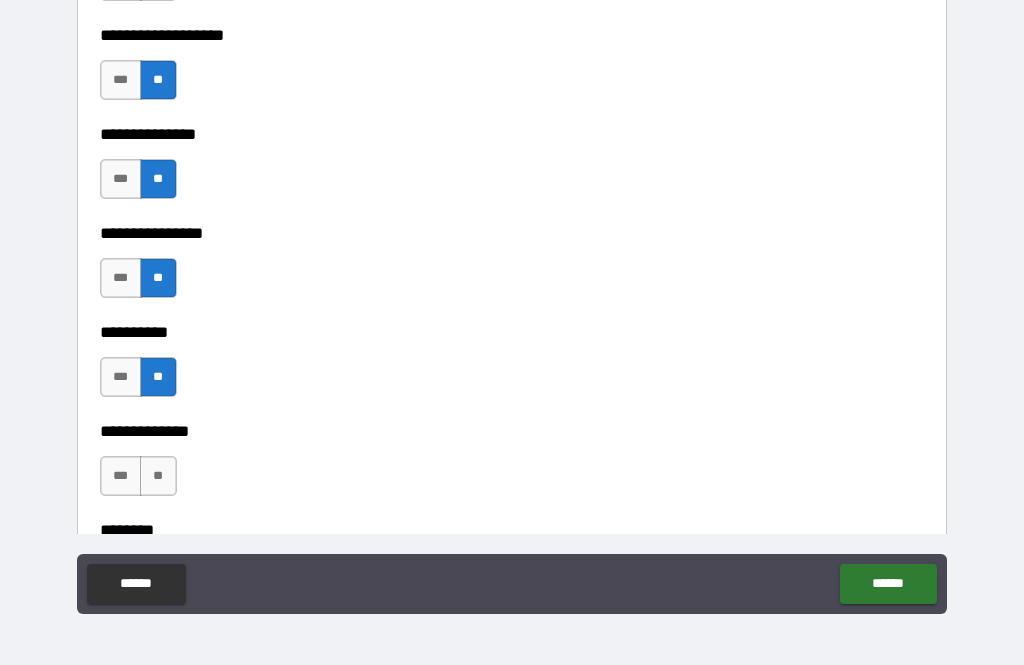 click on "**" at bounding box center (158, 476) 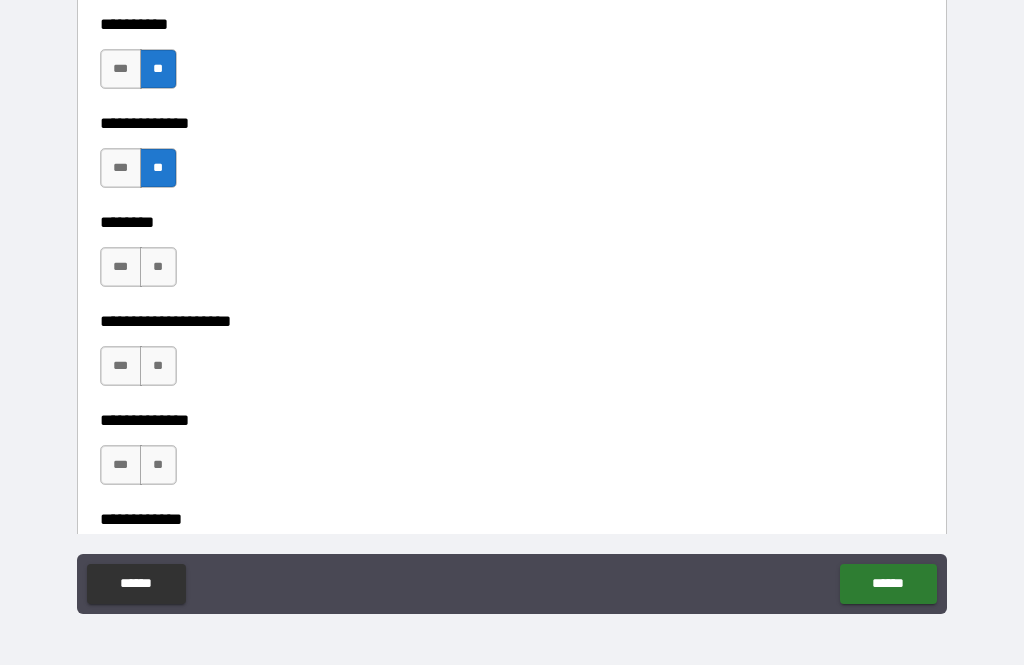 scroll, scrollTop: 8637, scrollLeft: 0, axis: vertical 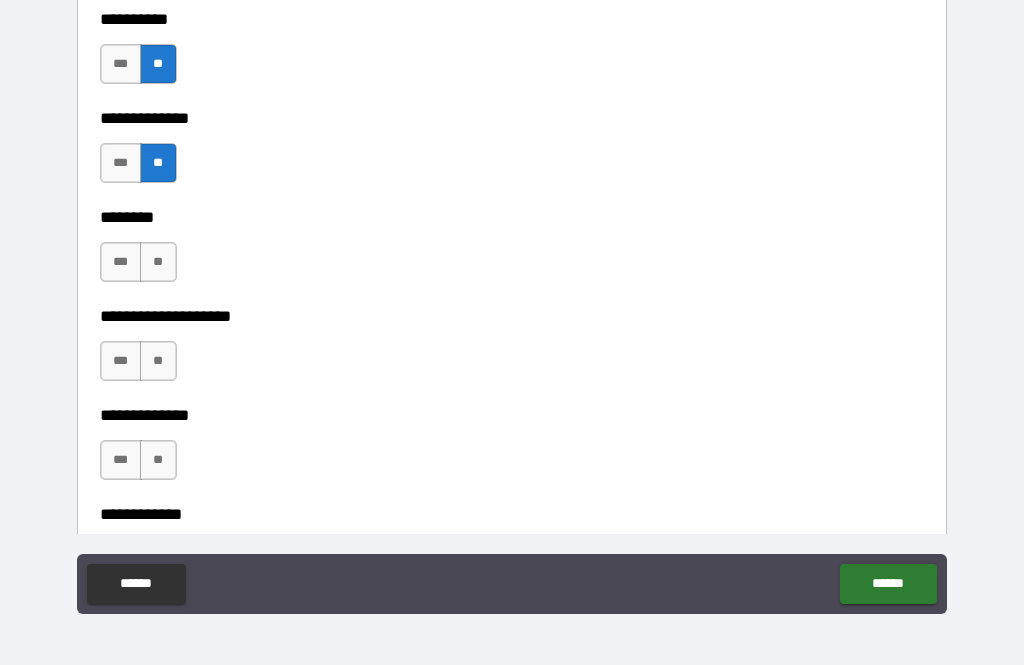 click on "**" at bounding box center (158, 262) 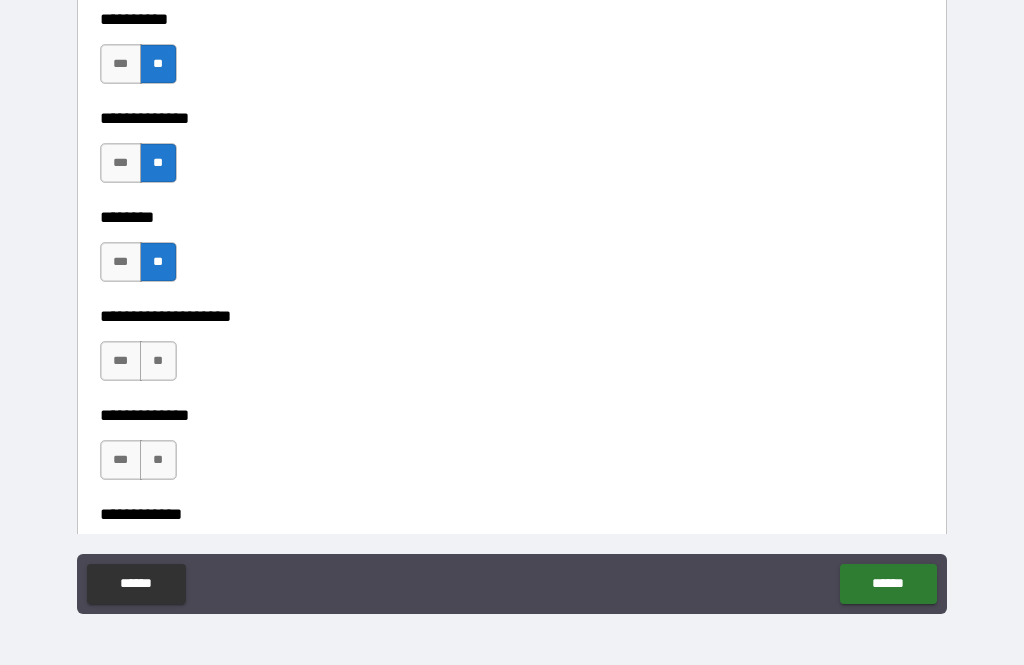 click on "**" at bounding box center (158, 361) 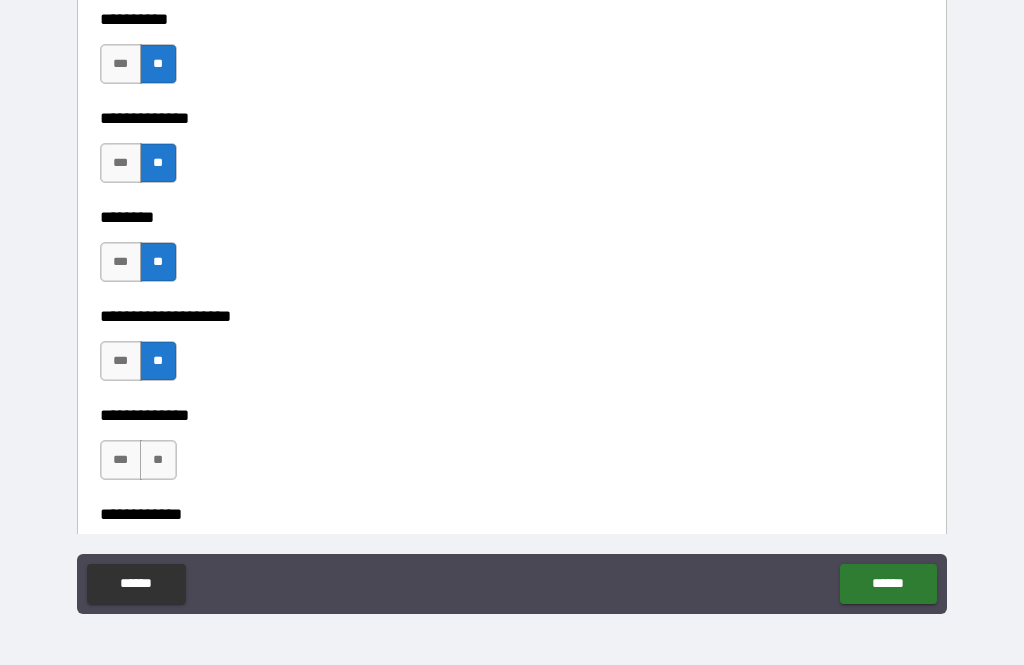 click on "**" at bounding box center (158, 460) 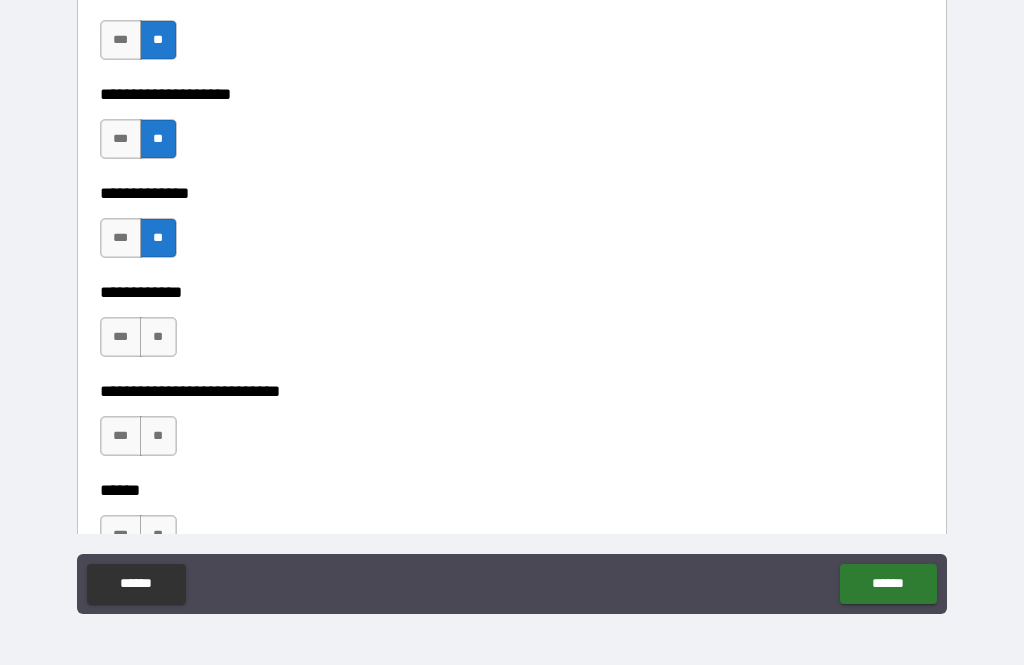 scroll, scrollTop: 8867, scrollLeft: 0, axis: vertical 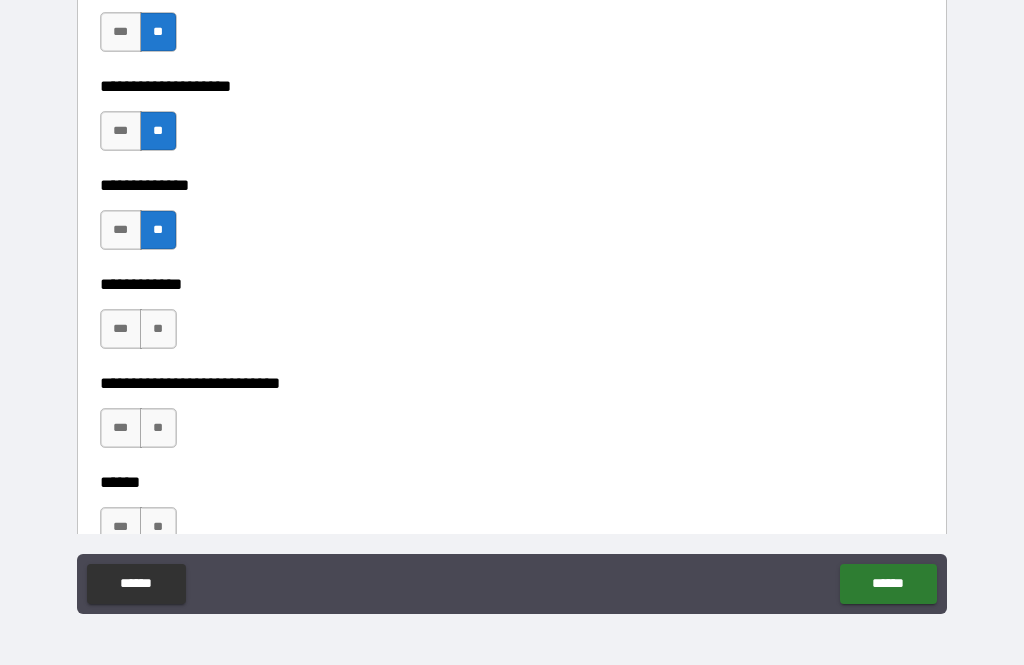 click on "***" at bounding box center [121, 230] 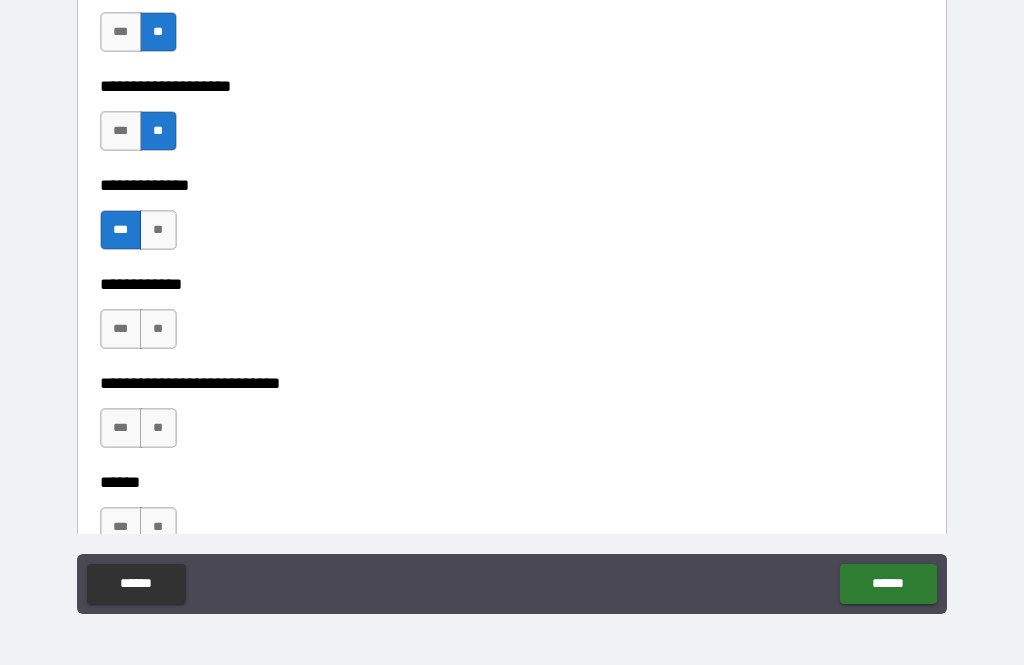 click on "**" at bounding box center (158, 329) 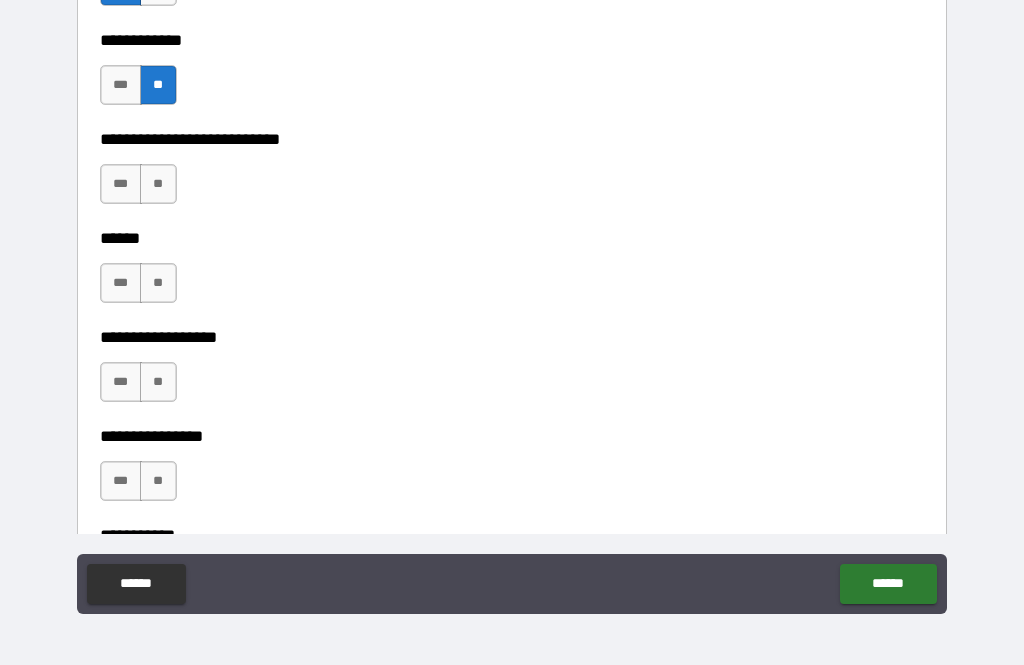 scroll, scrollTop: 9115, scrollLeft: 0, axis: vertical 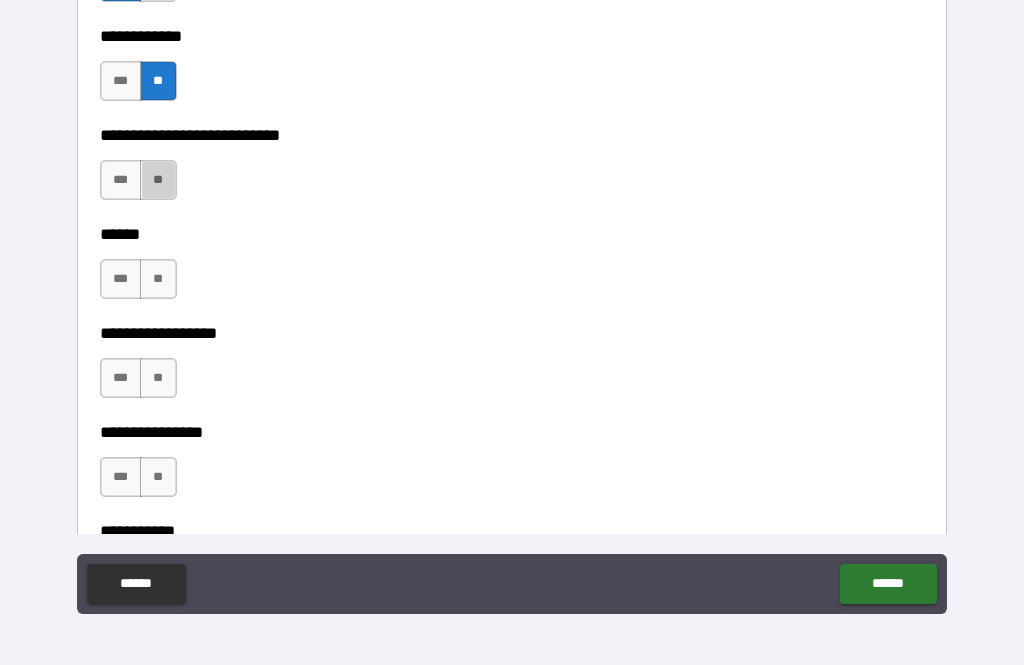 click on "**" at bounding box center [158, 180] 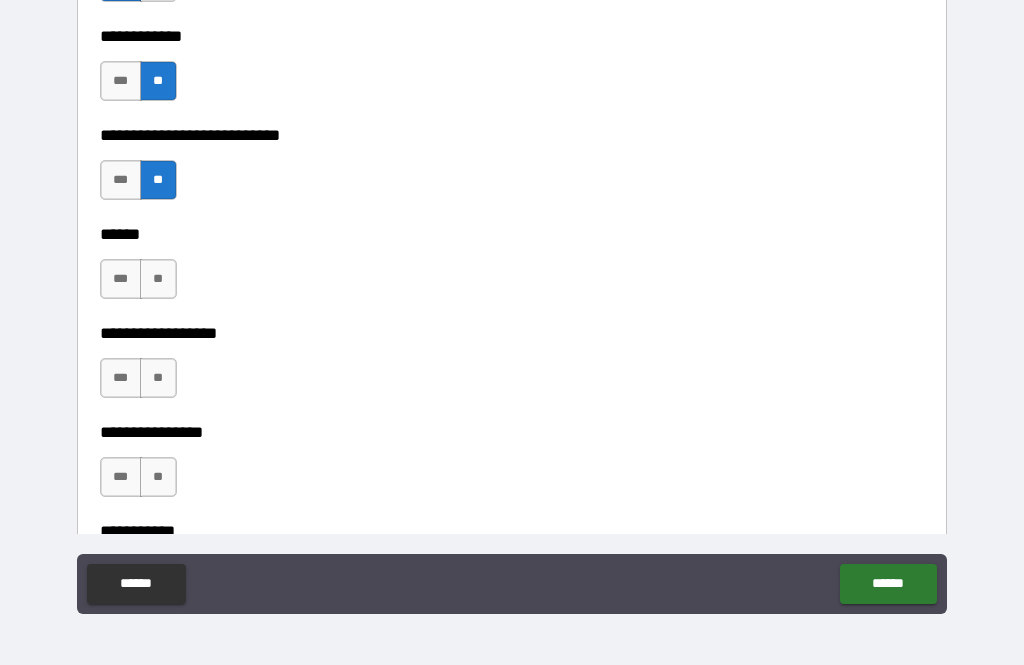 click on "**" at bounding box center (158, 279) 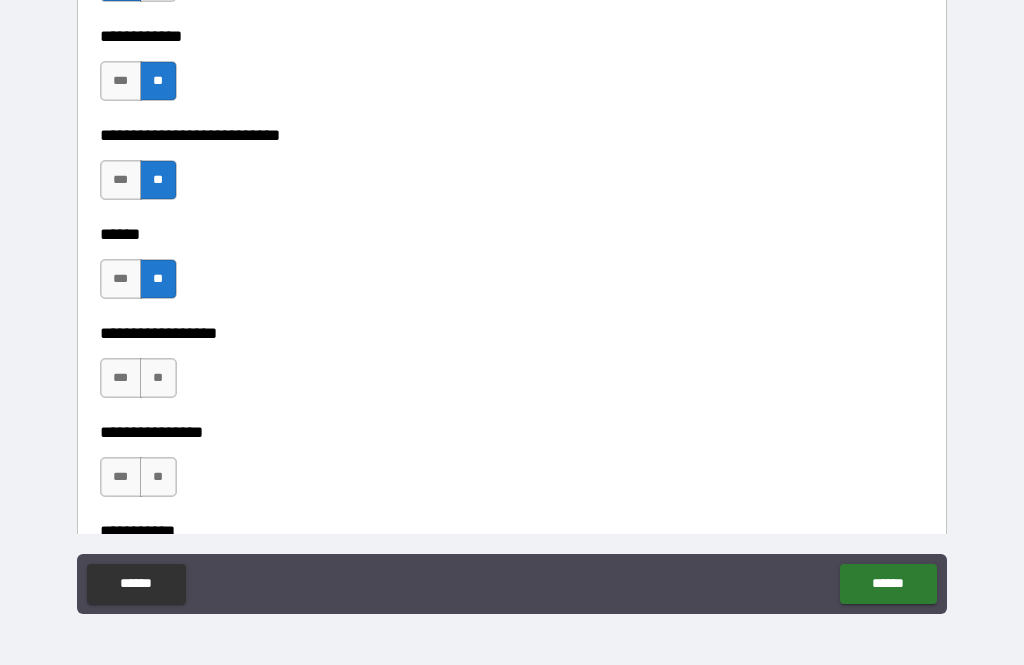 click on "**" at bounding box center [158, 378] 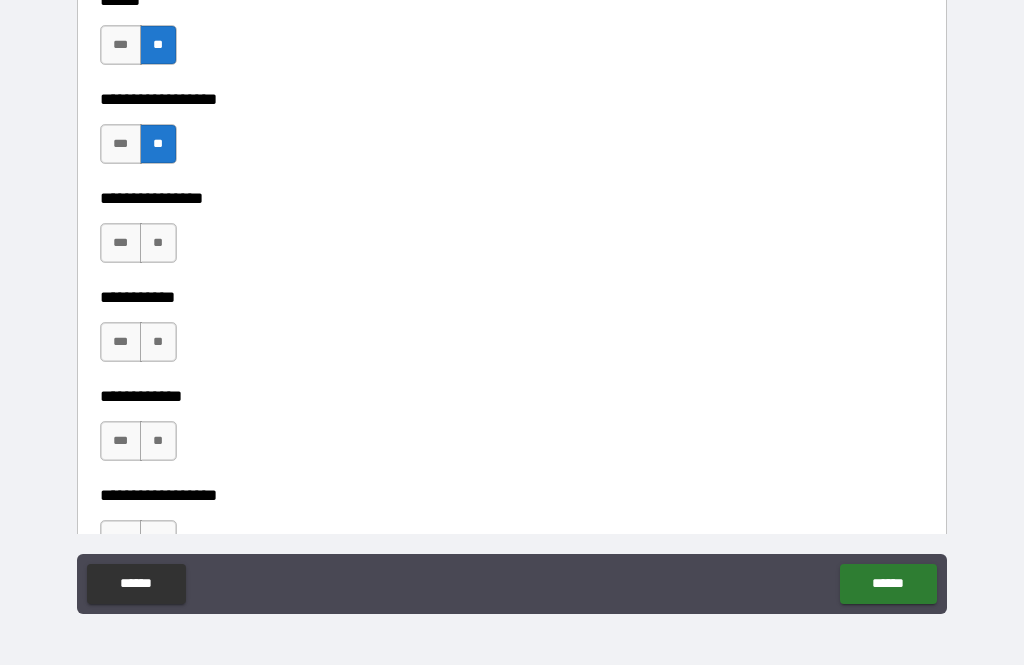 scroll, scrollTop: 9350, scrollLeft: 0, axis: vertical 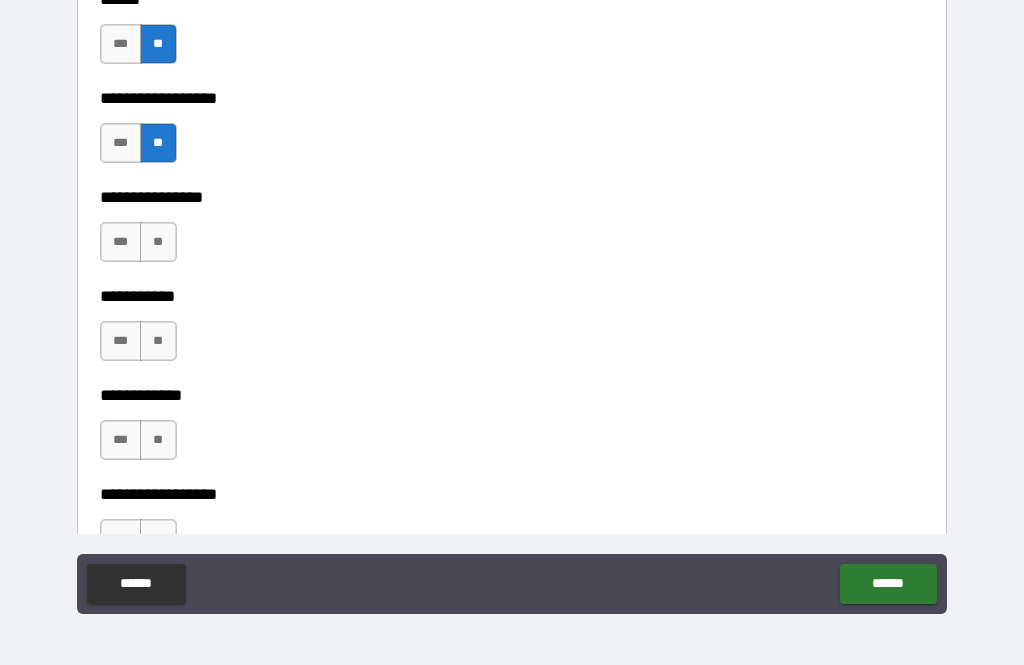 click on "**" at bounding box center [158, 242] 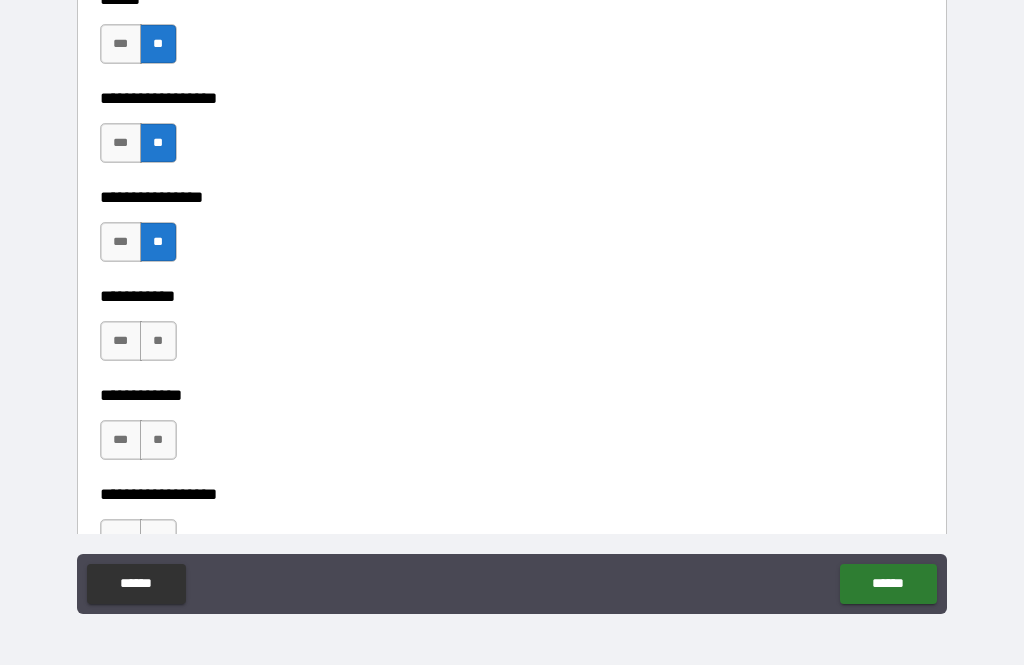 click on "**" at bounding box center (158, 341) 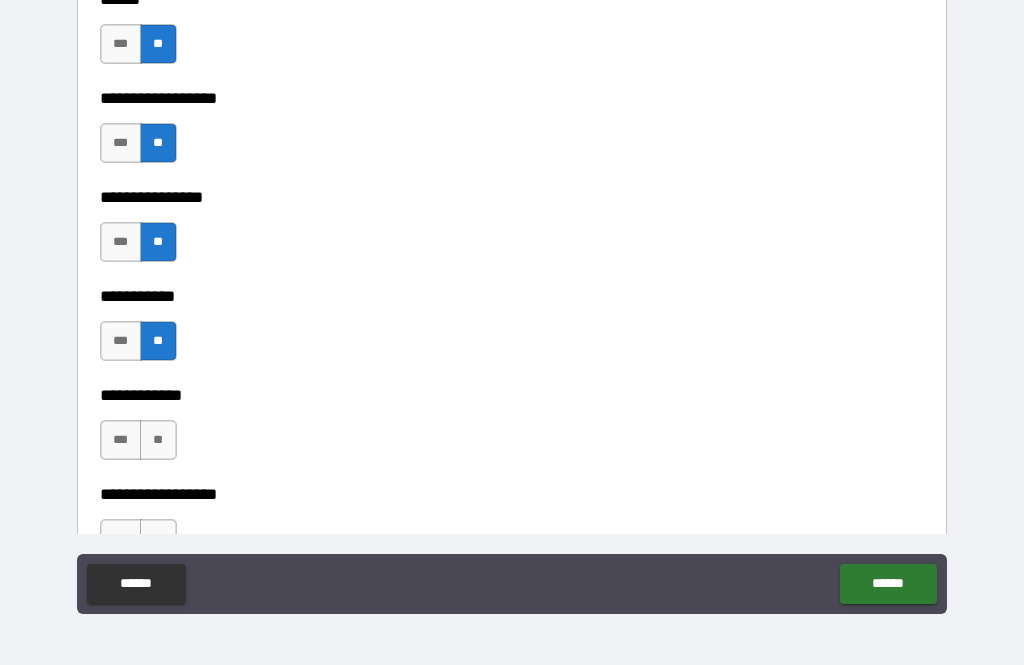 click on "**" at bounding box center [158, 440] 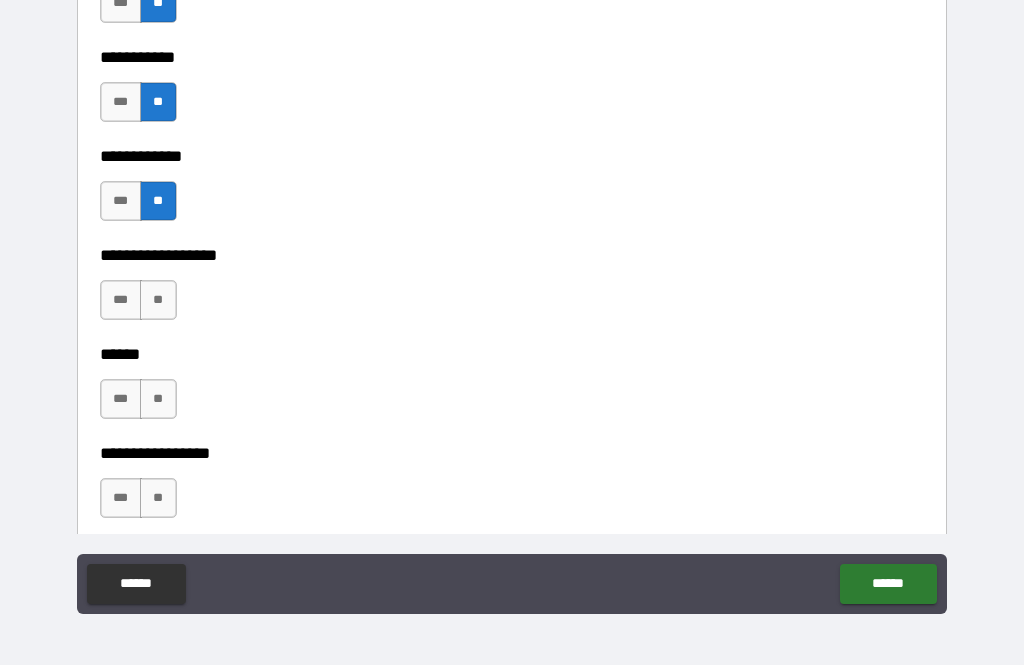 scroll, scrollTop: 9592, scrollLeft: 0, axis: vertical 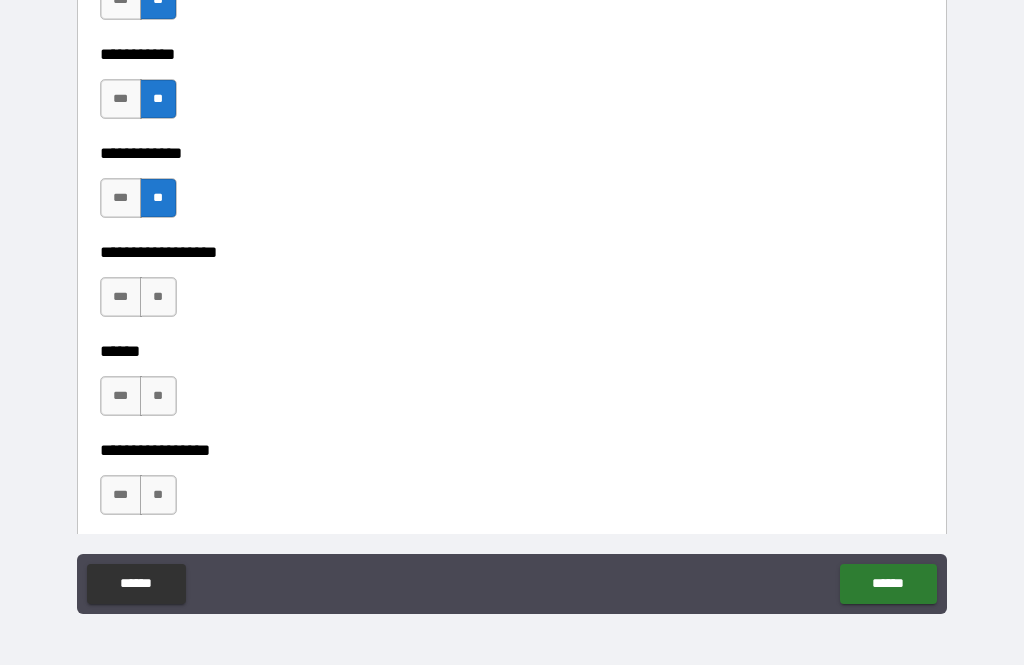 click on "**" at bounding box center [158, 297] 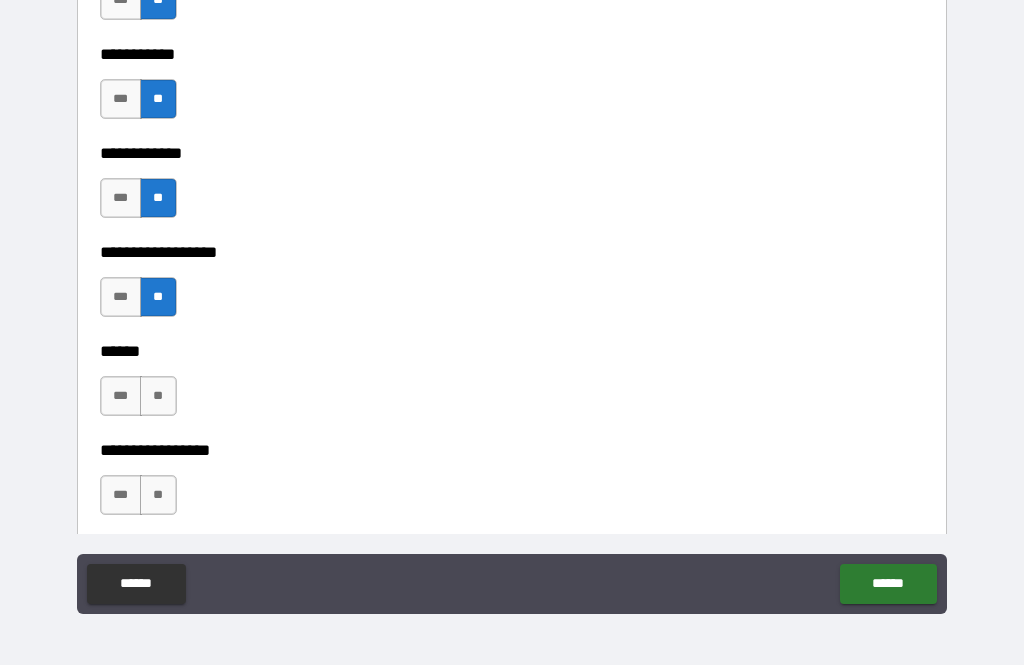 click on "**" at bounding box center [158, 396] 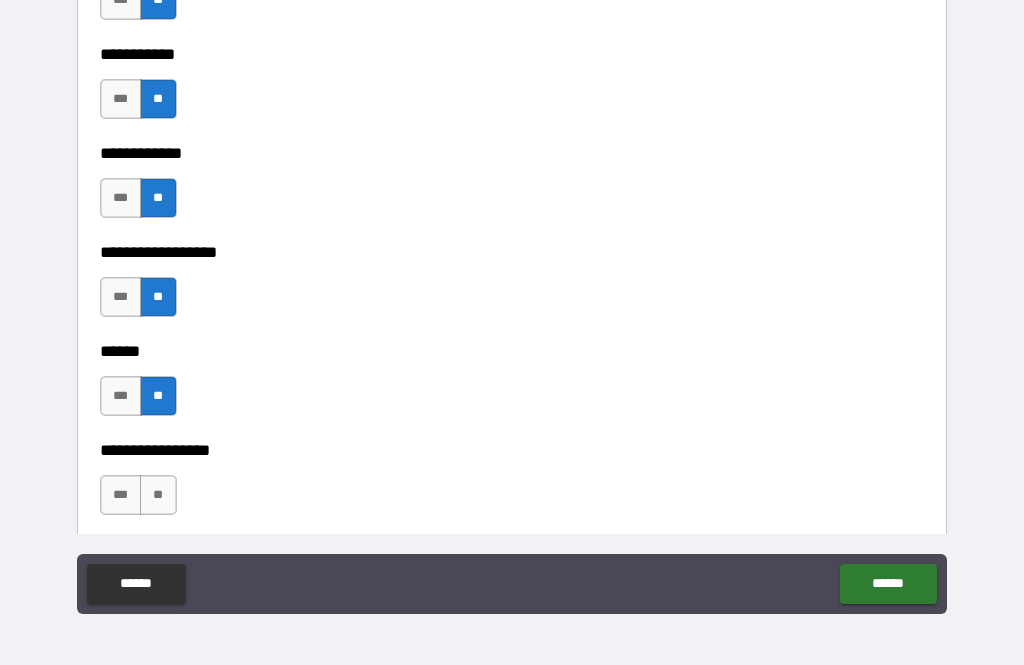 click on "**" at bounding box center [158, 495] 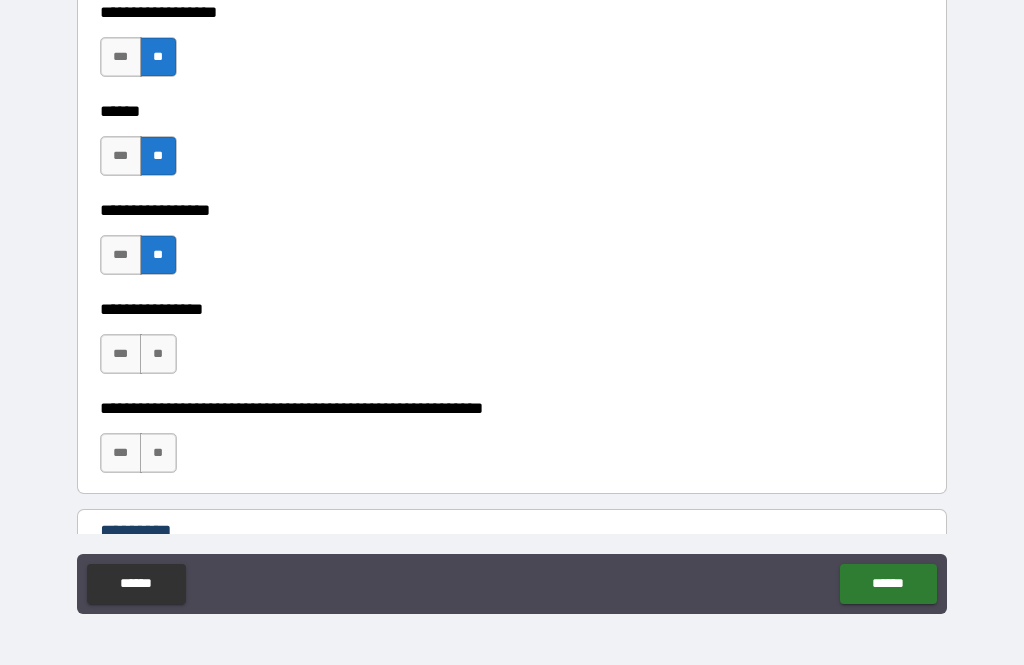 scroll, scrollTop: 9851, scrollLeft: 0, axis: vertical 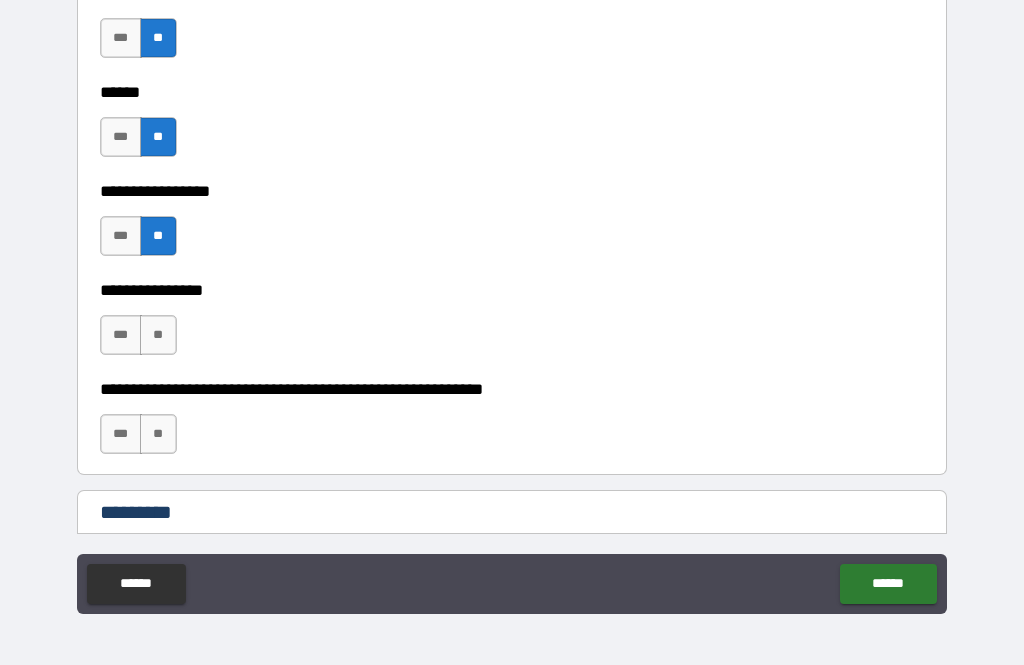 click on "**" at bounding box center [158, 335] 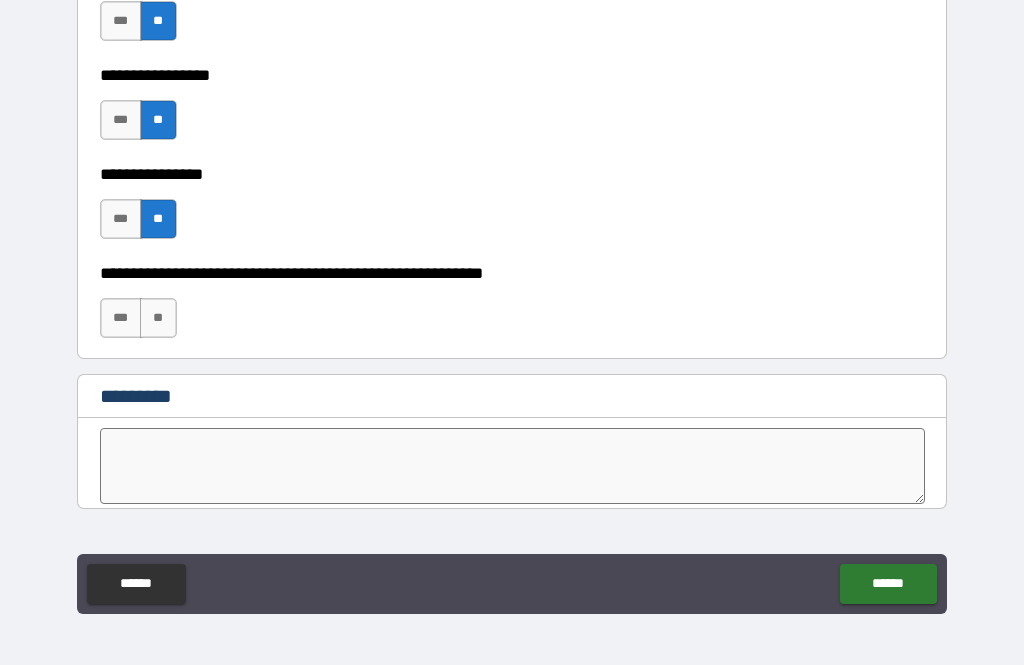 scroll, scrollTop: 9975, scrollLeft: 0, axis: vertical 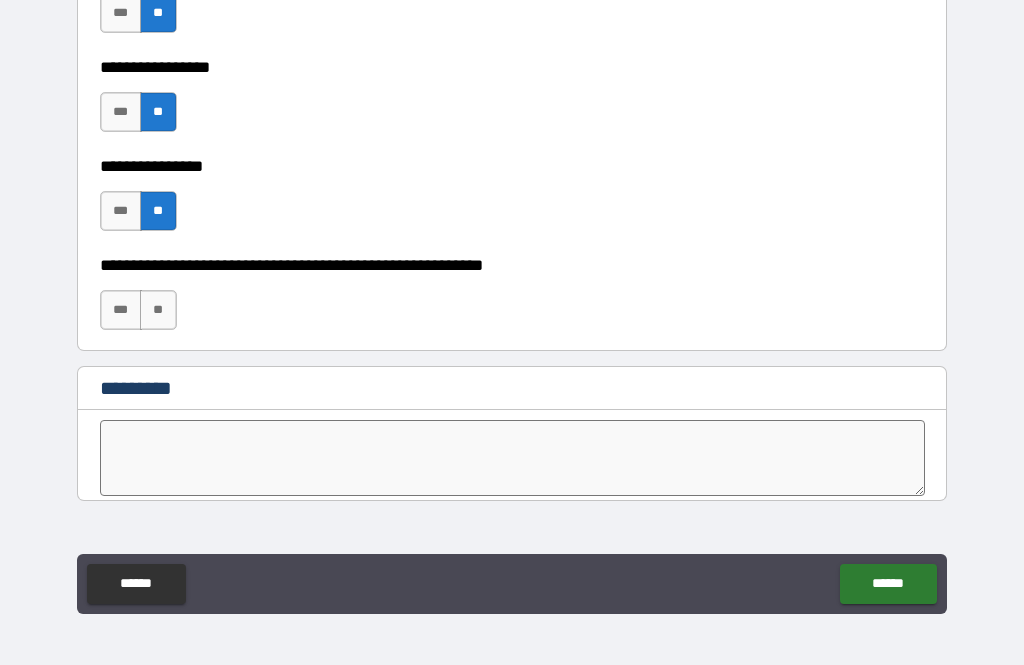 click on "**" at bounding box center [158, 310] 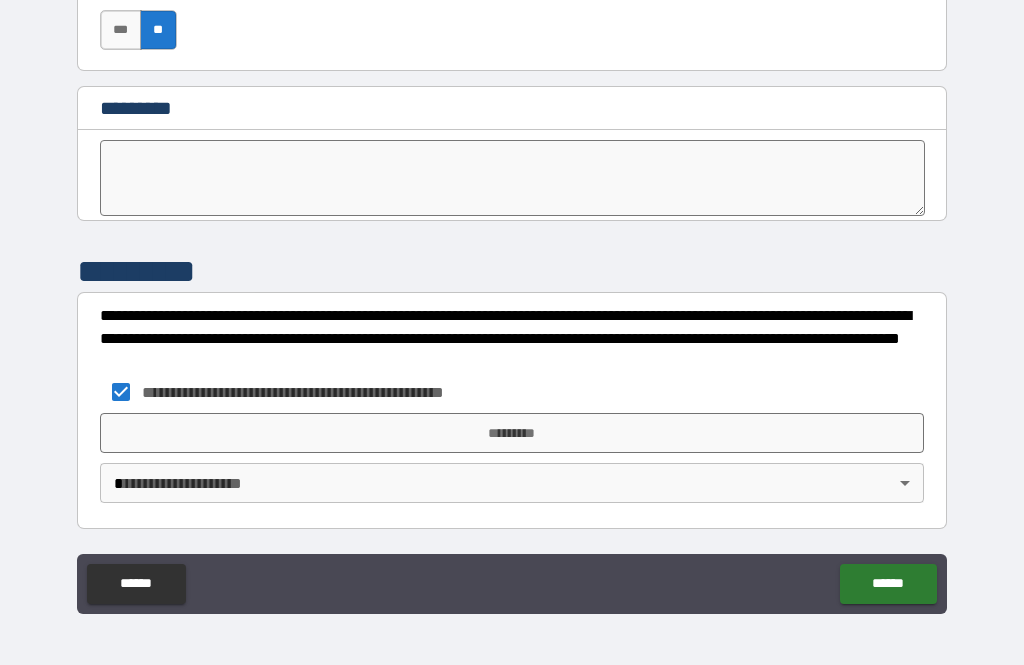 scroll, scrollTop: 10255, scrollLeft: 0, axis: vertical 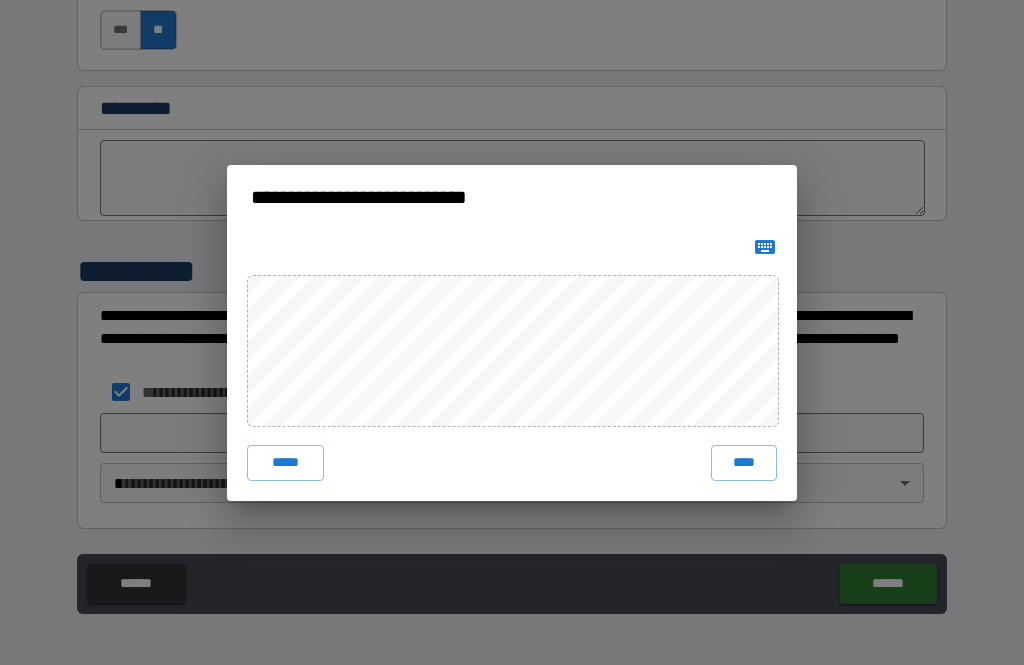 click on "****" at bounding box center [744, 463] 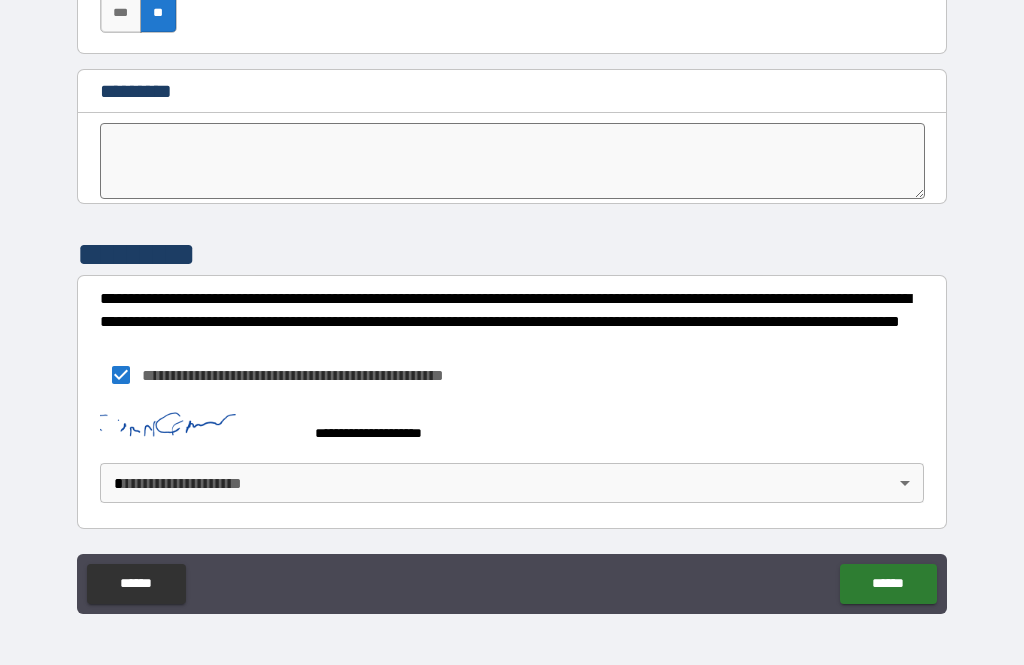 scroll, scrollTop: 10272, scrollLeft: 0, axis: vertical 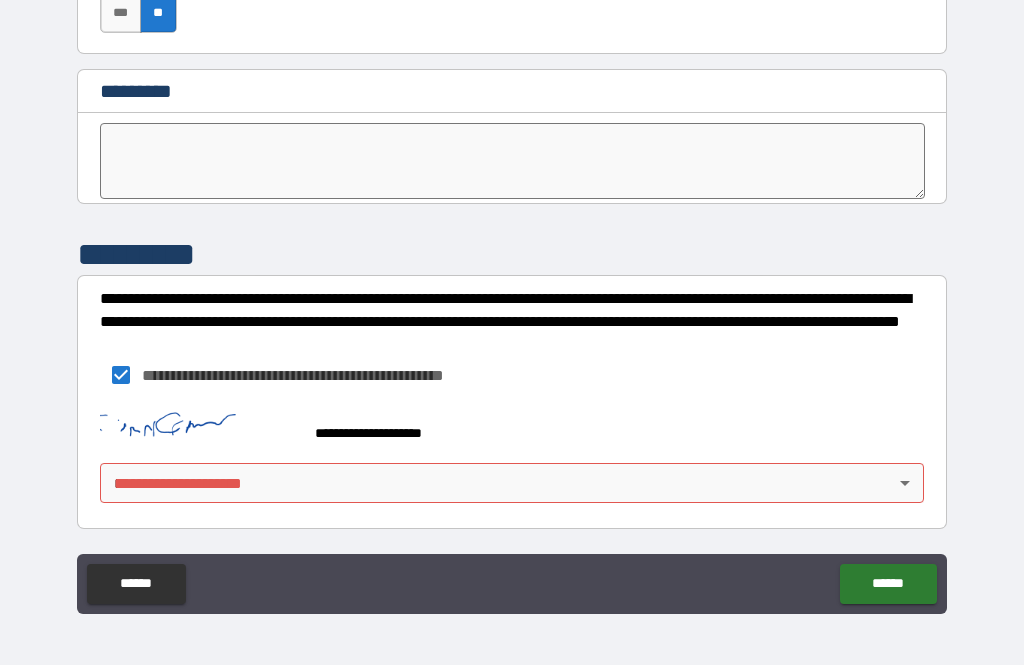 click on "******" at bounding box center (888, 584) 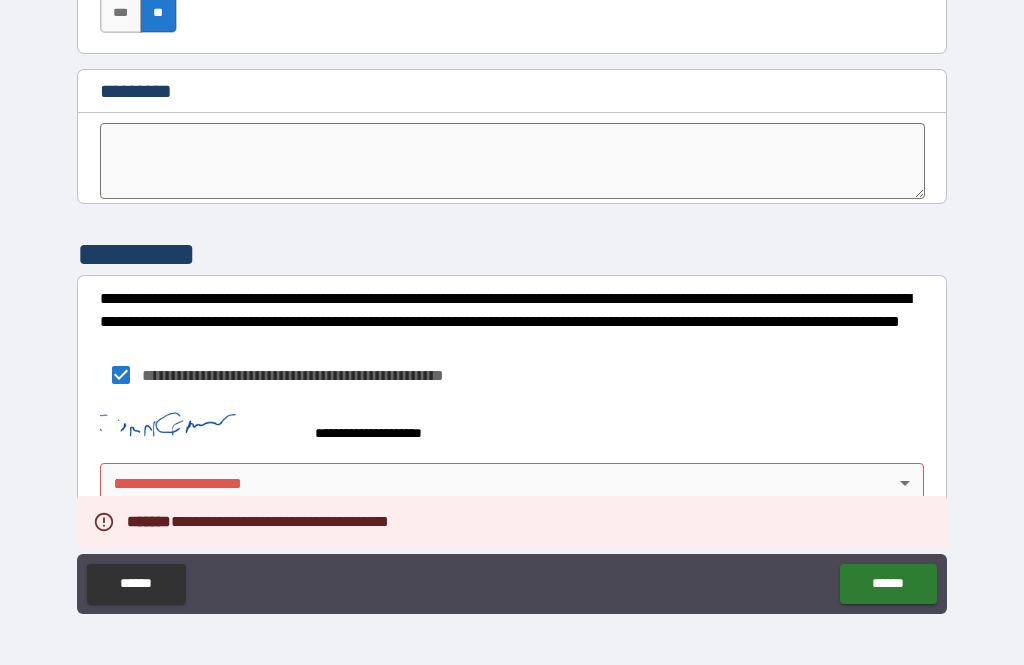 click on "**********" at bounding box center [512, 300] 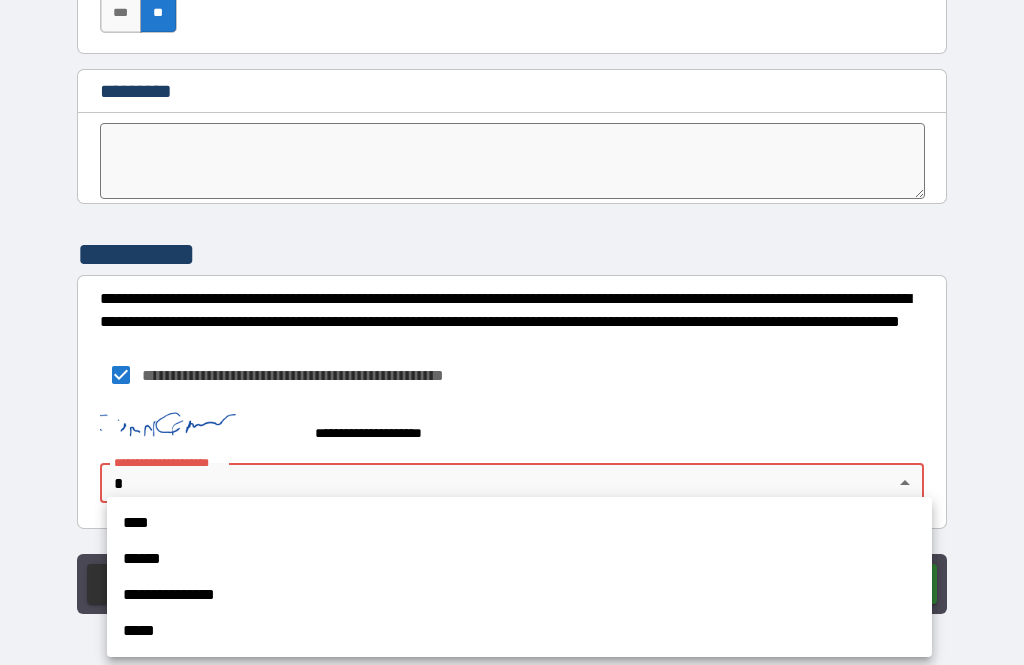 click on "****" at bounding box center (519, 523) 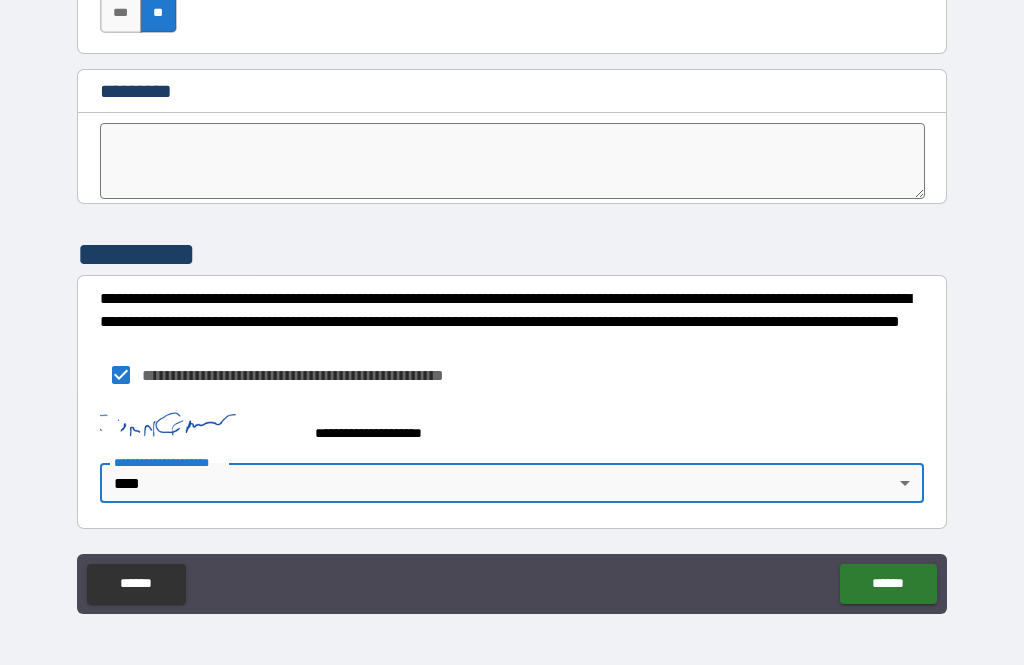 type on "****" 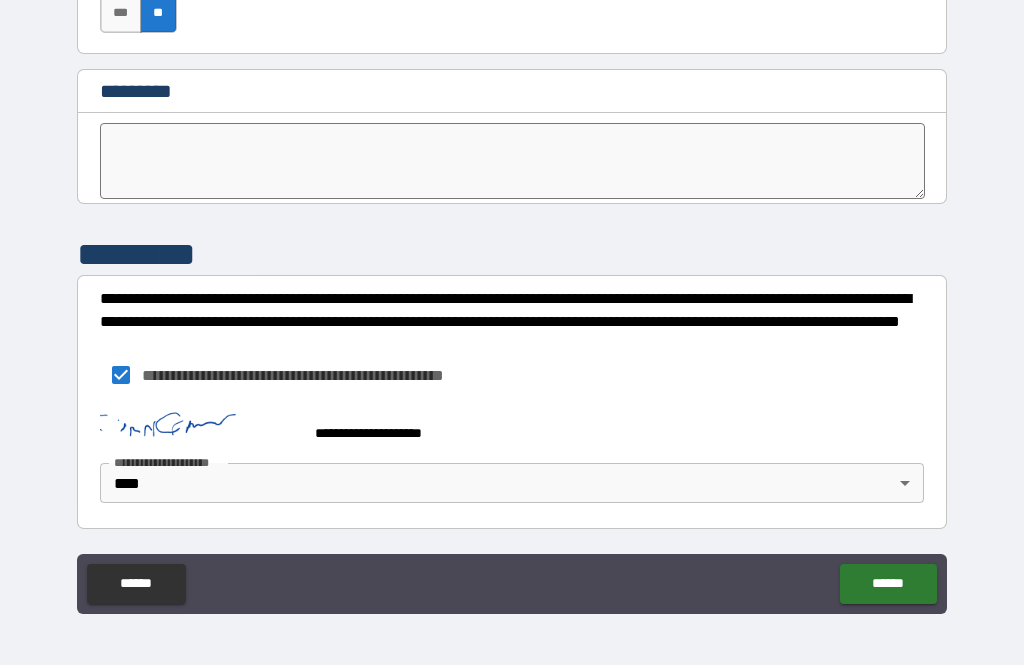 click on "**********" at bounding box center (512, 300) 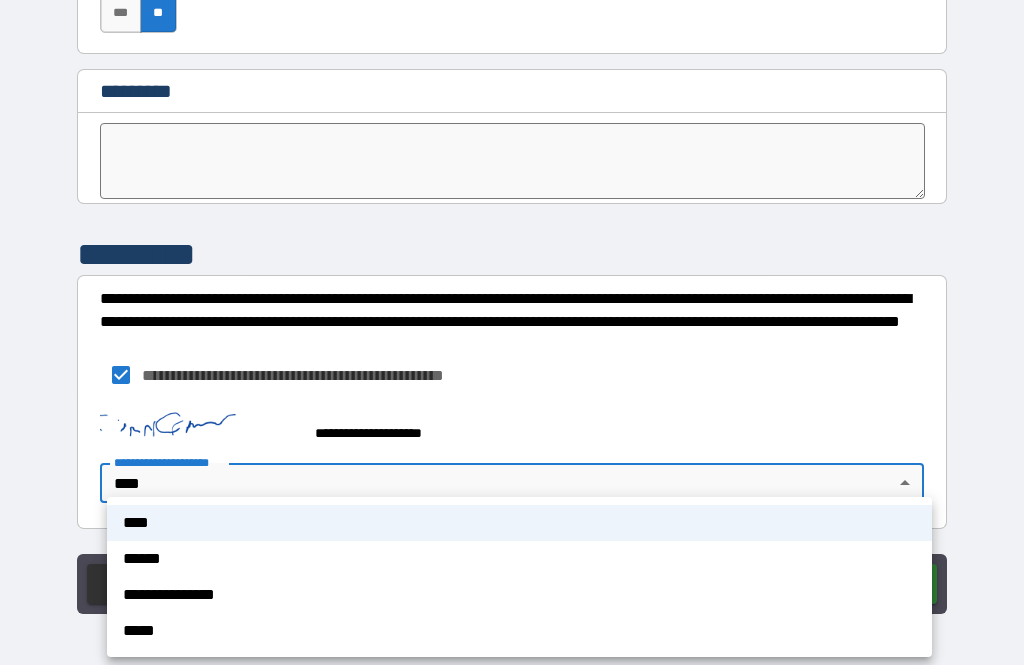 click at bounding box center [512, 332] 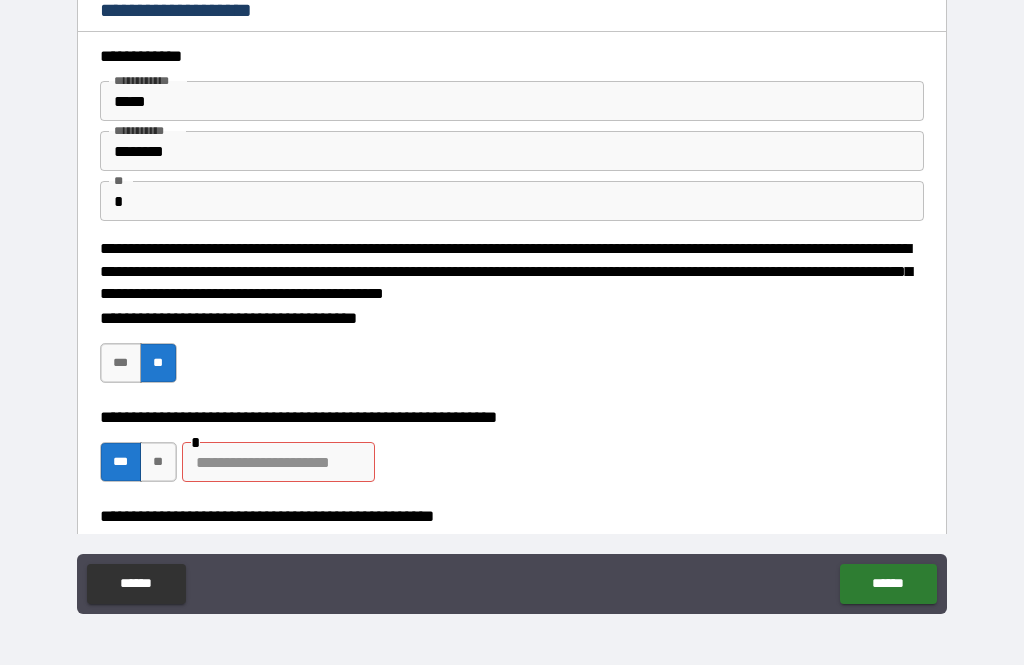 scroll, scrollTop: 0, scrollLeft: 0, axis: both 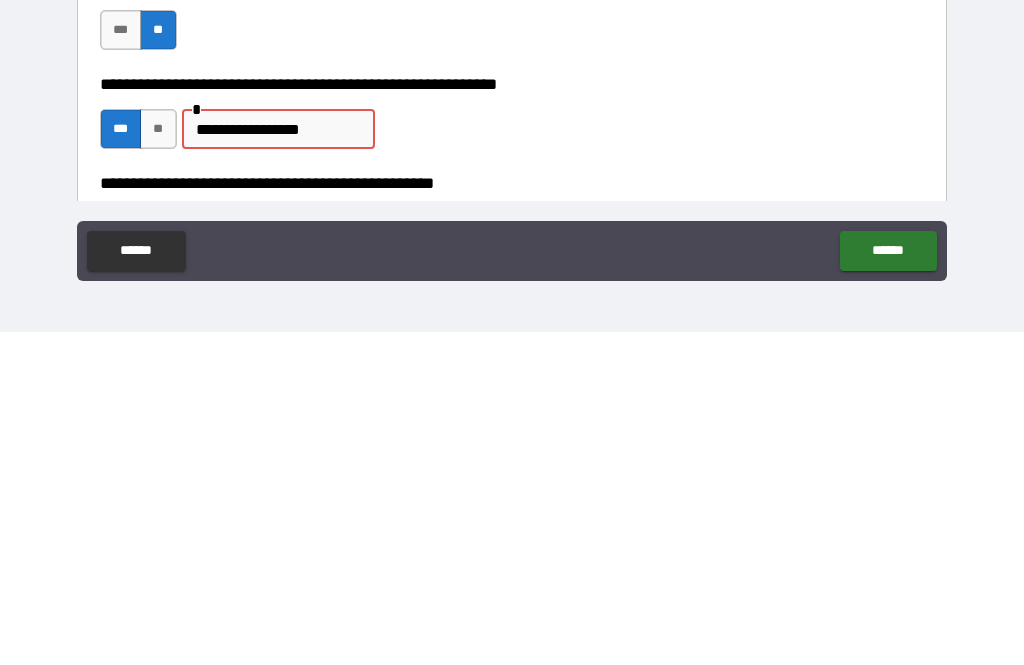 type on "**********" 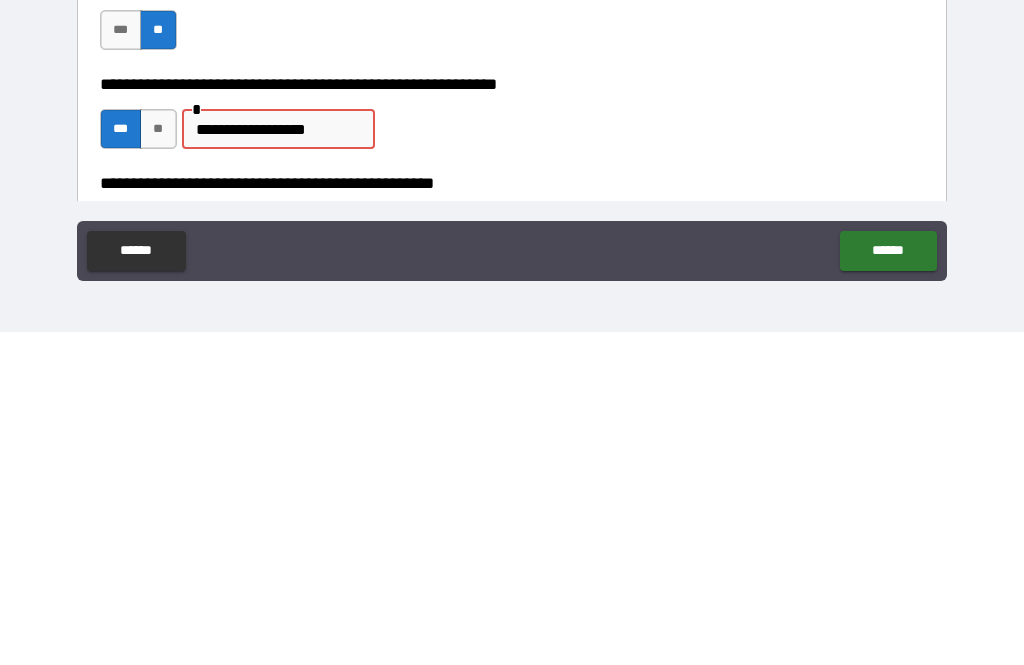 click on "******" at bounding box center (888, 584) 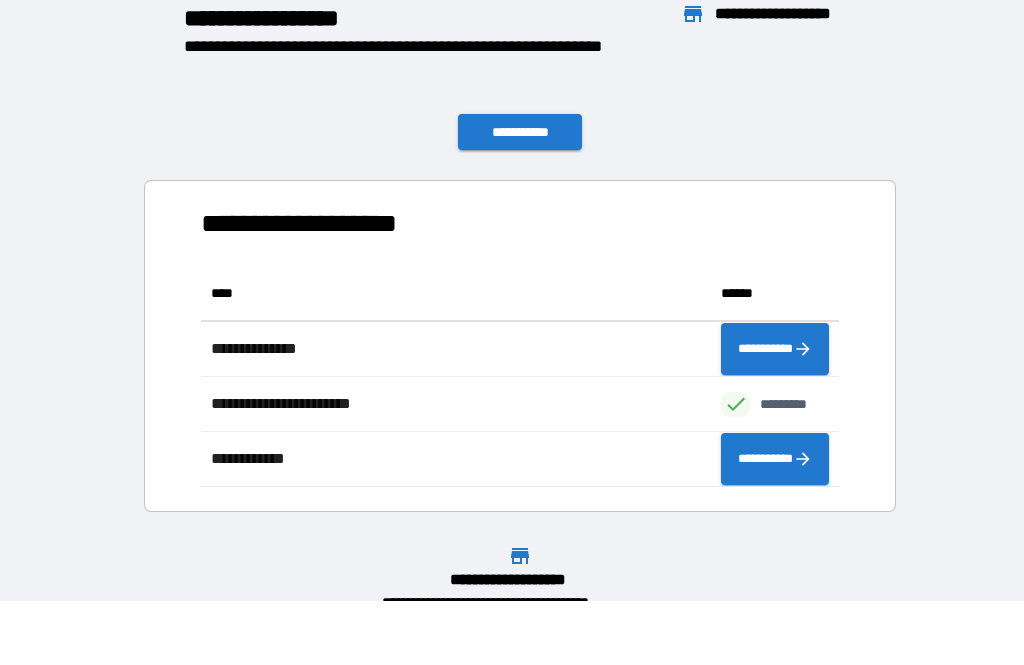 scroll, scrollTop: 221, scrollLeft: 638, axis: both 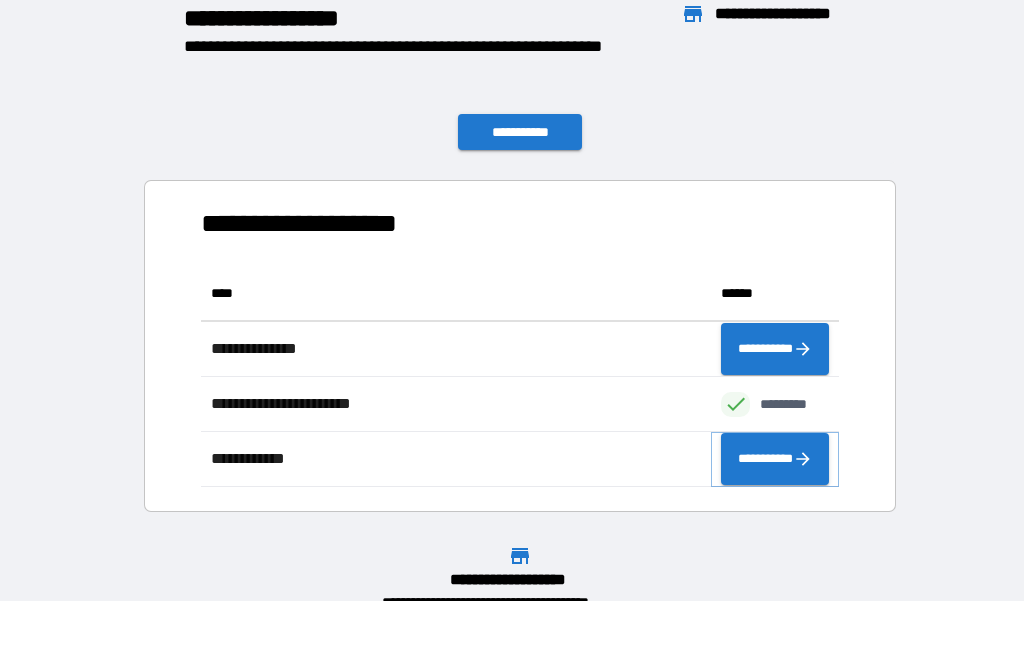 click on "**********" at bounding box center [775, 459] 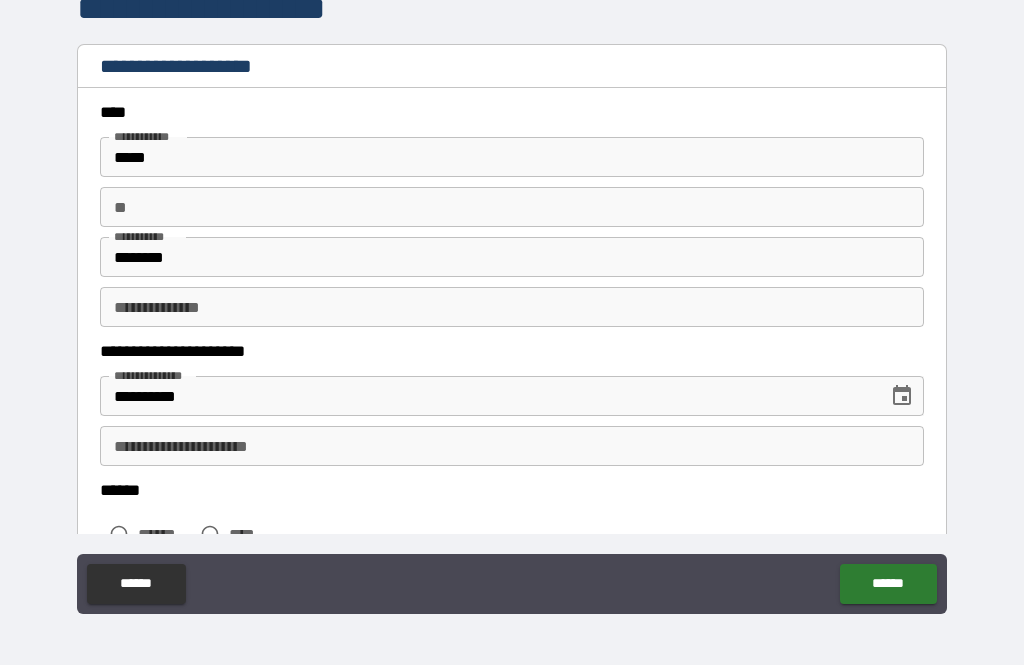 click on "** **" at bounding box center (512, 207) 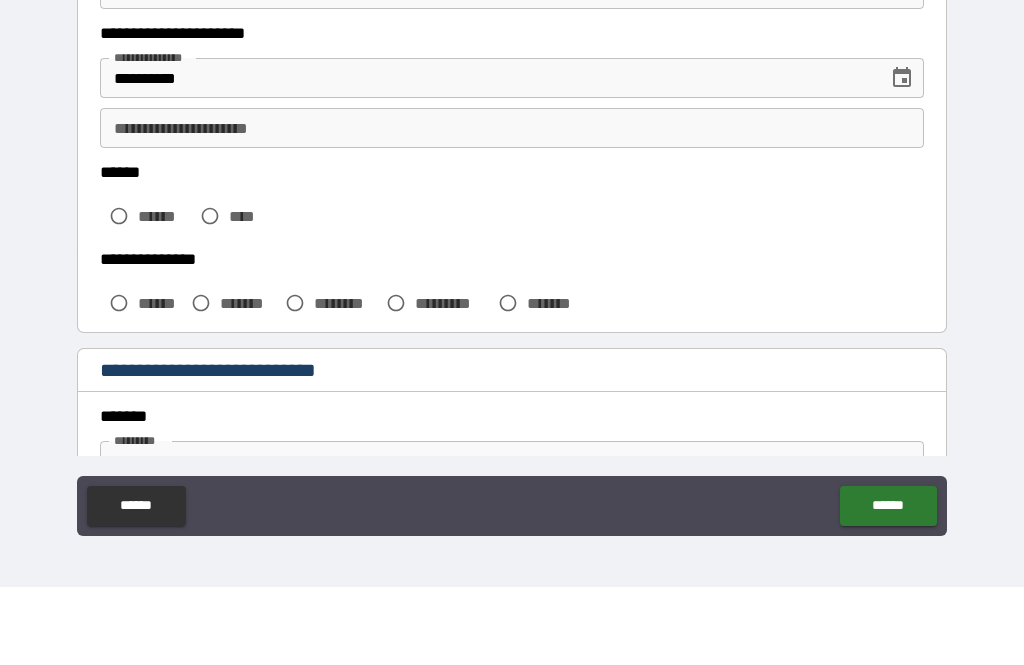 scroll, scrollTop: 243, scrollLeft: 0, axis: vertical 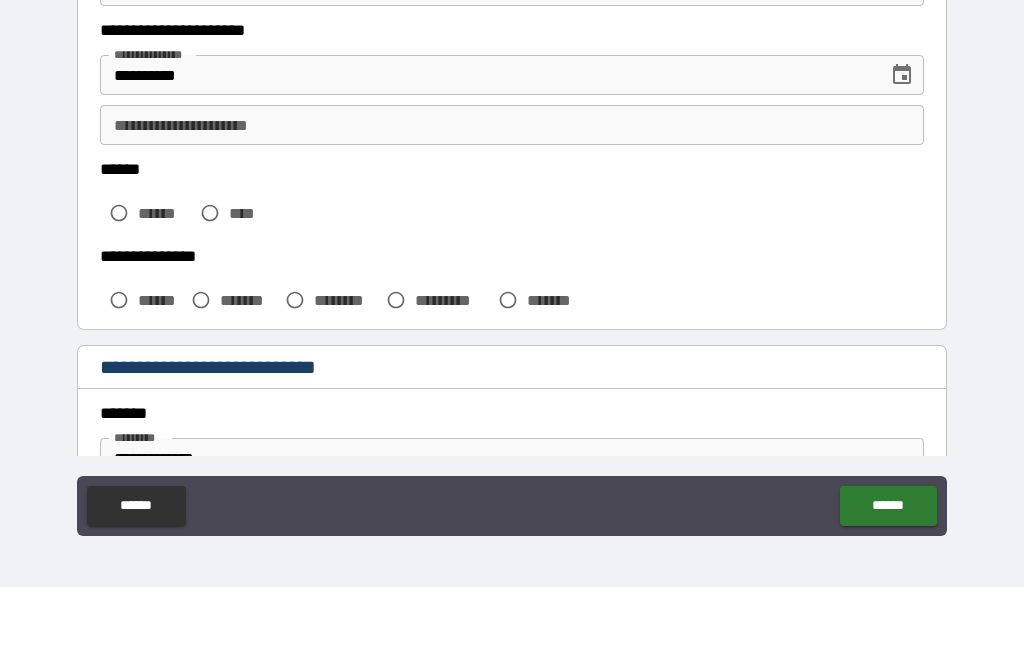 type on "*" 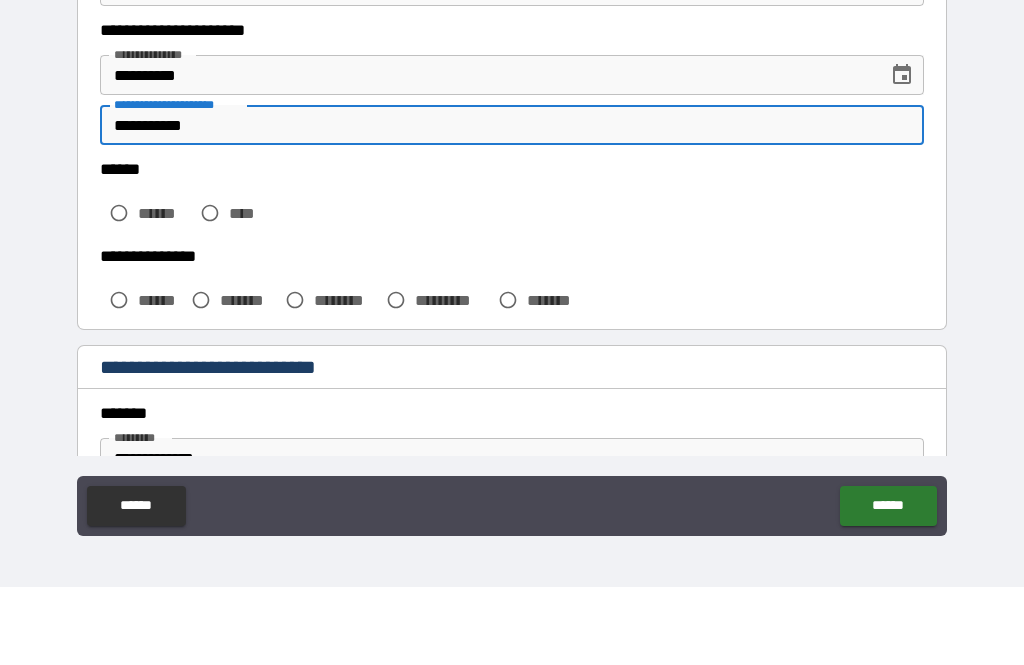 type on "**********" 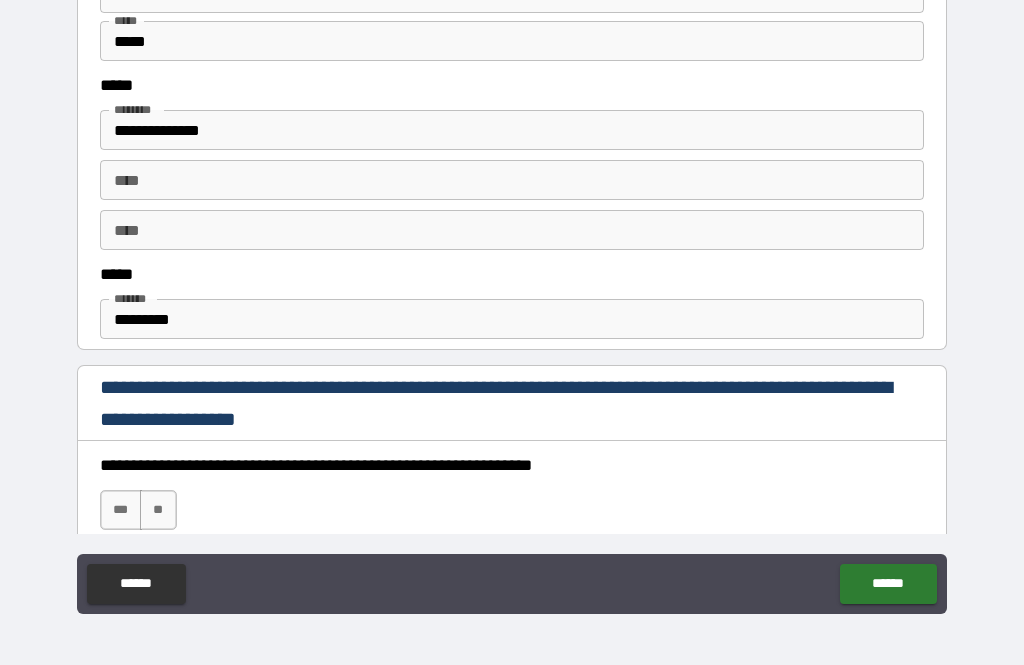 scroll, scrollTop: 935, scrollLeft: 0, axis: vertical 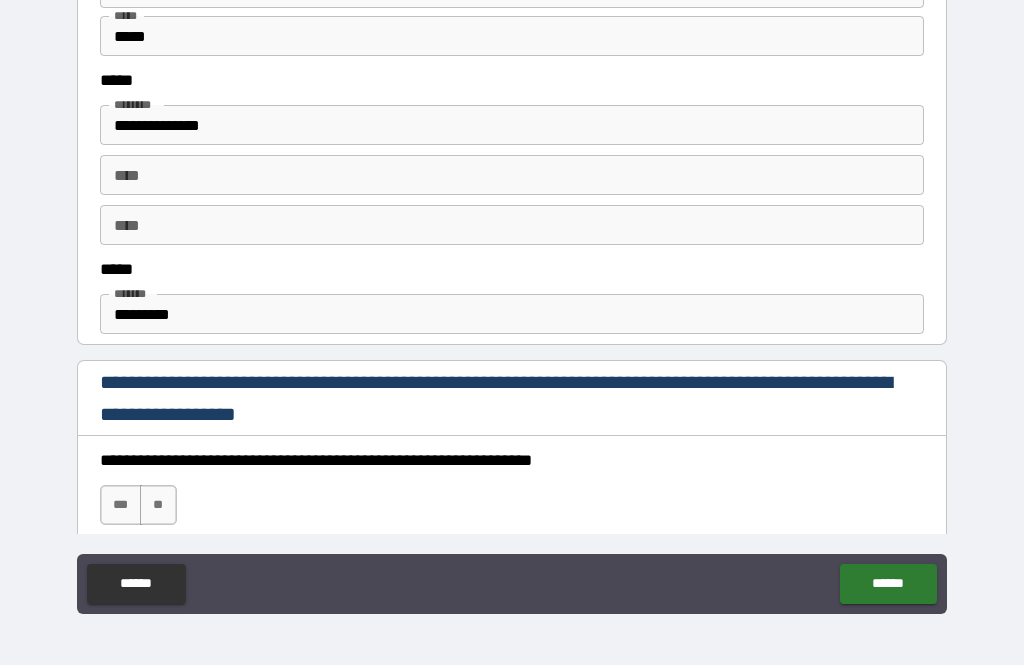 click on "***" at bounding box center [121, 505] 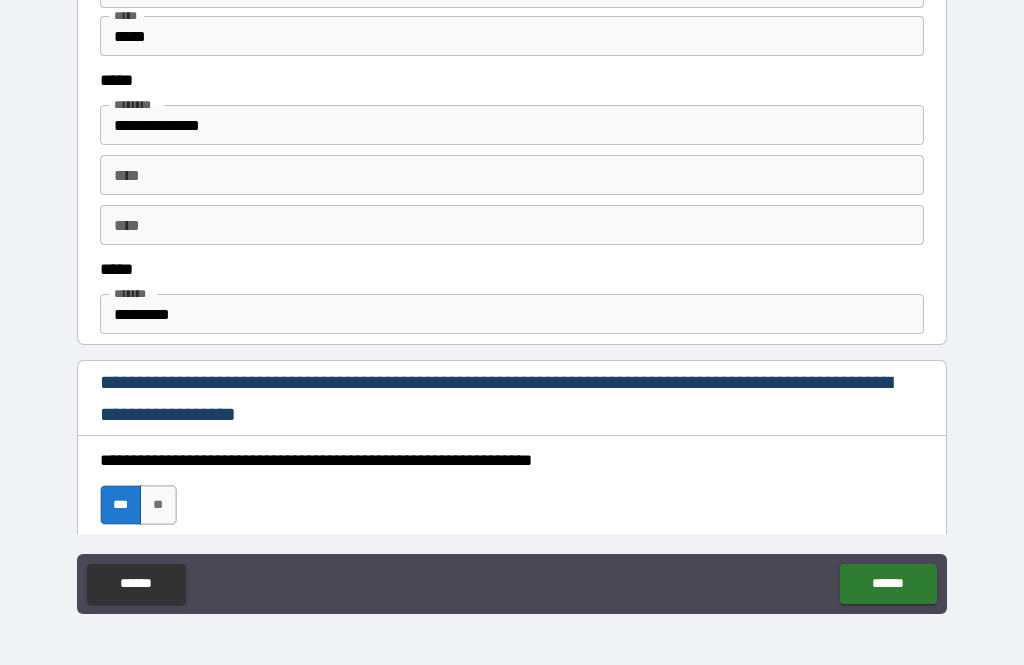 click on "******" at bounding box center (888, 584) 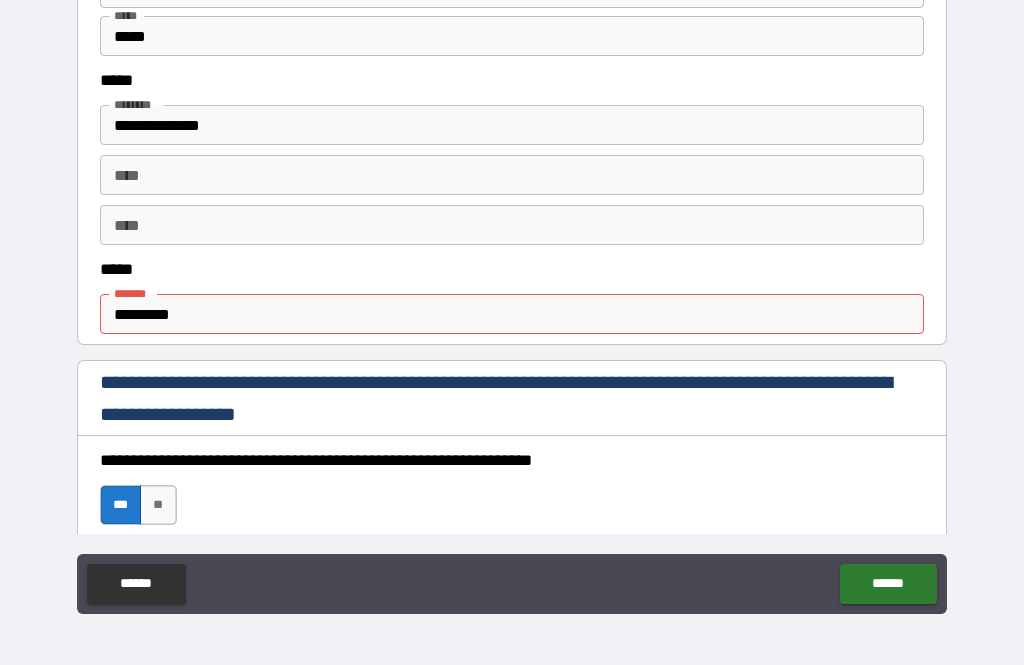 click on "*********" at bounding box center (512, 314) 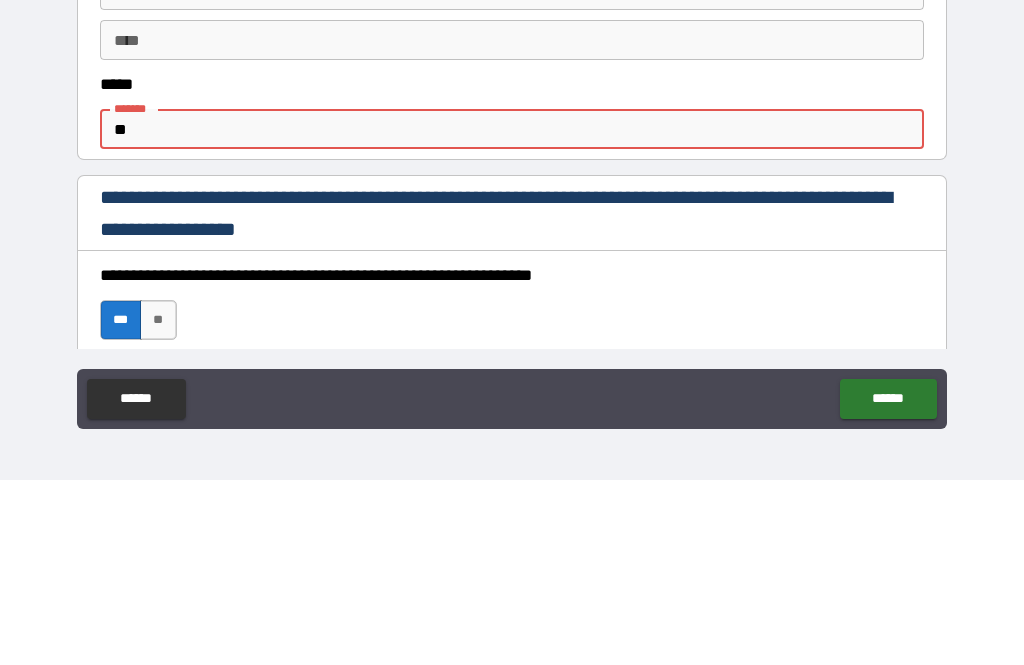 type on "*" 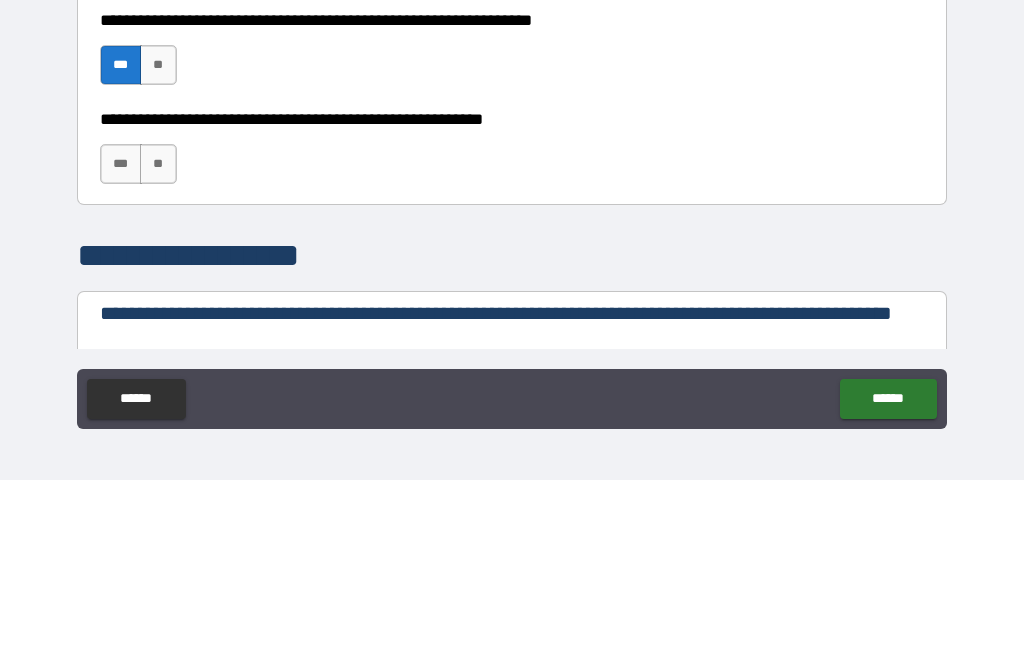 scroll, scrollTop: 1191, scrollLeft: 0, axis: vertical 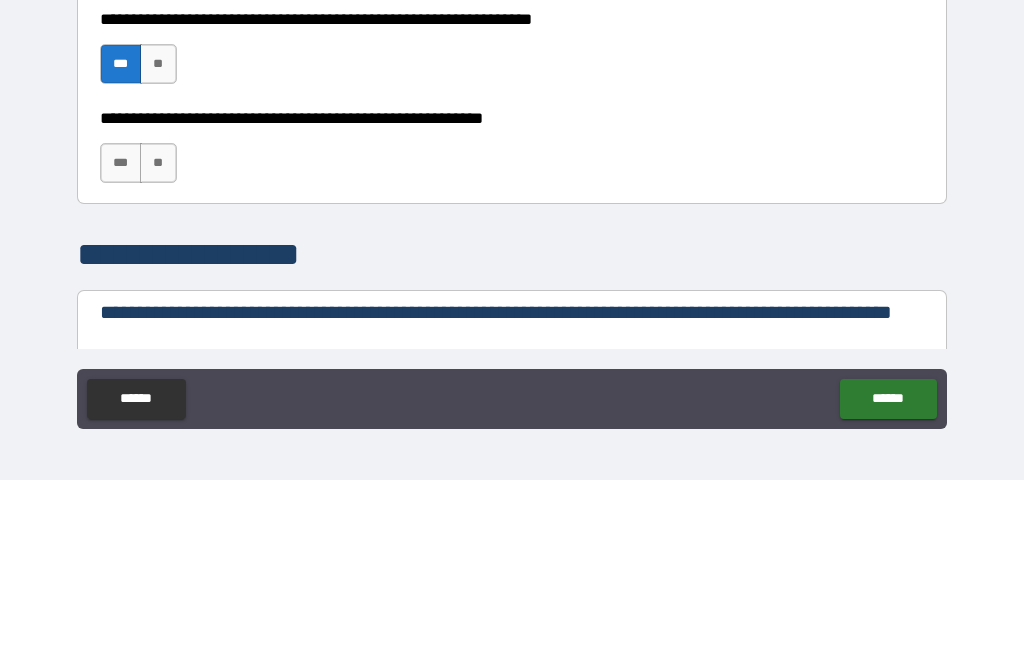 type on "**********" 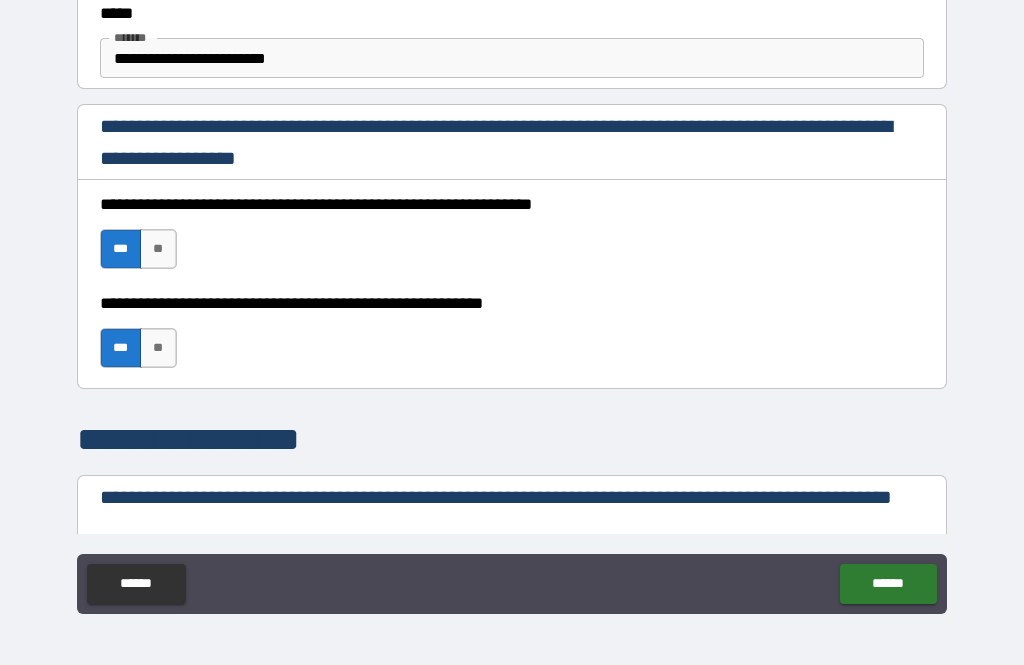 click on "******" at bounding box center (888, 584) 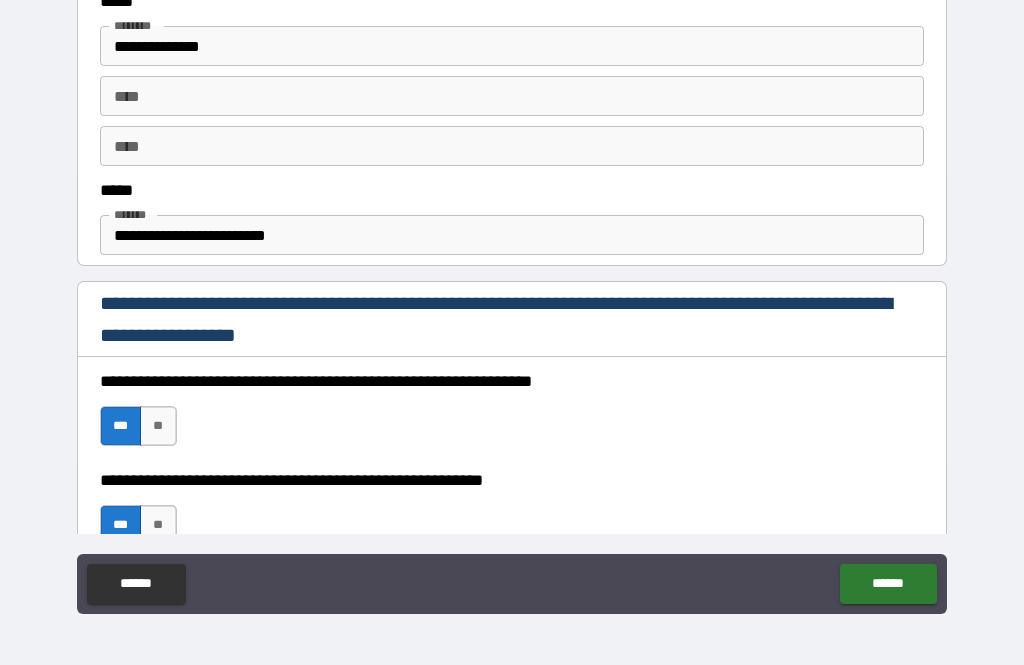 scroll, scrollTop: 1014, scrollLeft: 0, axis: vertical 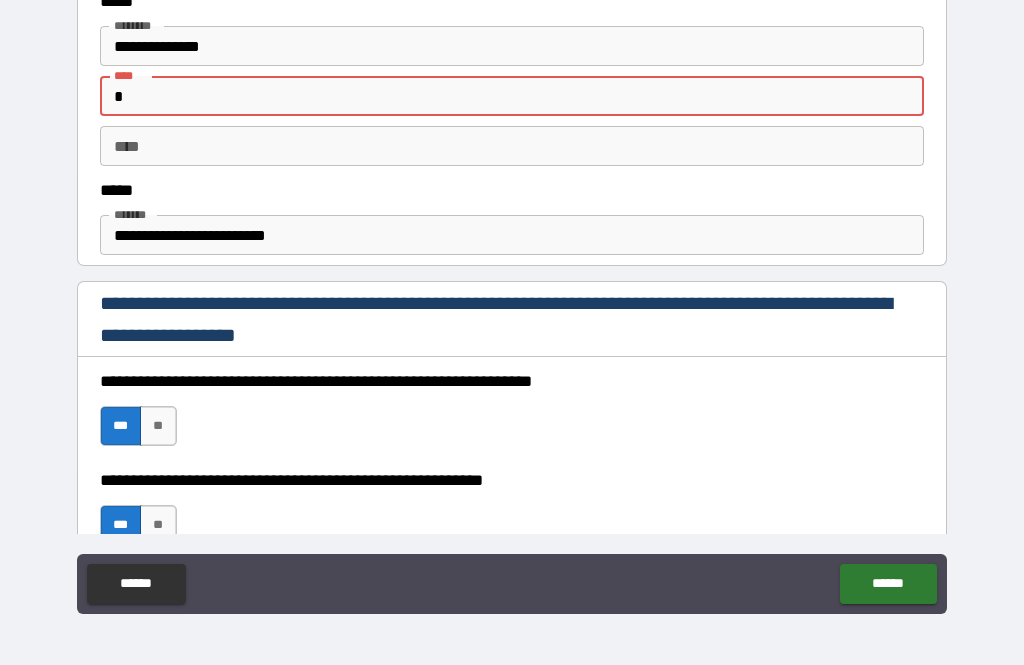 type on "*" 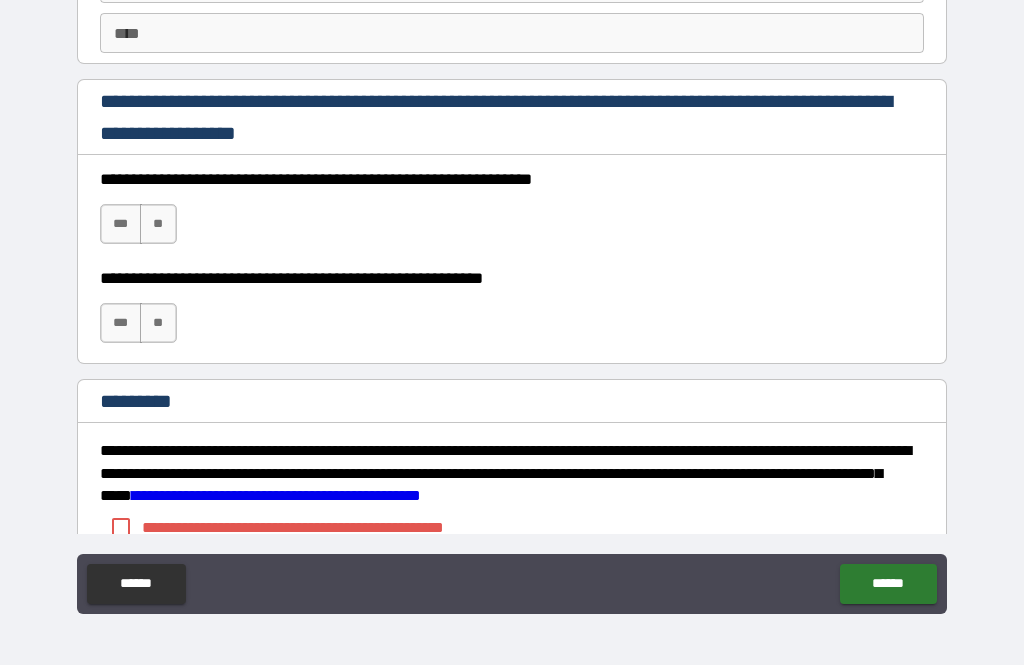 scroll, scrollTop: 2814, scrollLeft: 0, axis: vertical 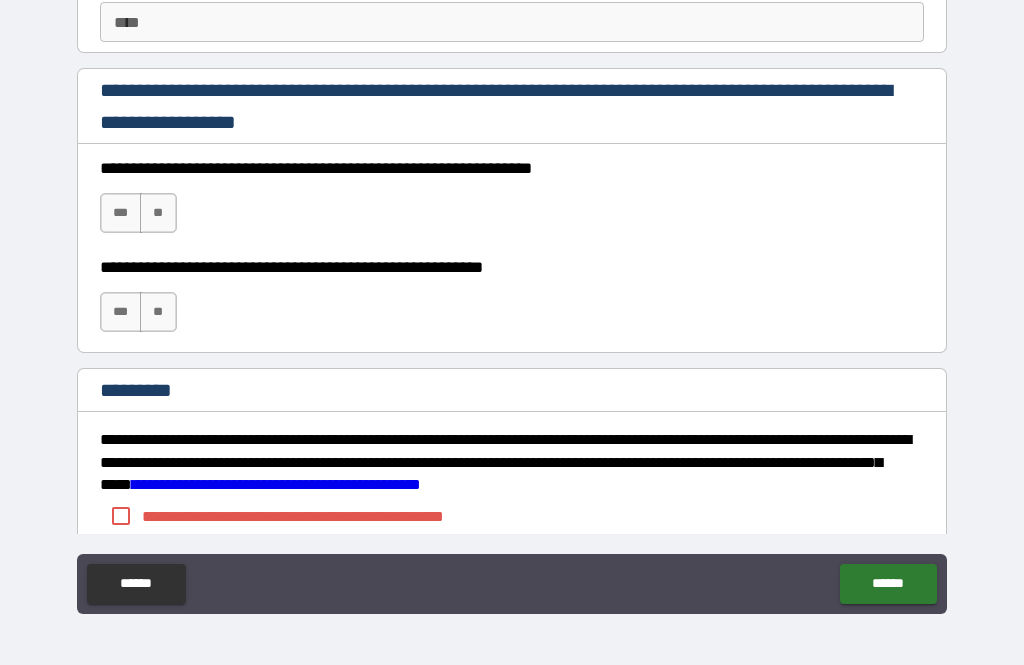 click on "***" at bounding box center [121, 213] 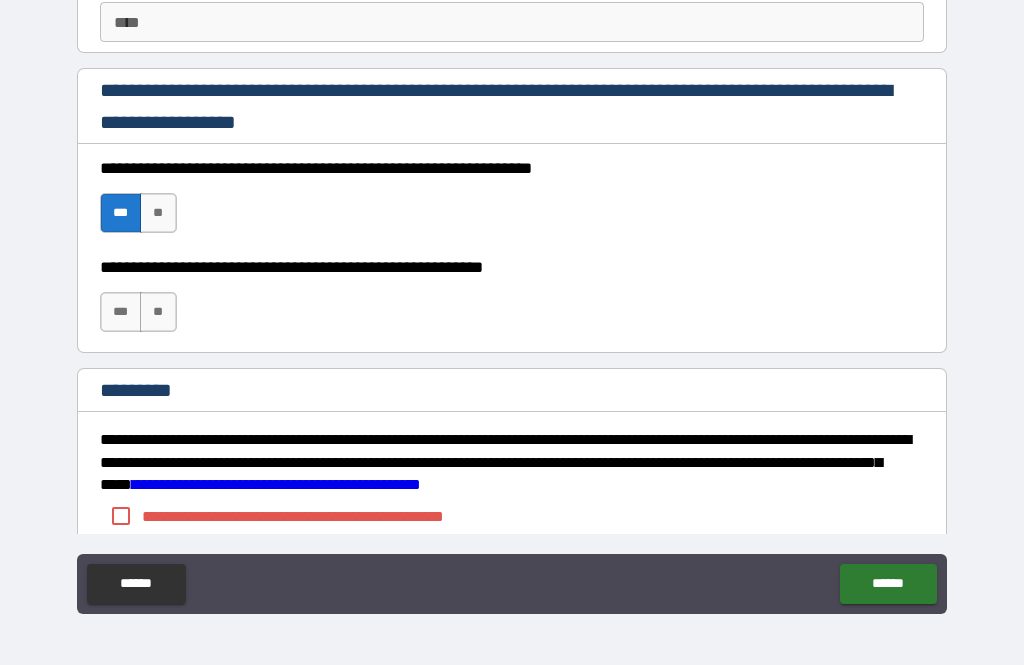click on "***" at bounding box center [121, 312] 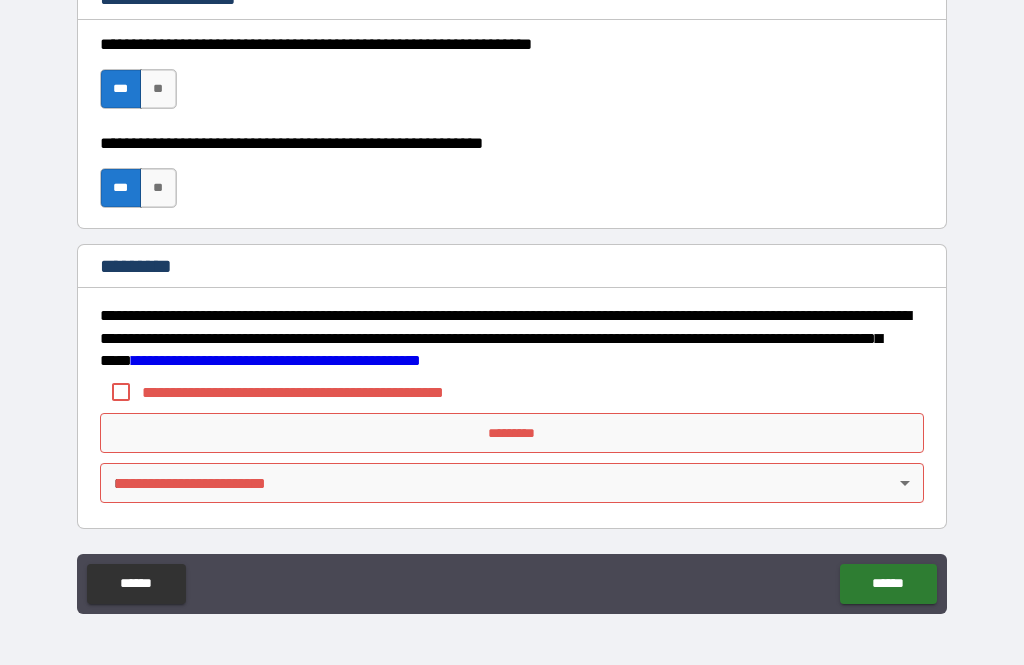 scroll, scrollTop: 2938, scrollLeft: 0, axis: vertical 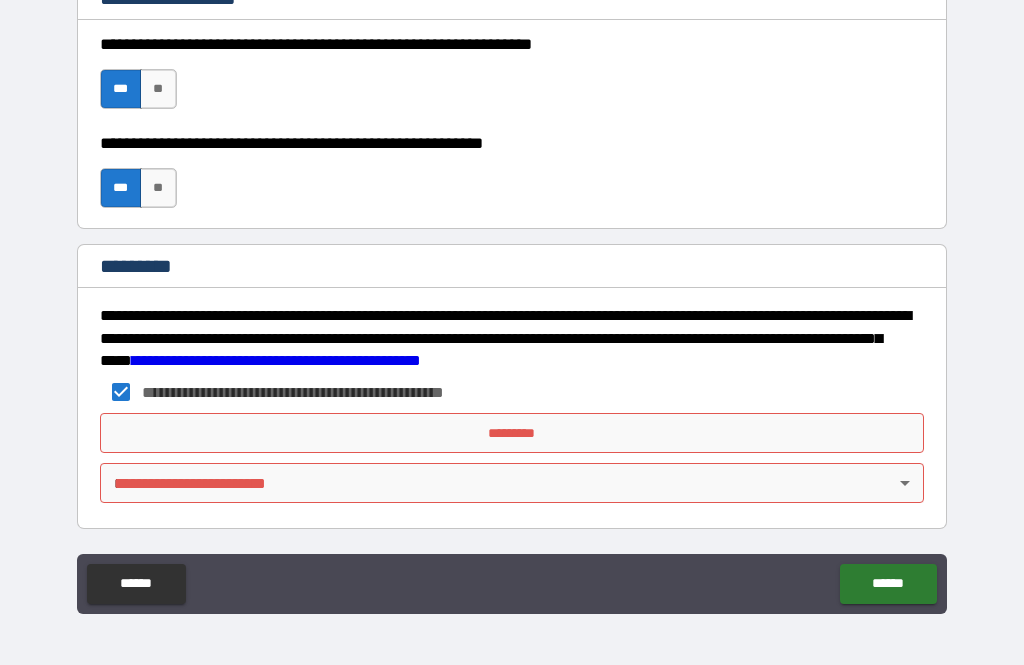 click on "**********" at bounding box center [512, 300] 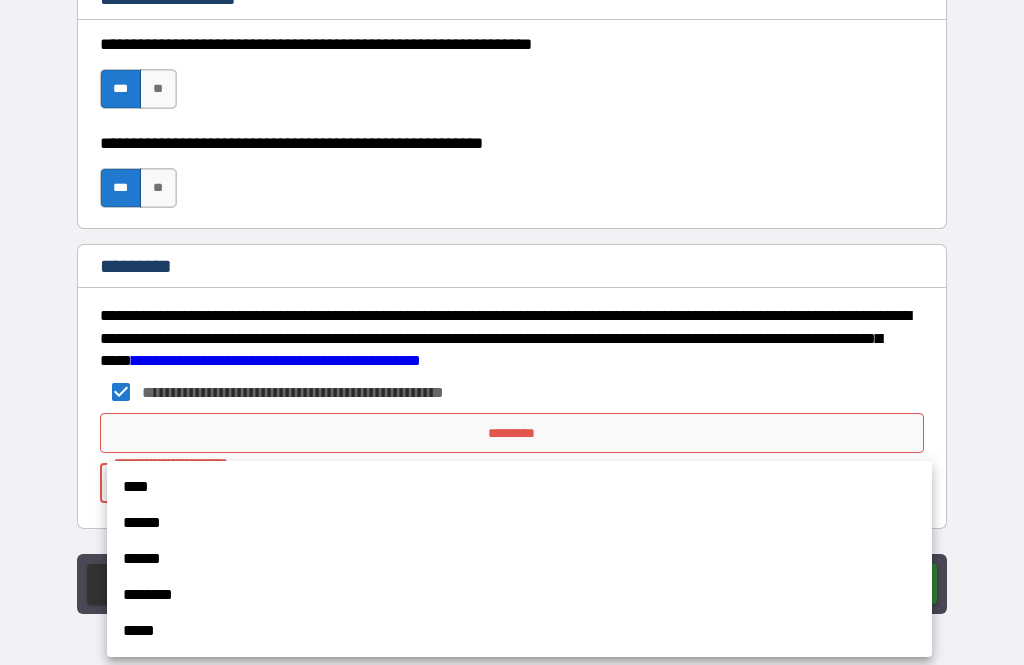 click on "****" at bounding box center (519, 487) 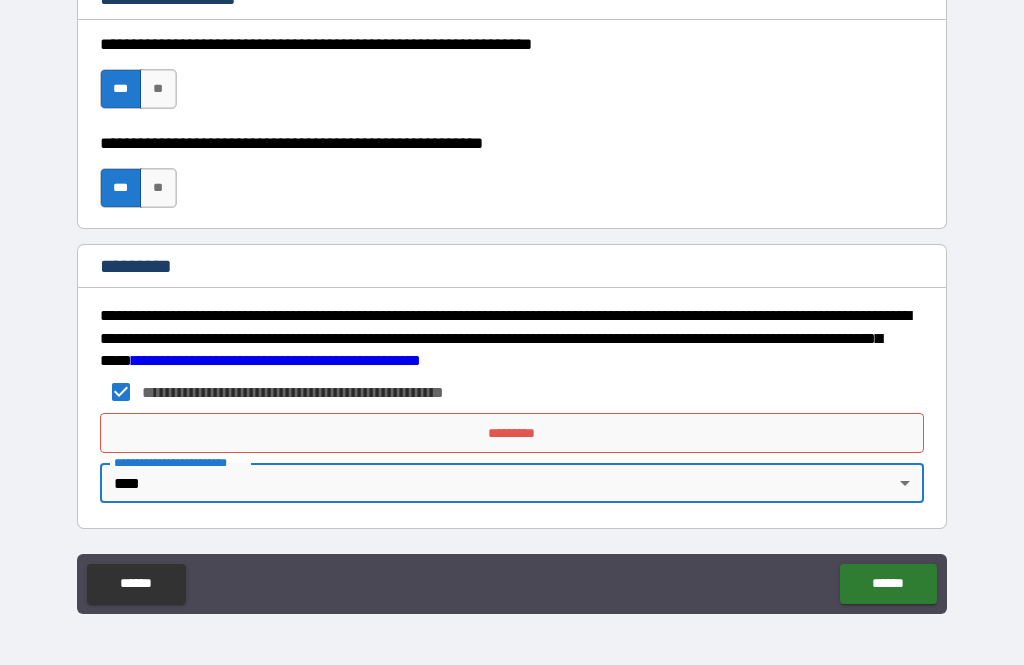 click on "*********" at bounding box center [512, 433] 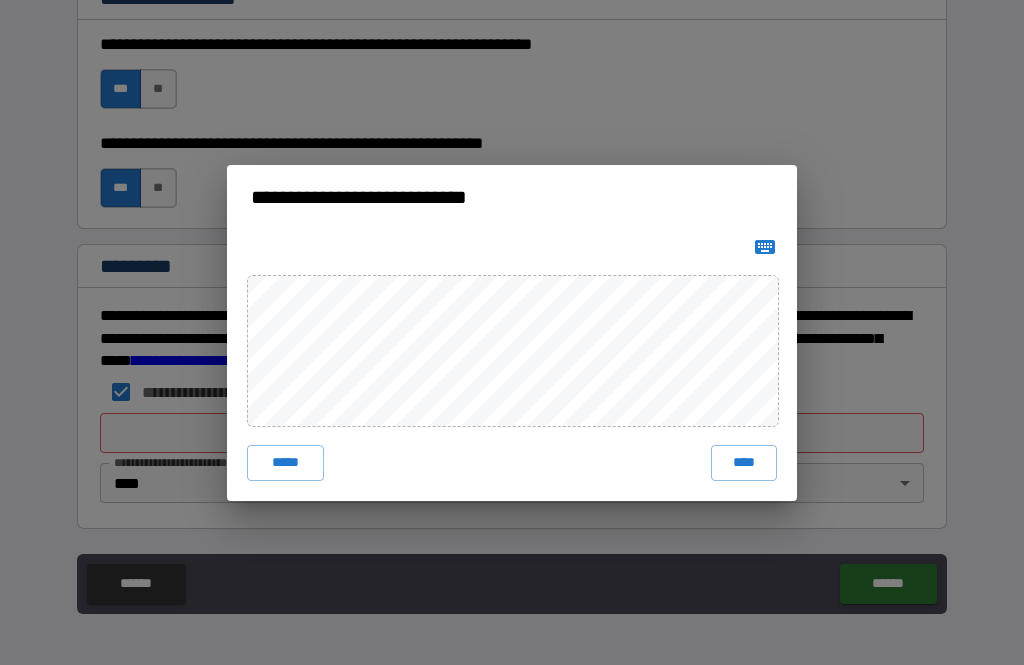 click on "****" at bounding box center (744, 463) 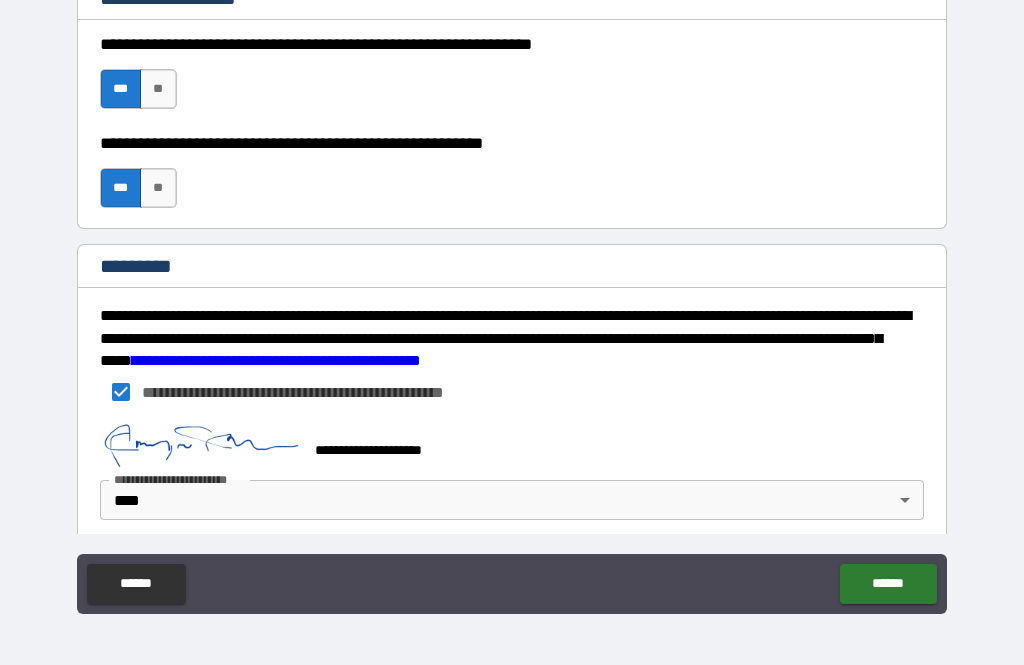 click on "******" at bounding box center [888, 584] 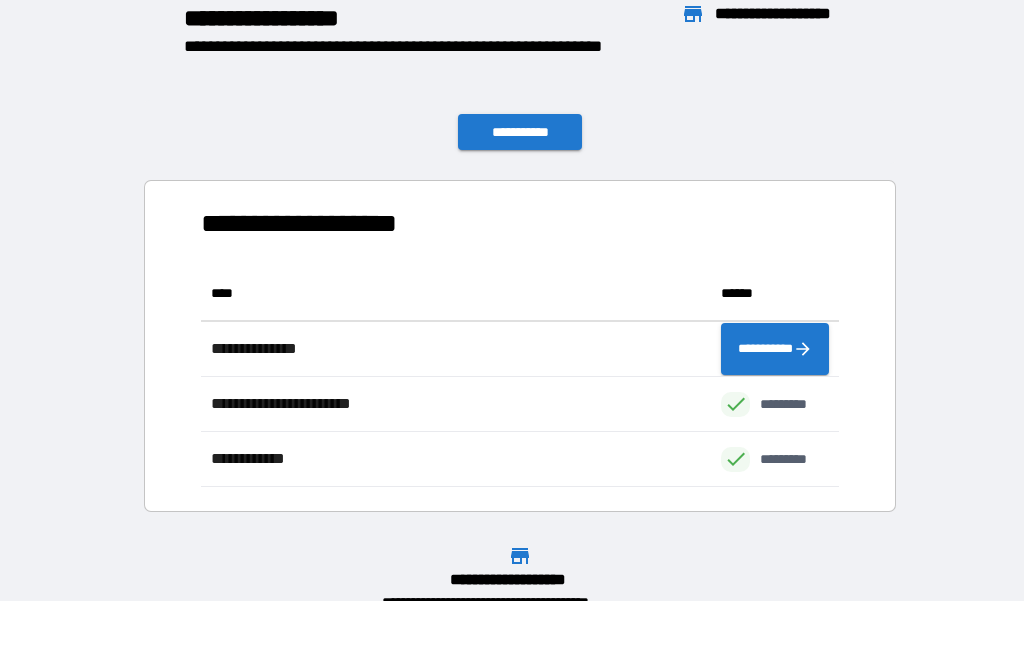scroll, scrollTop: 221, scrollLeft: 638, axis: both 